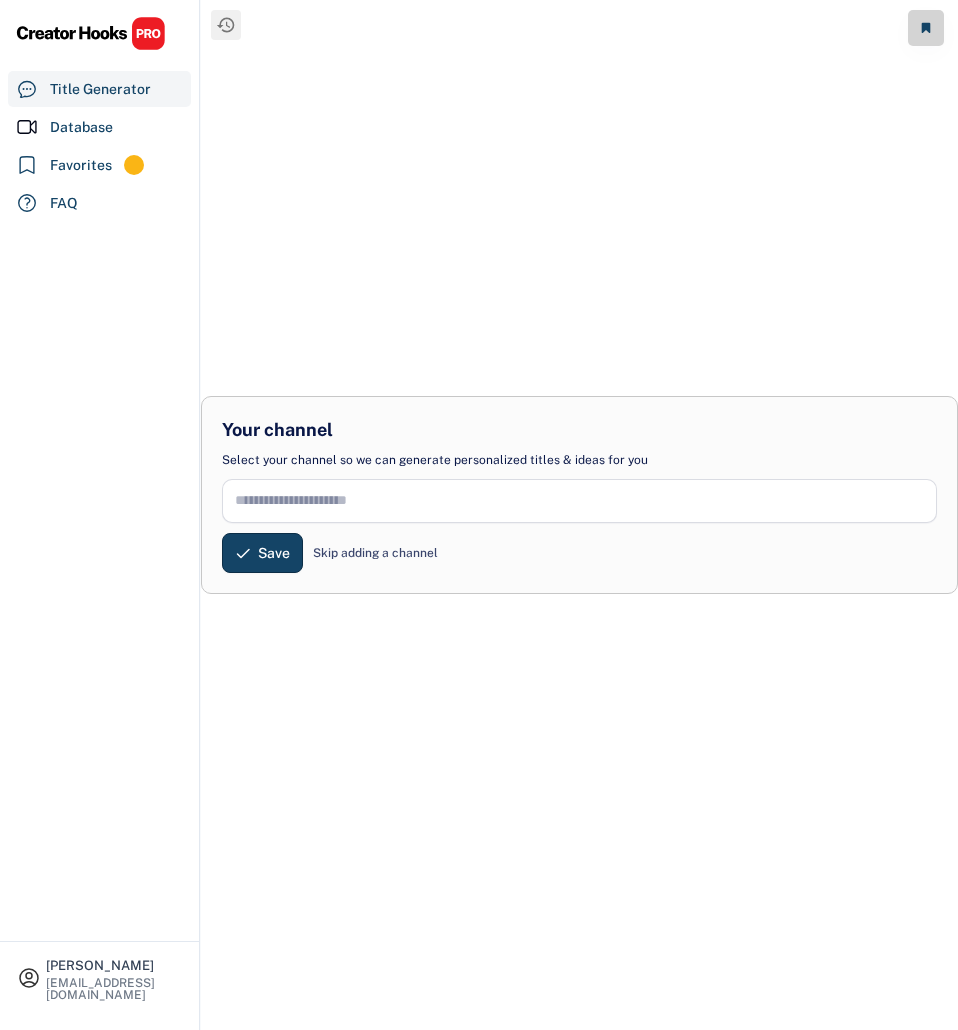 scroll, scrollTop: 0, scrollLeft: 0, axis: both 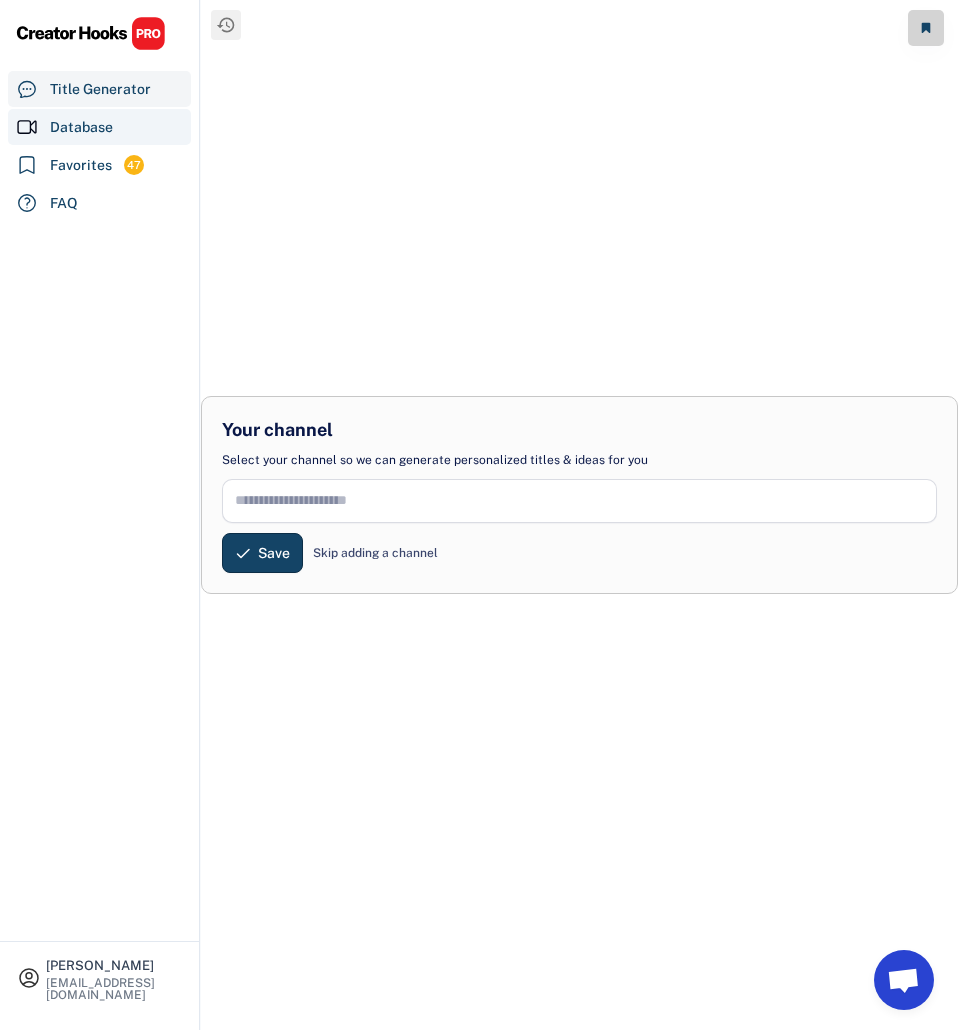 click on "Database" at bounding box center [81, 127] 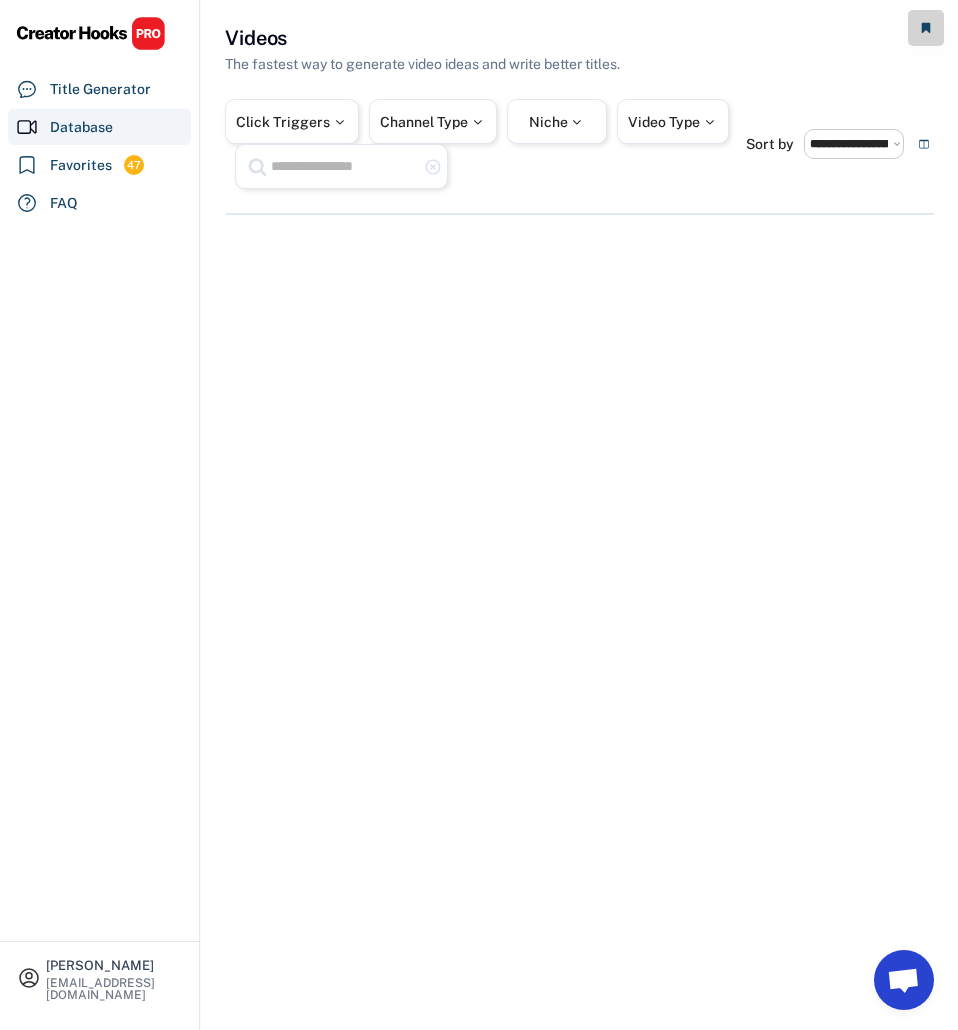 click on "Title Generator" at bounding box center (100, 89) 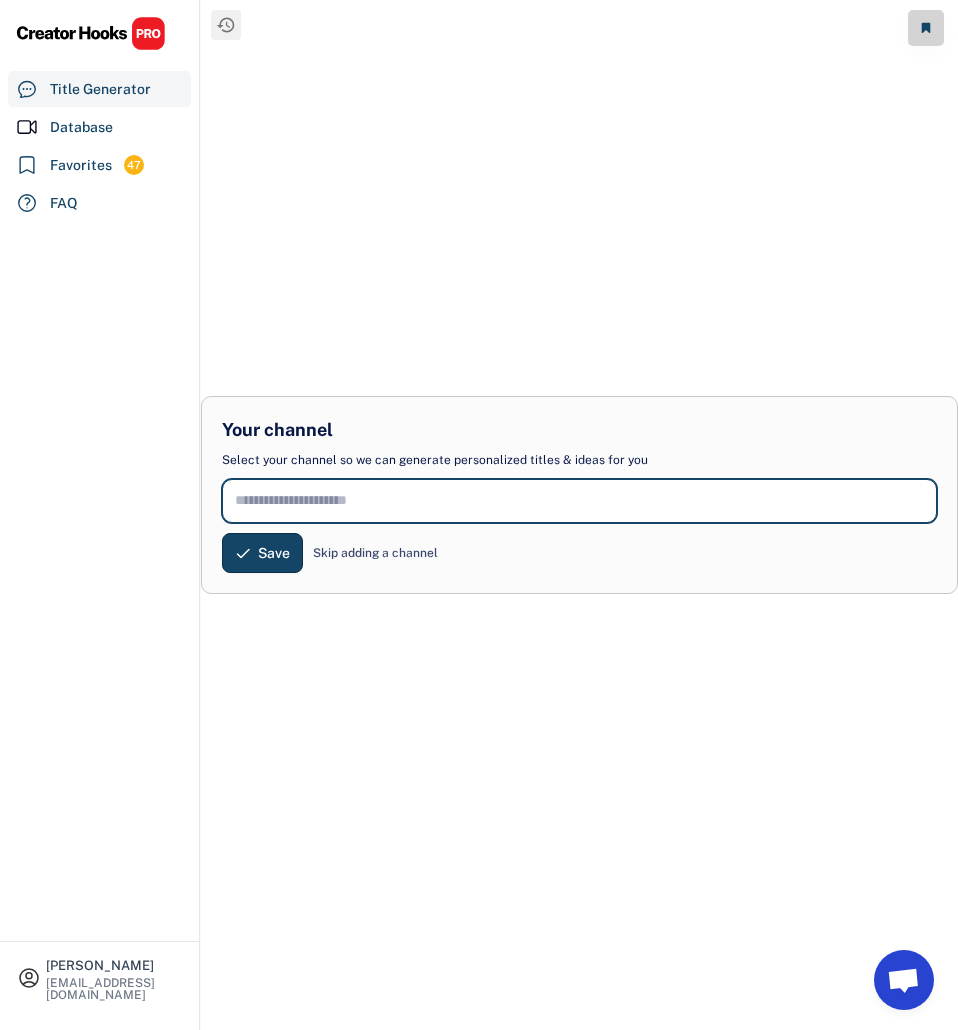 click at bounding box center [579, 501] 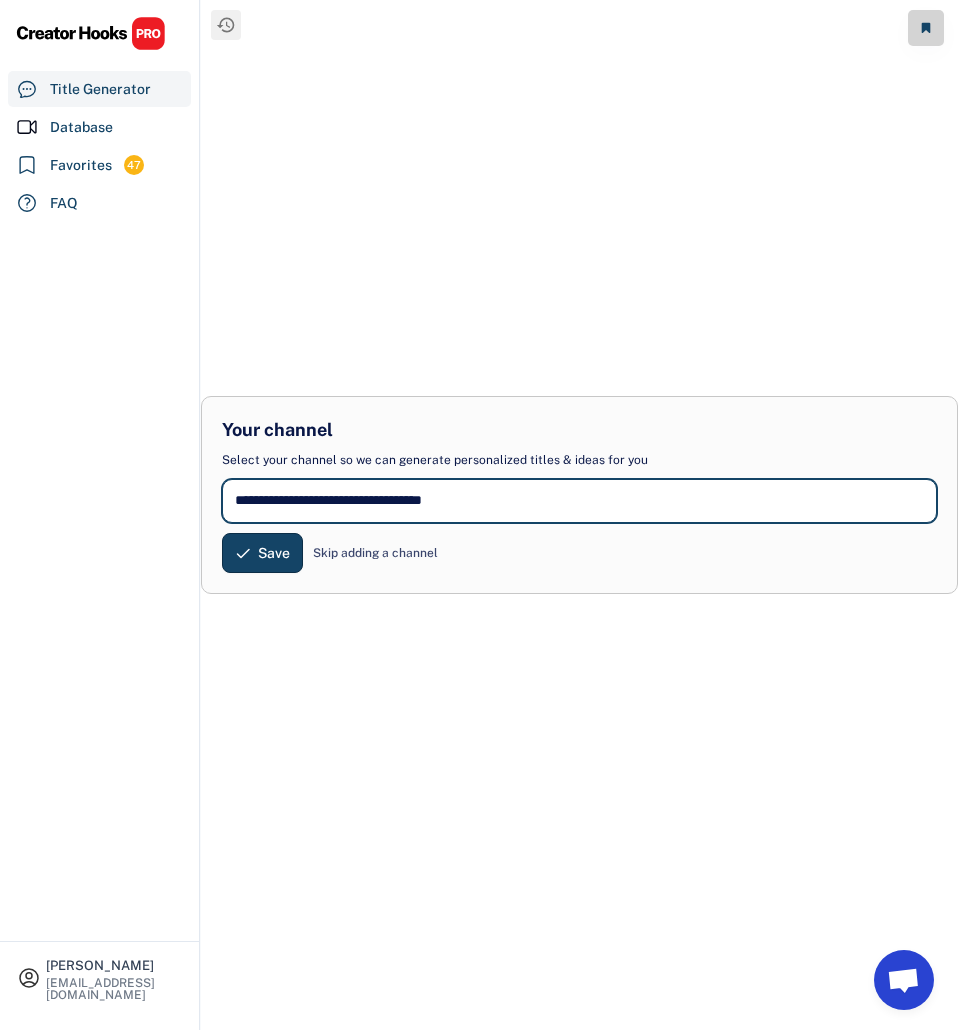 type on "**********" 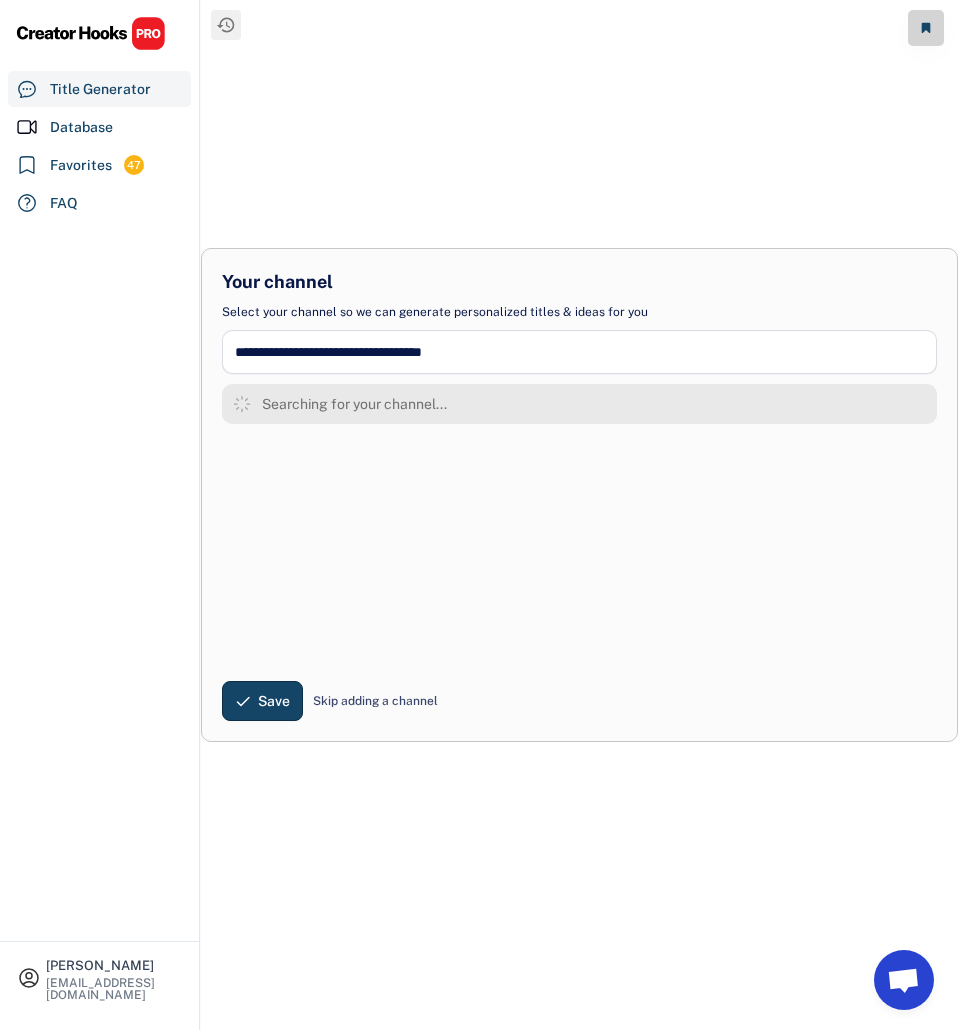 click on "Skip adding a channel" at bounding box center [375, 701] 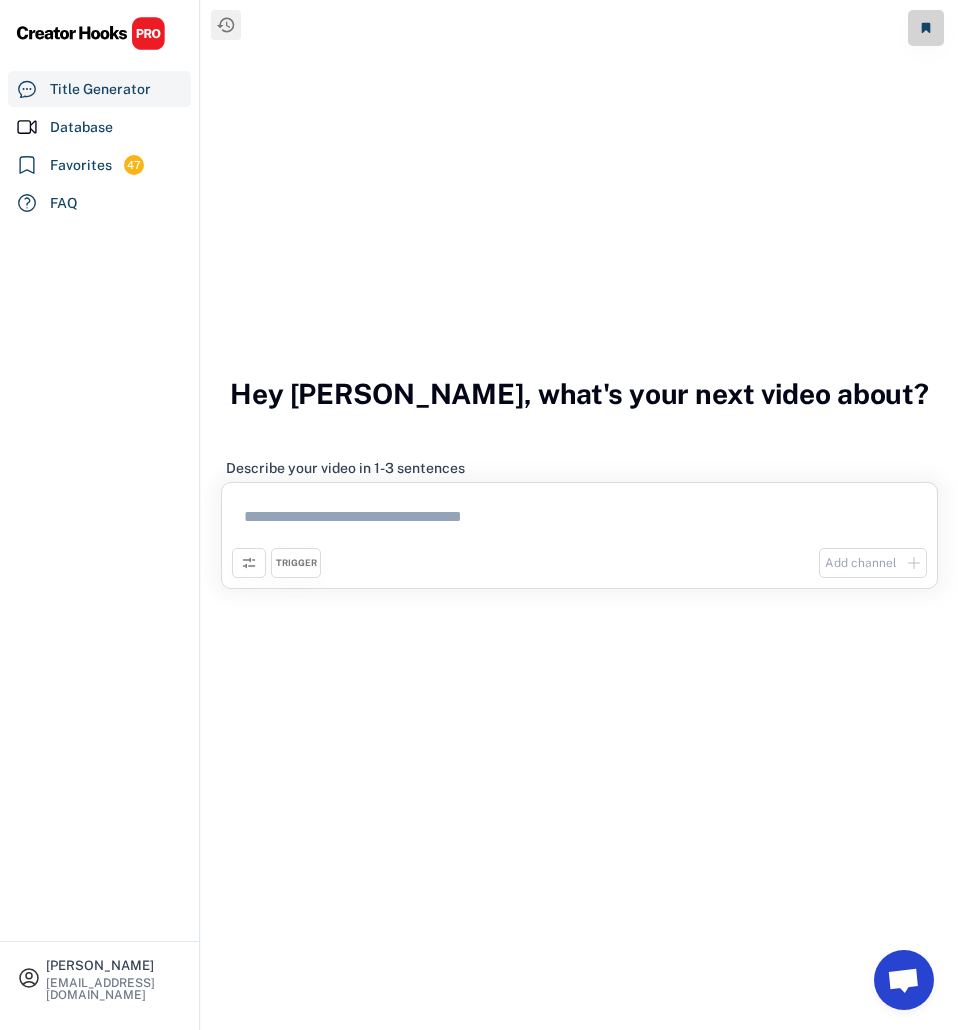 click at bounding box center [579, 520] 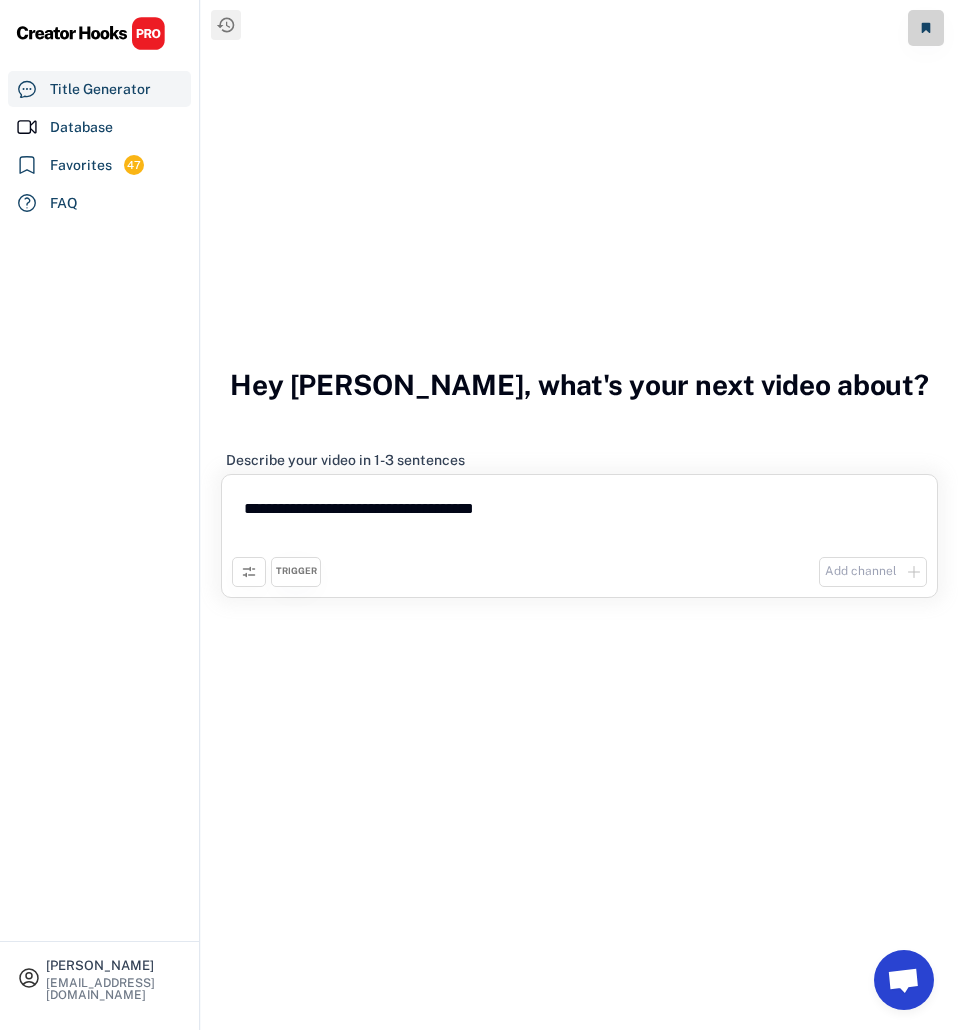 type on "**********" 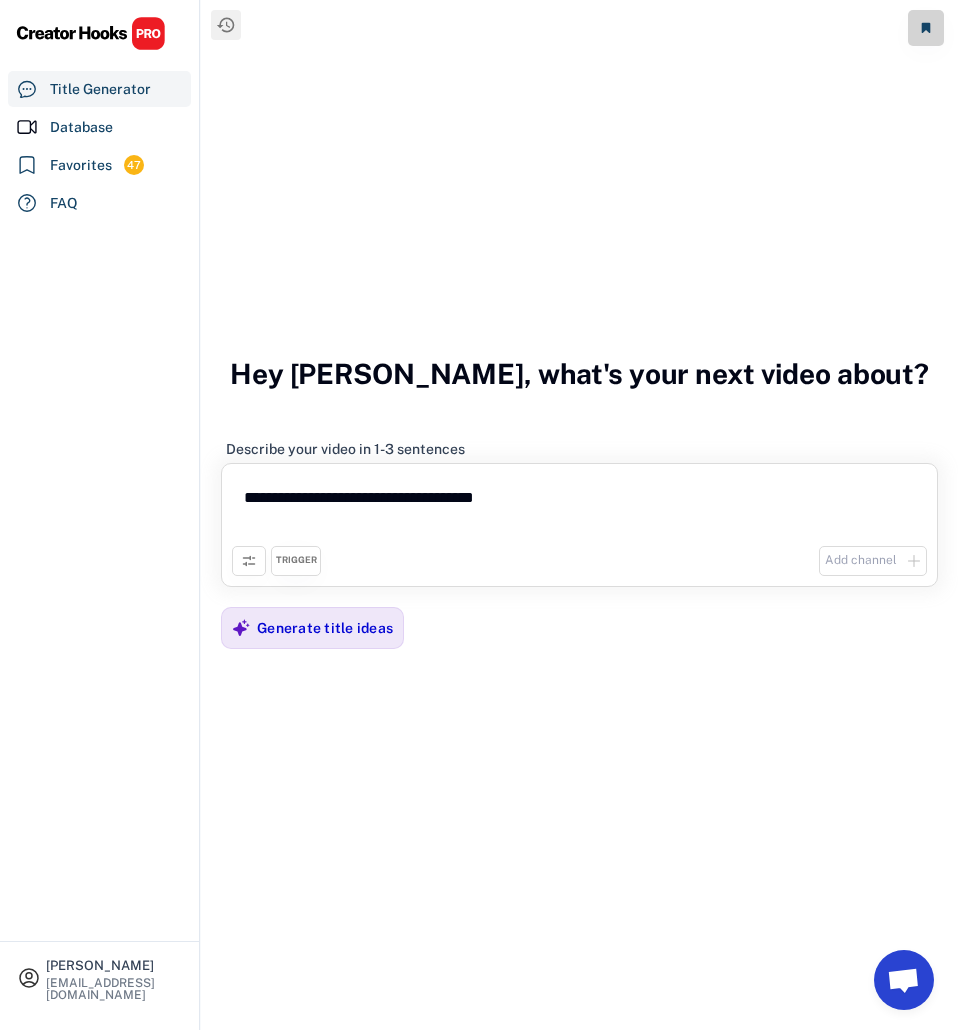 click on "TRIGGER" at bounding box center [296, 560] 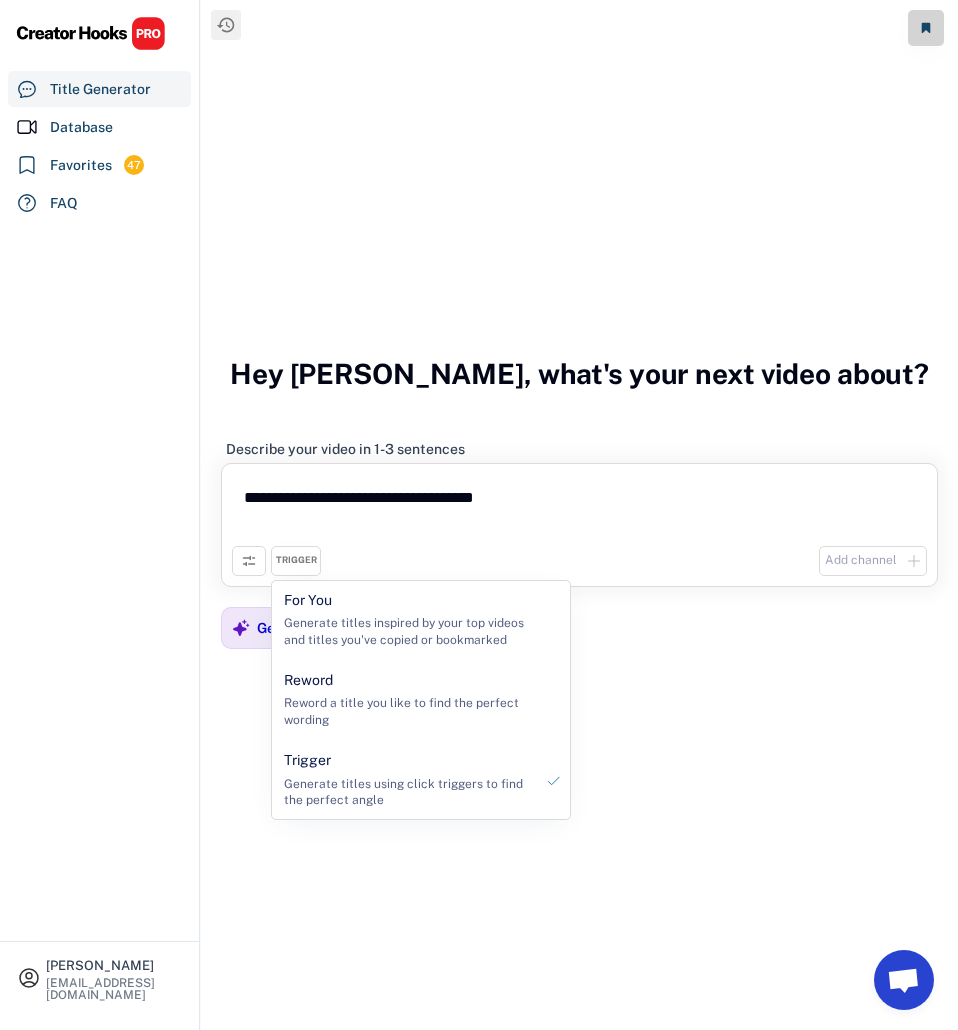 click on "TRIGGER" at bounding box center (296, 561) 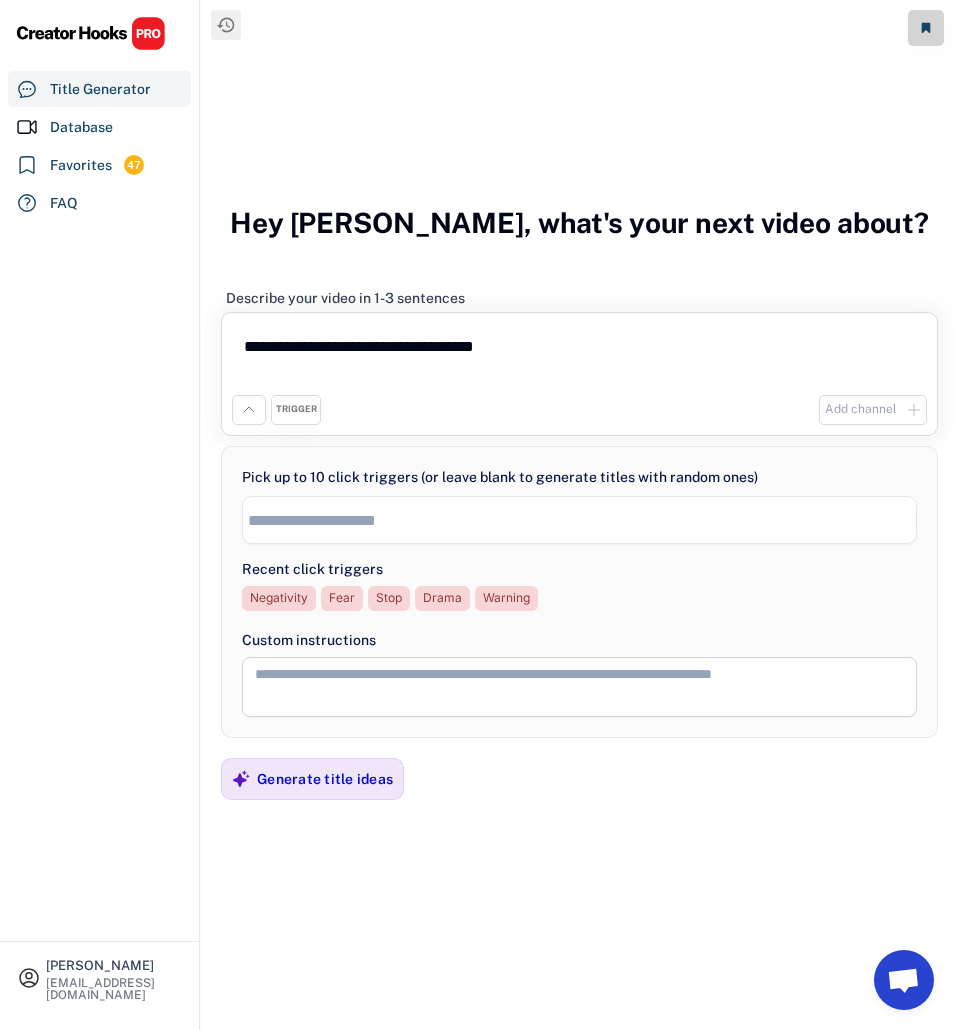 click at bounding box center (584, 520) 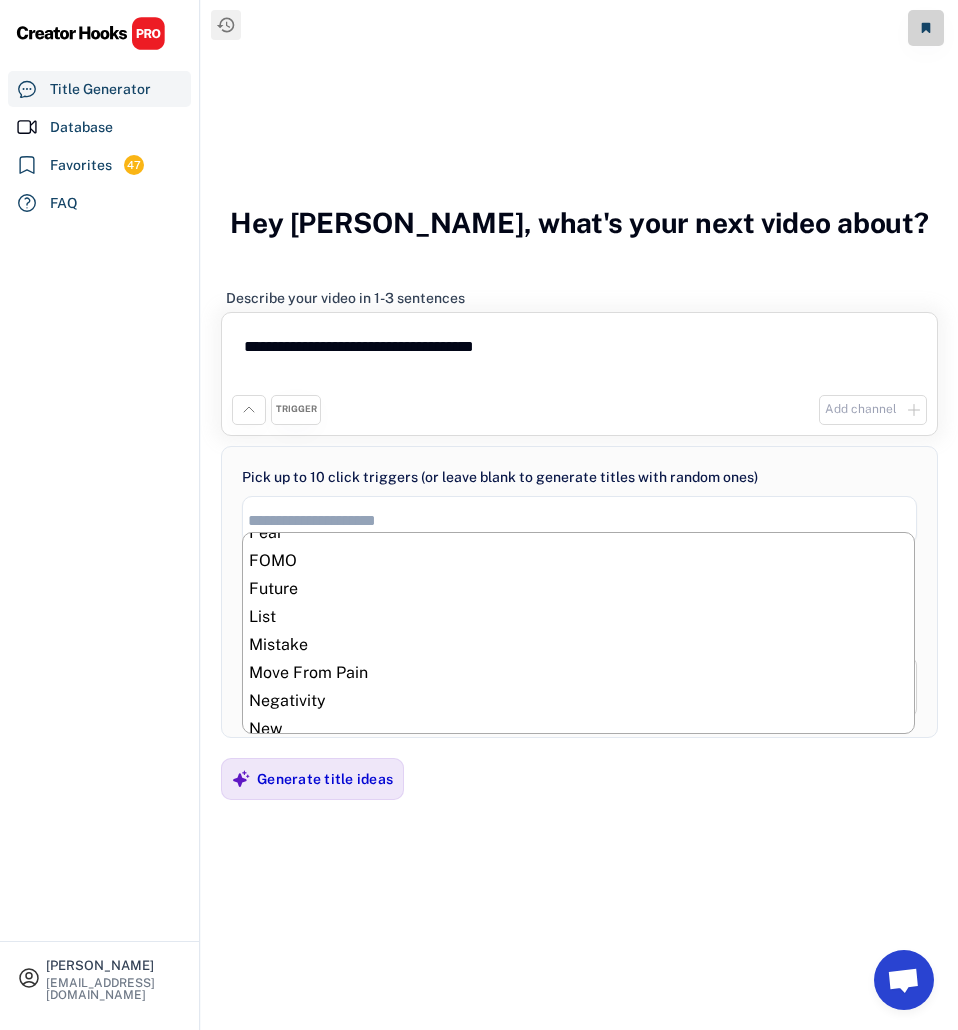 scroll, scrollTop: 462, scrollLeft: 0, axis: vertical 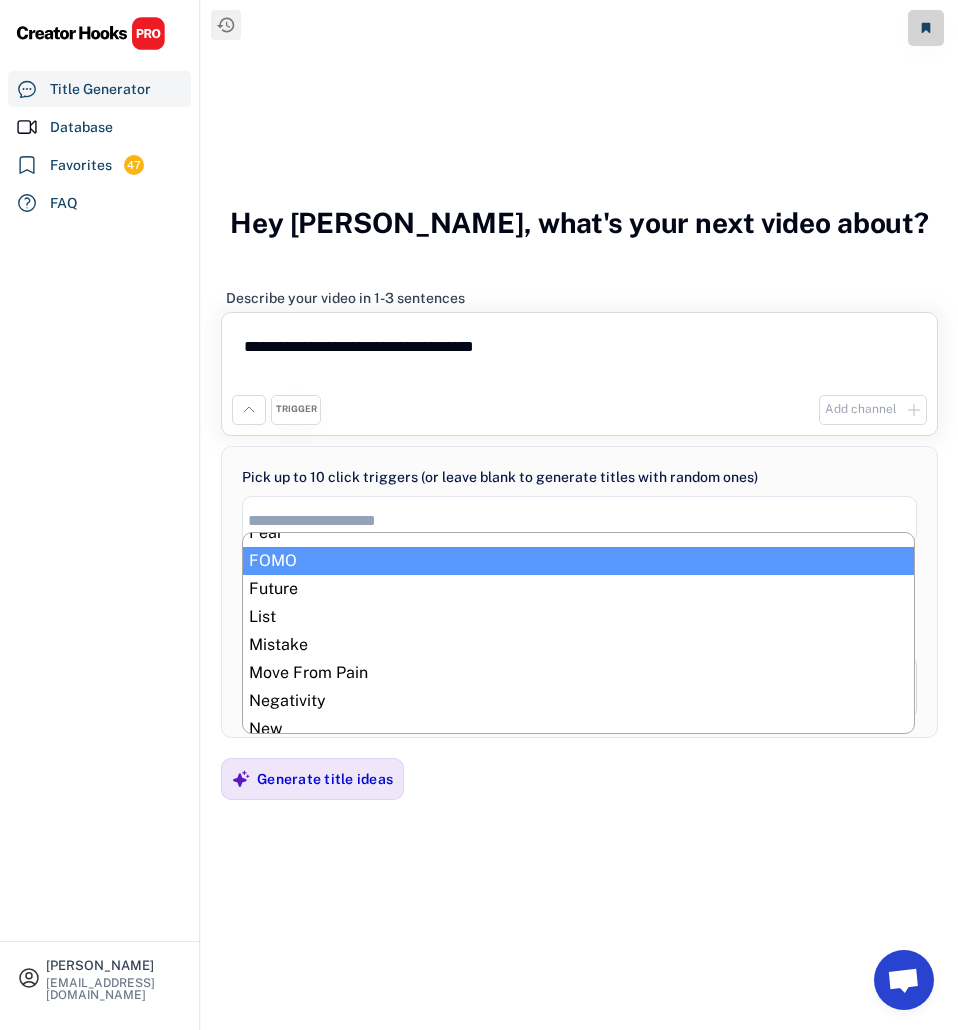 select on "**********" 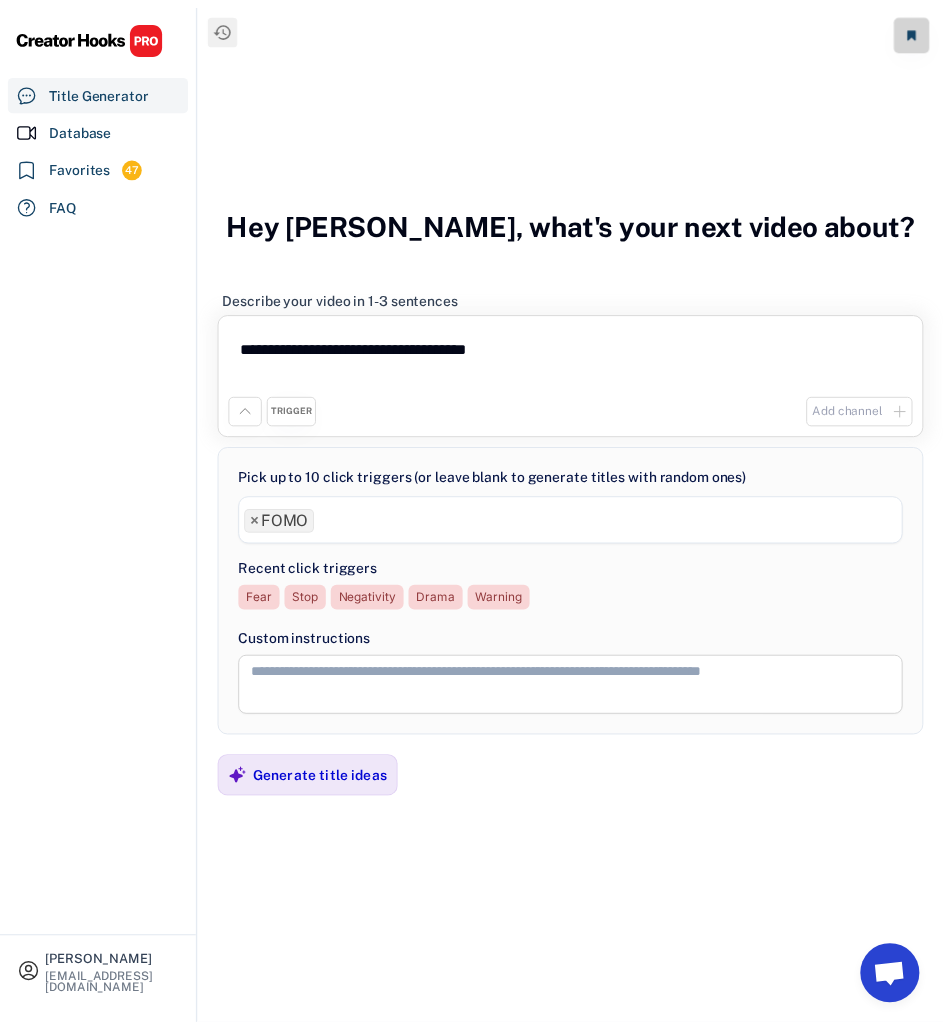 scroll, scrollTop: 289, scrollLeft: 0, axis: vertical 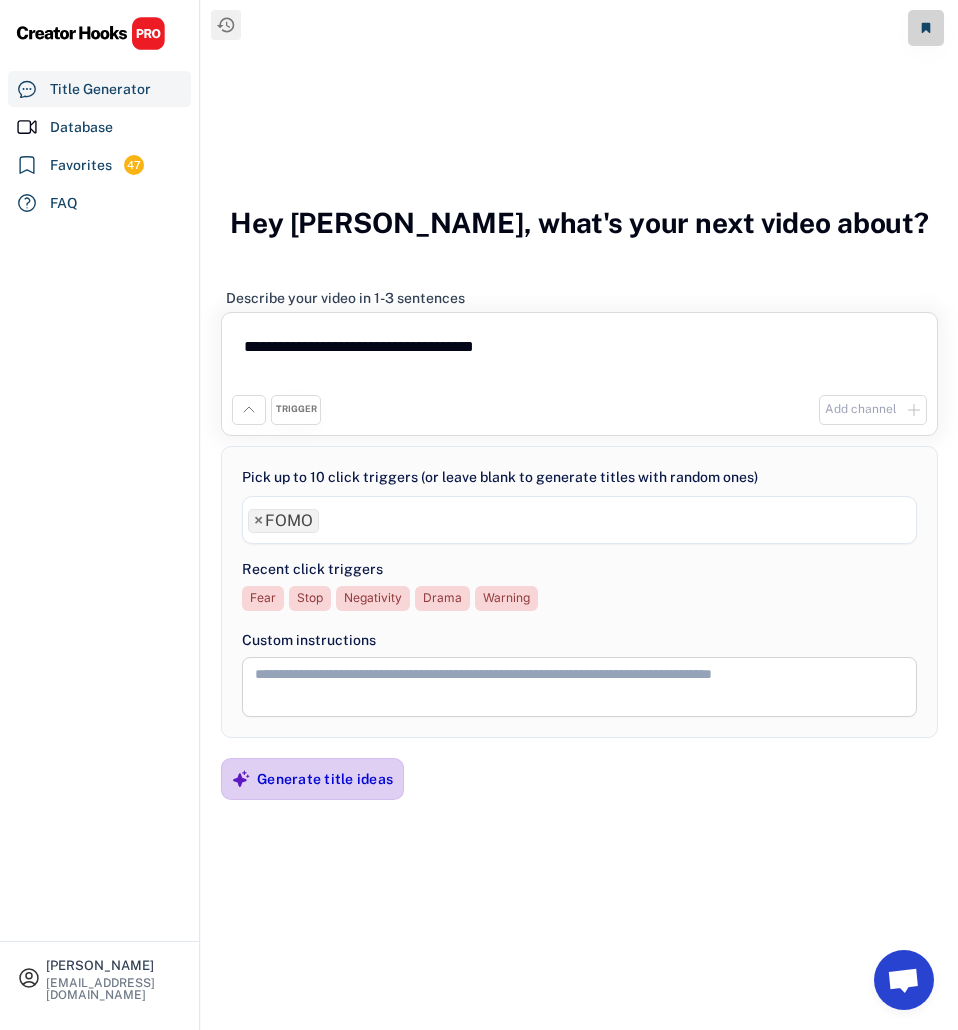 click on "Generate title ideas" at bounding box center [325, 779] 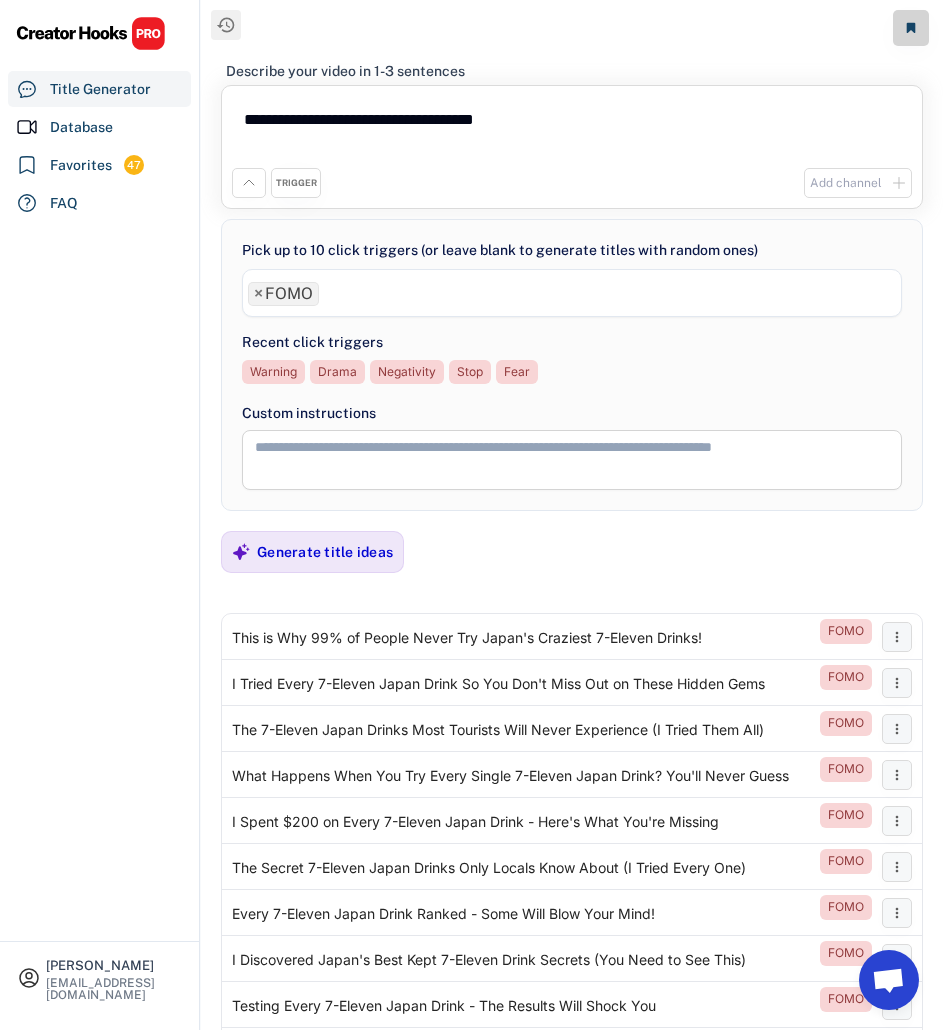 scroll, scrollTop: 139, scrollLeft: 0, axis: vertical 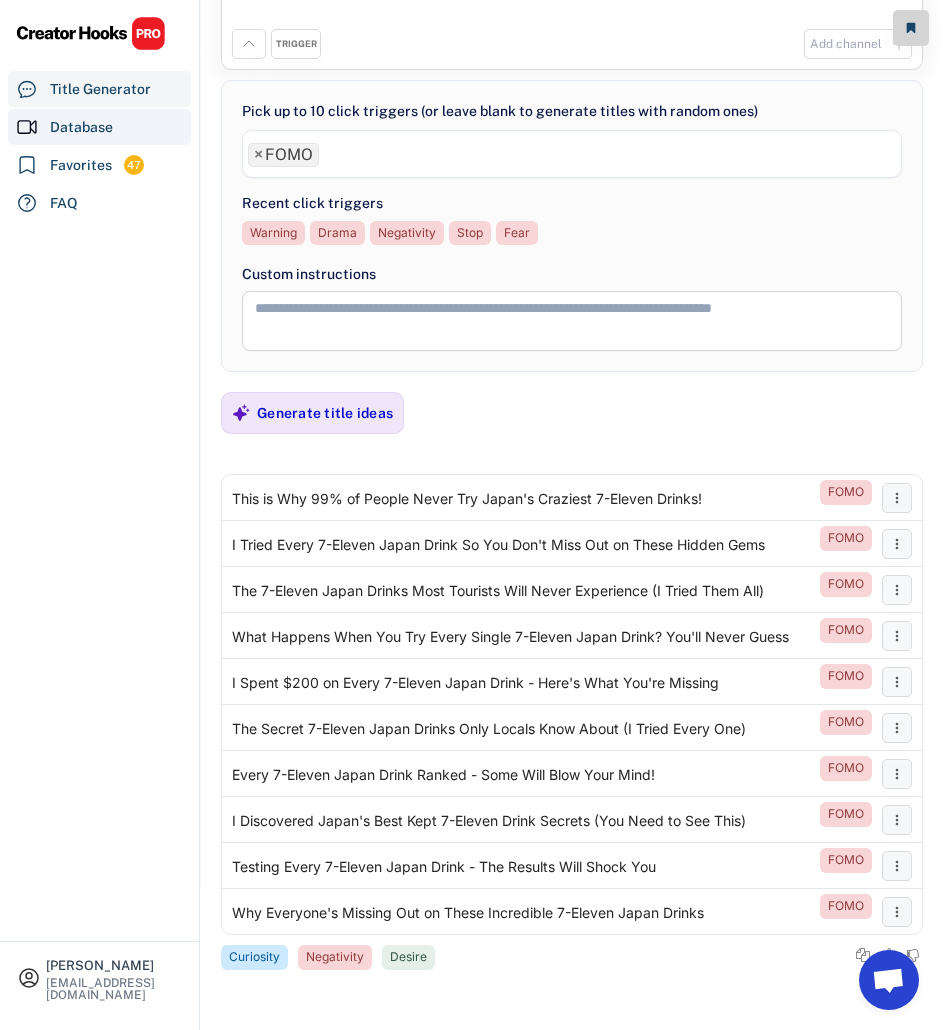 drag, startPoint x: 51, startPoint y: 127, endPoint x: 310, endPoint y: 123, distance: 259.03088 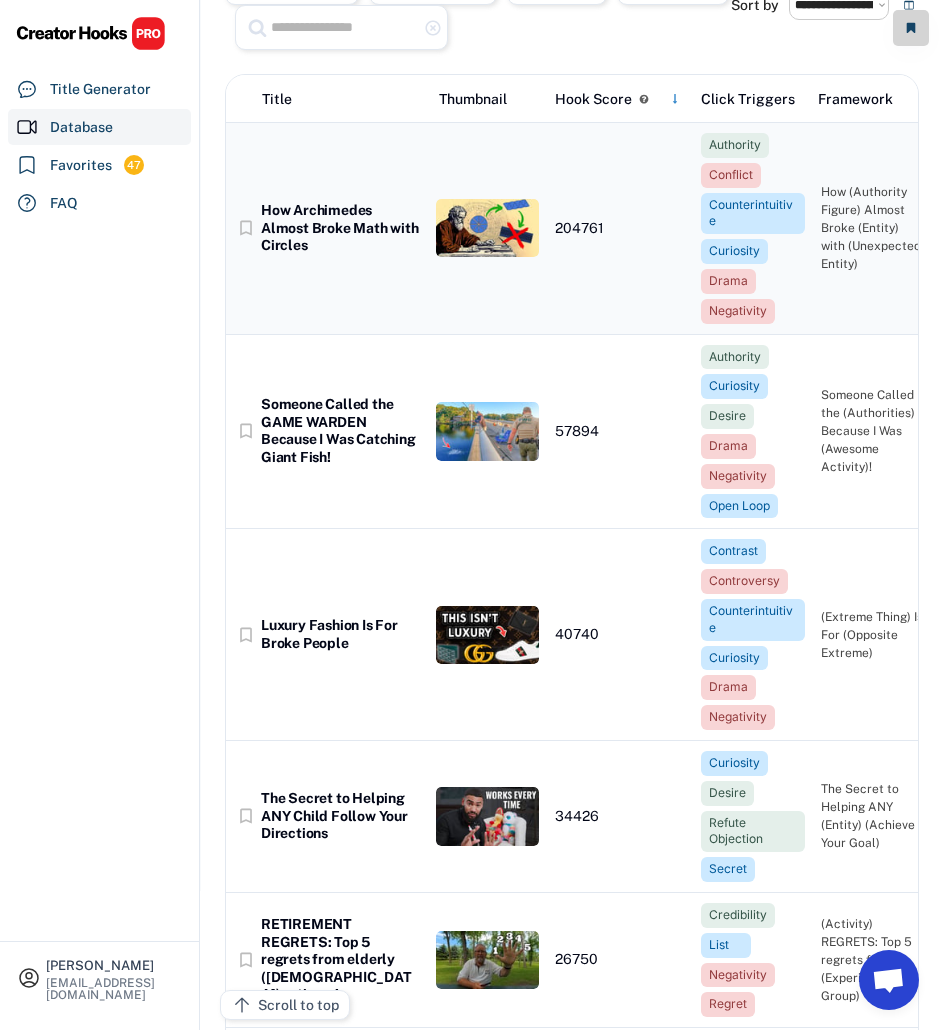 scroll, scrollTop: 0, scrollLeft: 0, axis: both 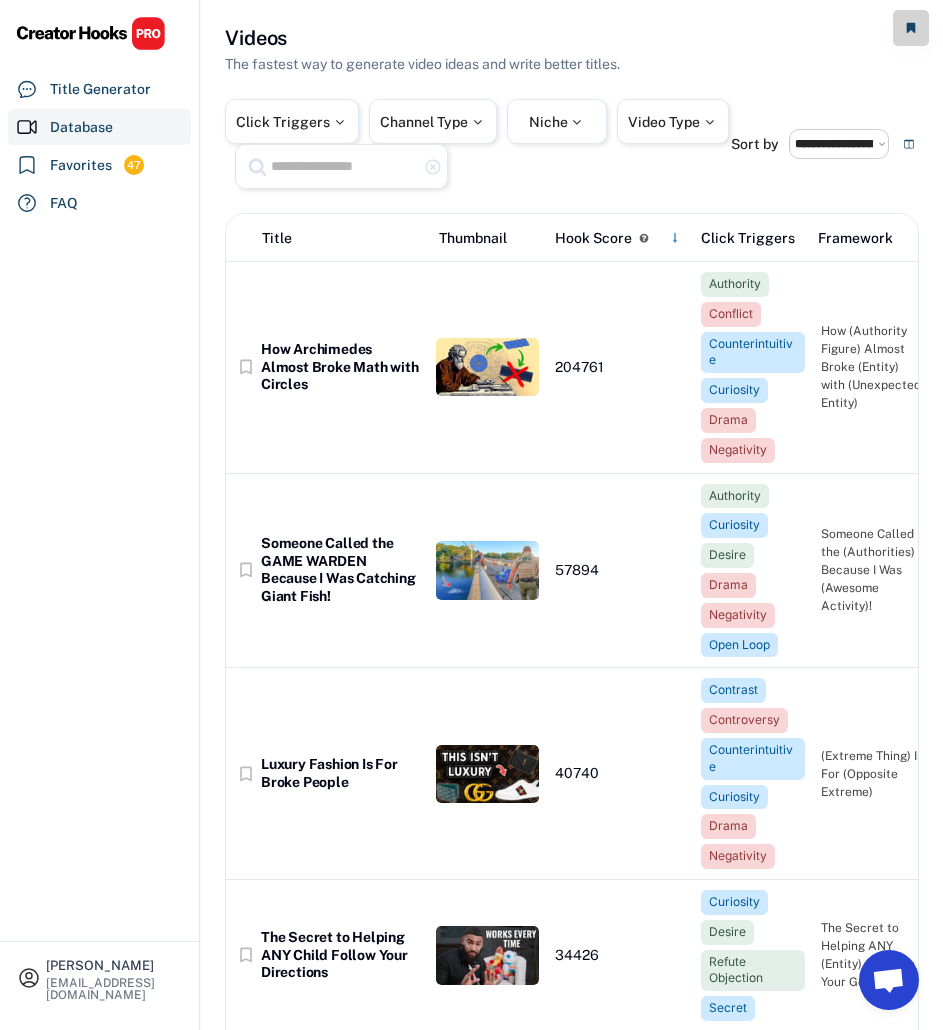 click at bounding box center (344, 166) 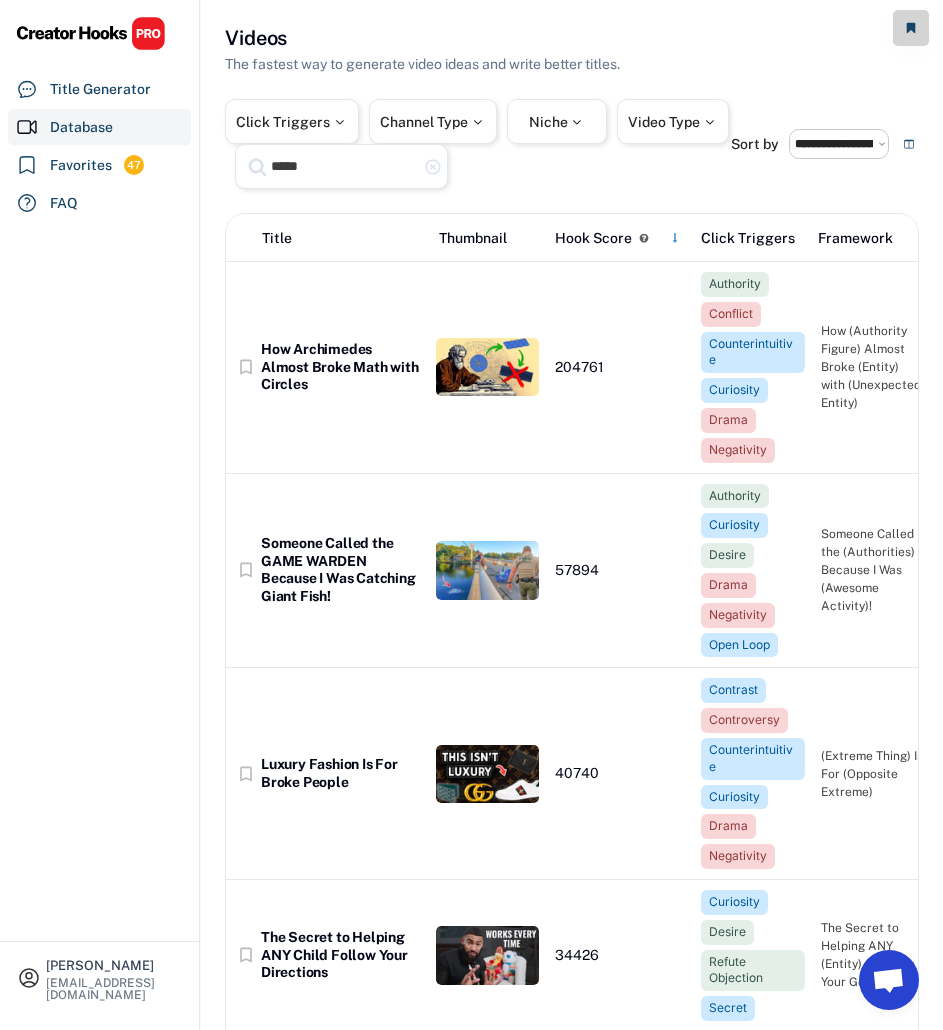 type on "*****" 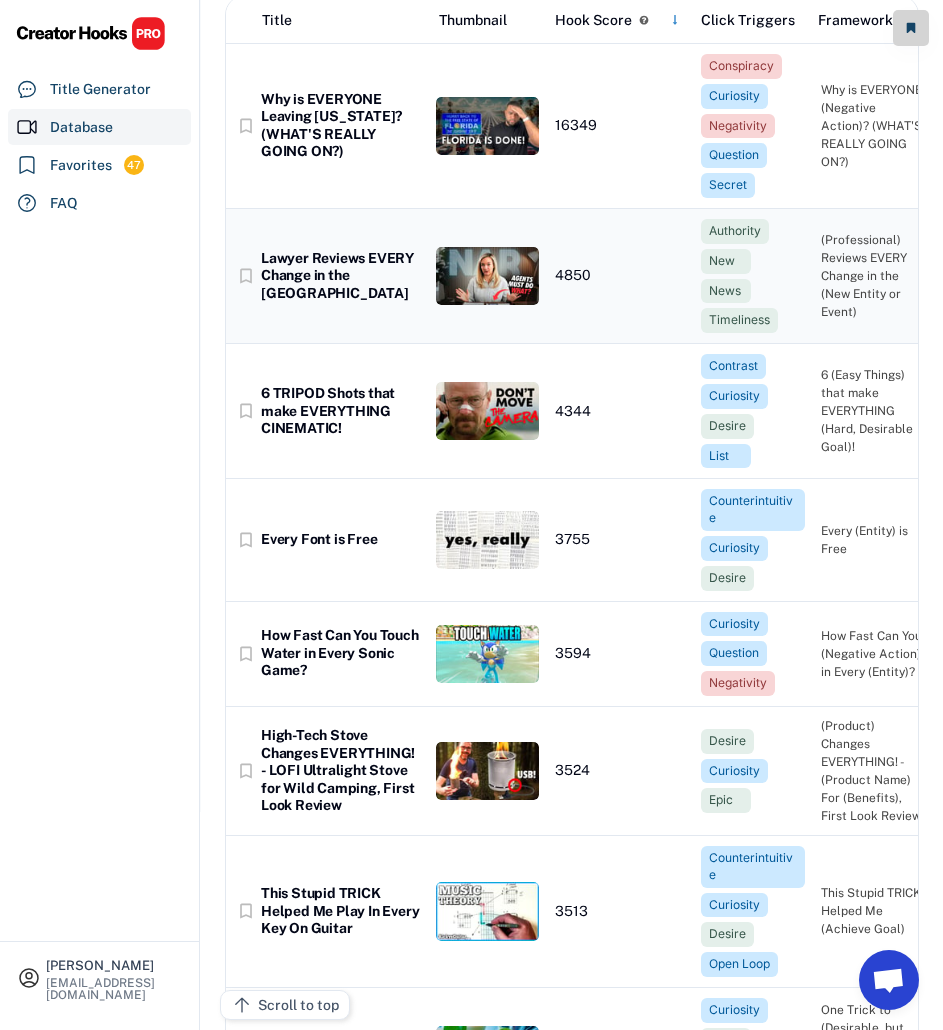 scroll, scrollTop: 220, scrollLeft: 0, axis: vertical 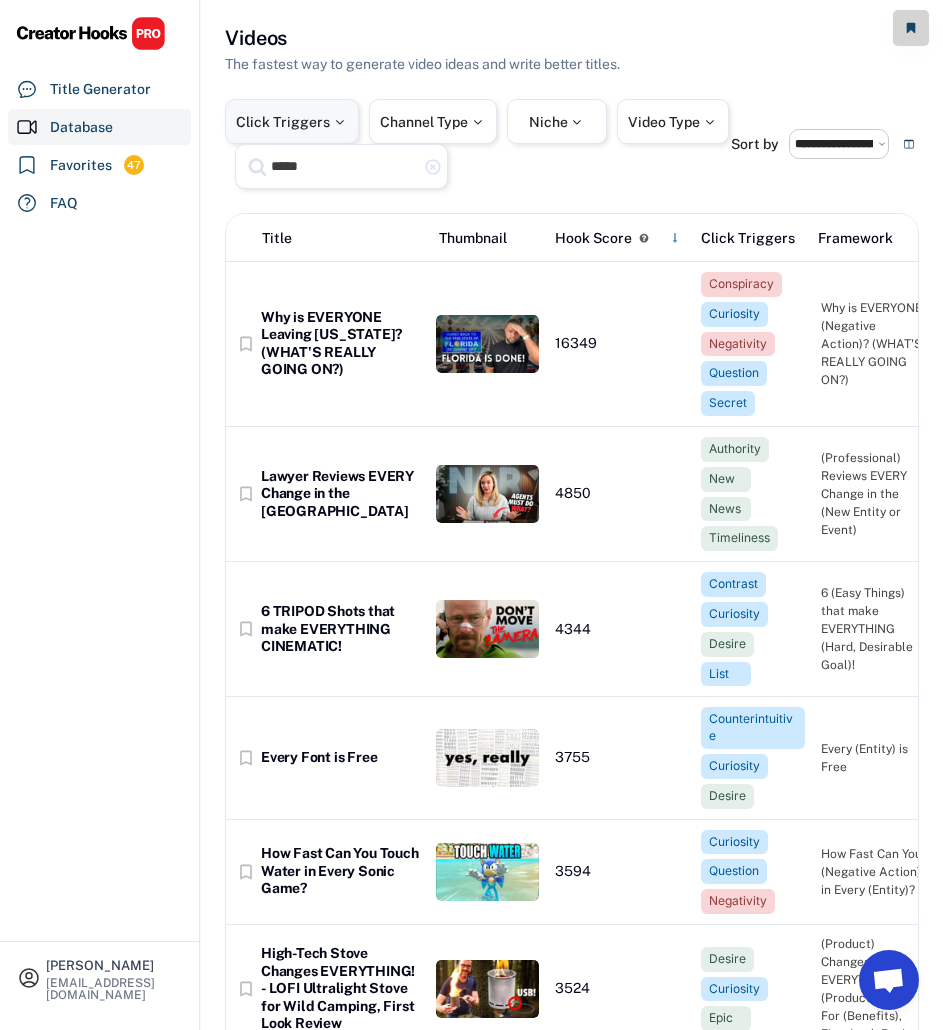 click on "Click Triggers" at bounding box center [292, 122] 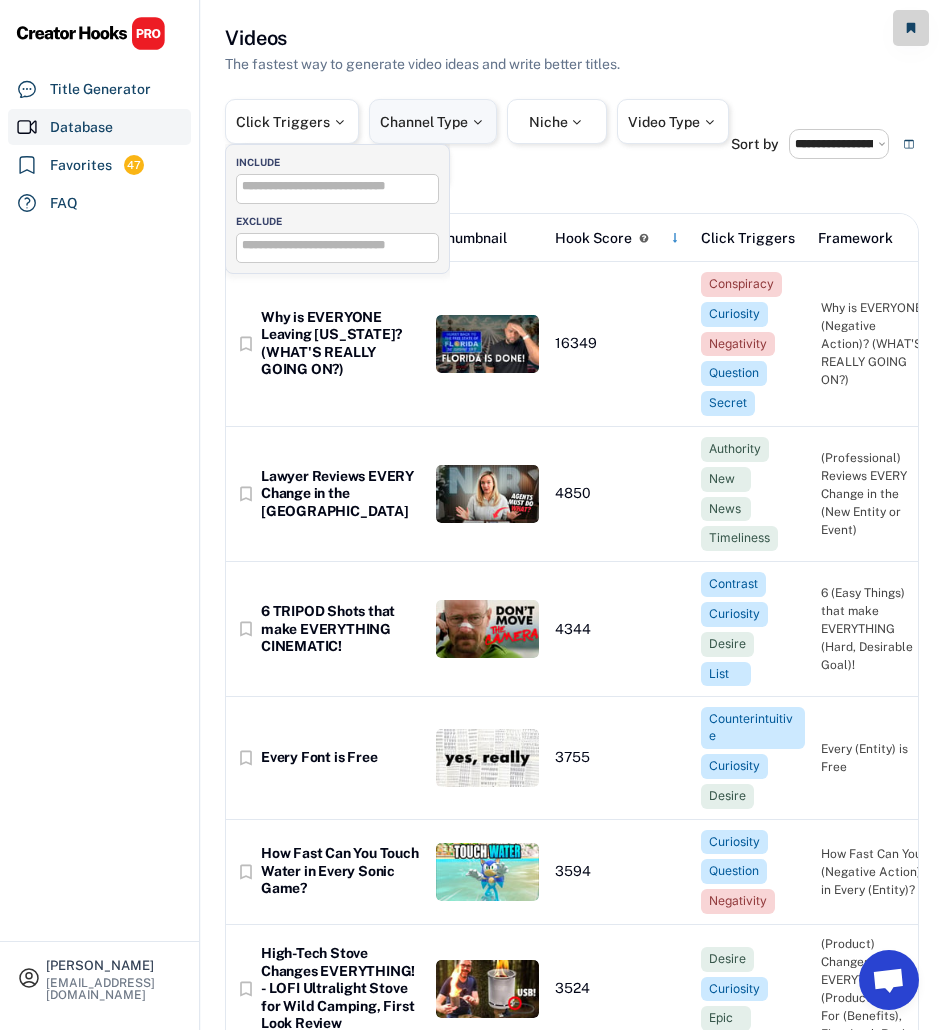 click on "Channel Type" at bounding box center [433, 121] 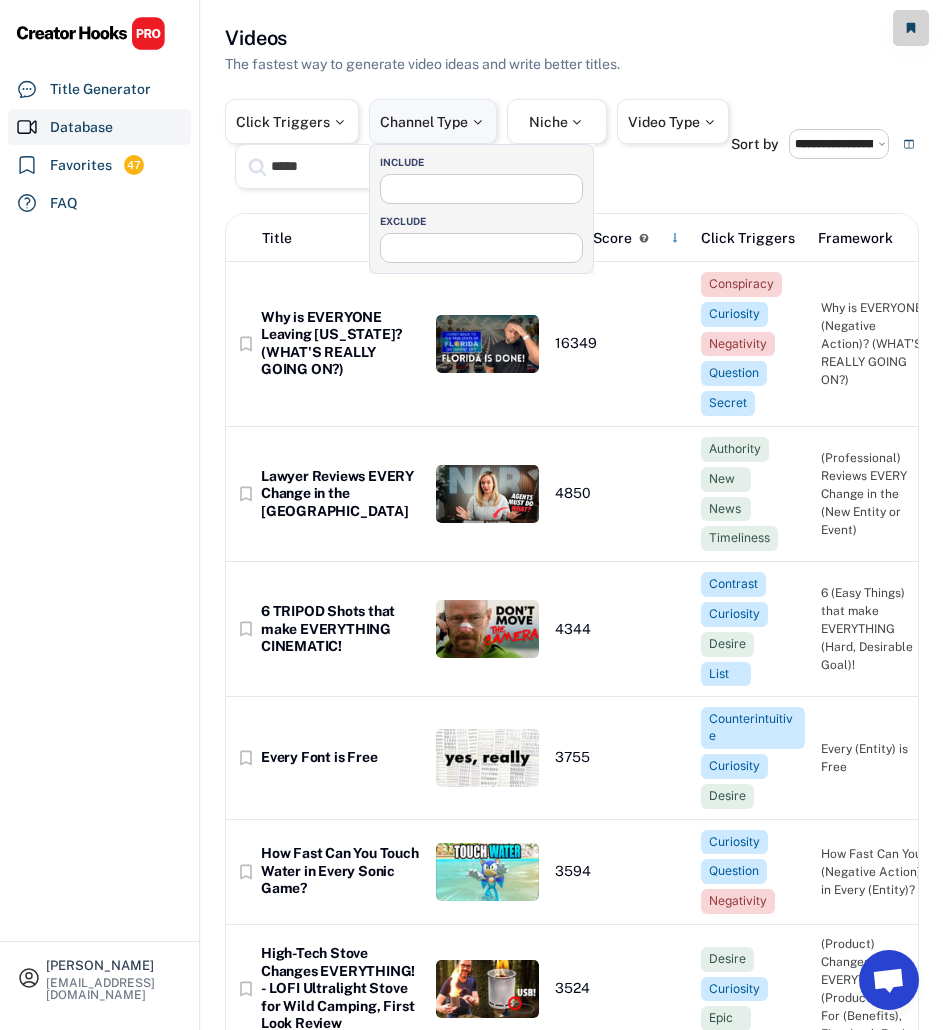select 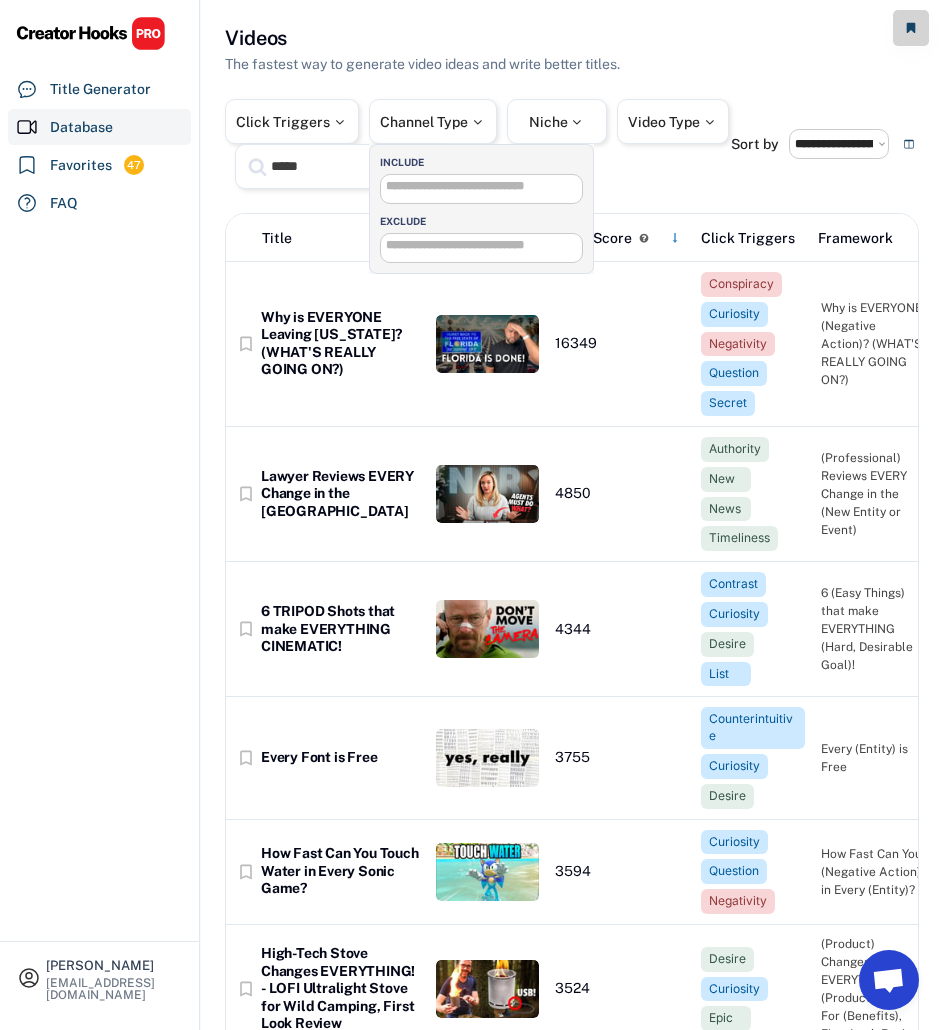 click at bounding box center [486, 186] 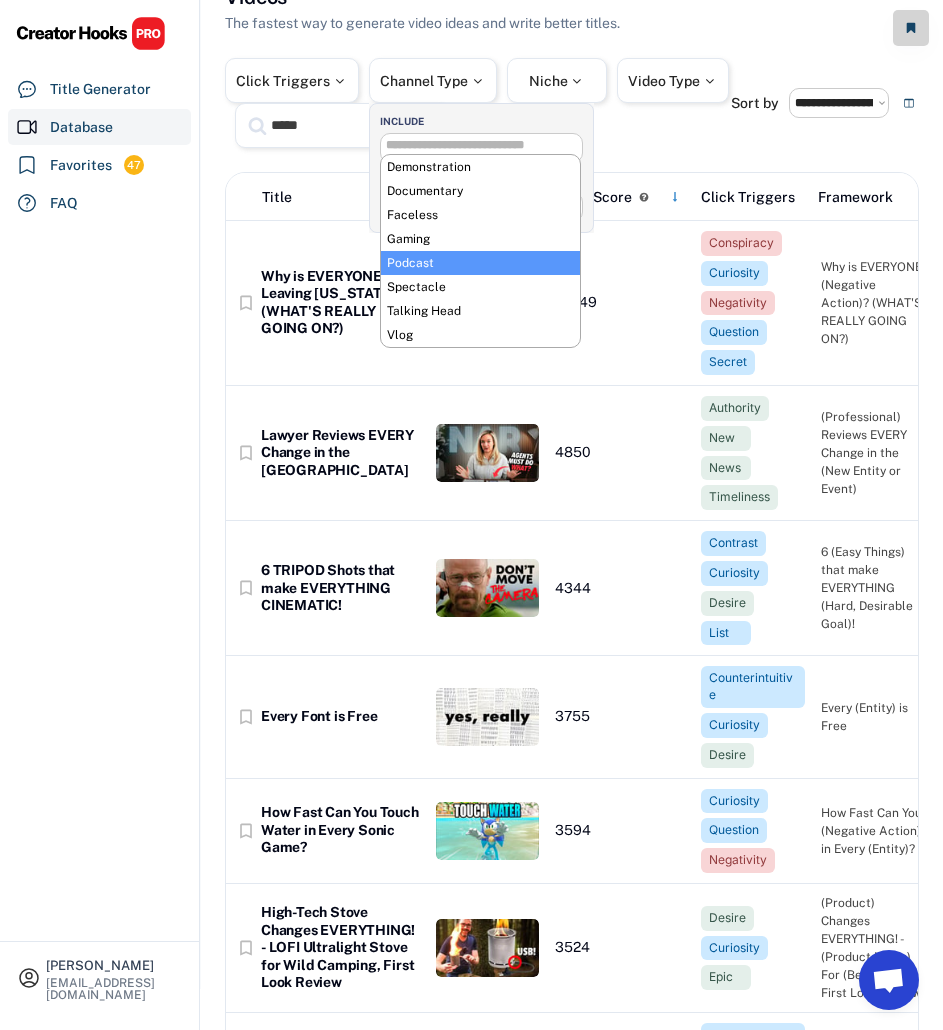 scroll, scrollTop: 42, scrollLeft: 0, axis: vertical 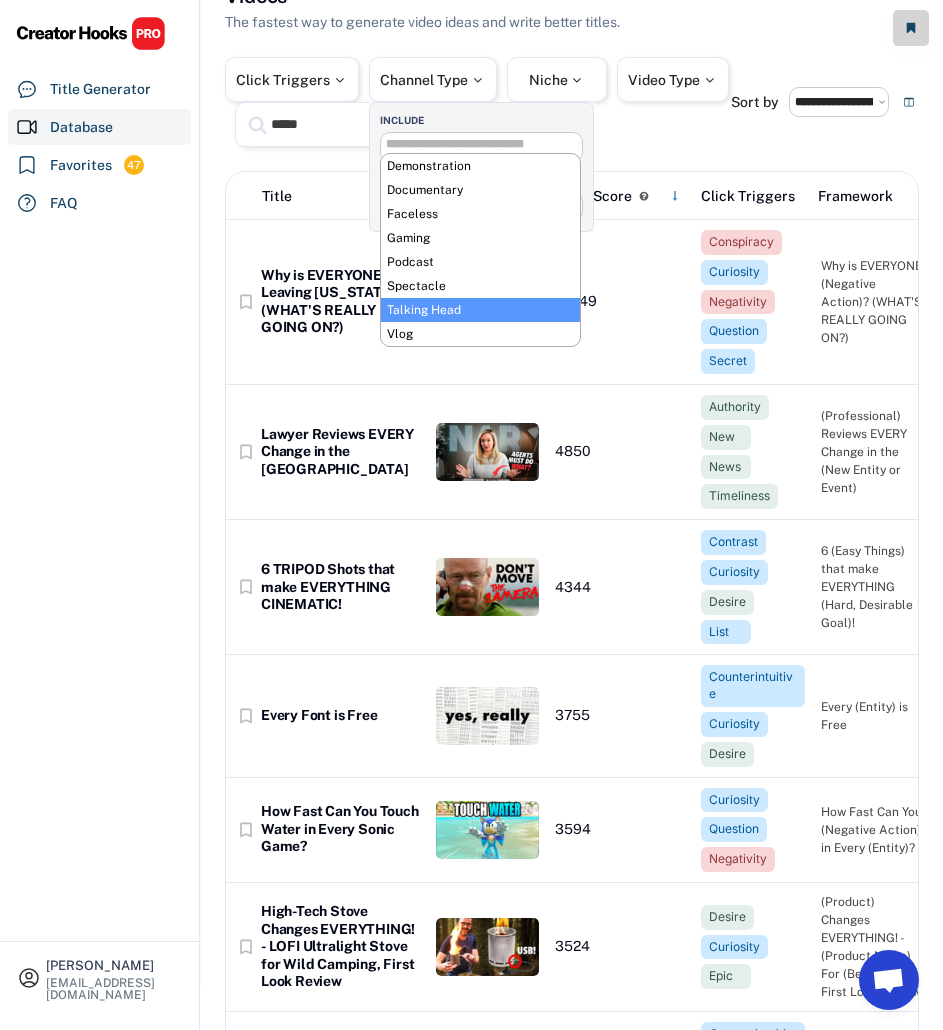 select on "**********" 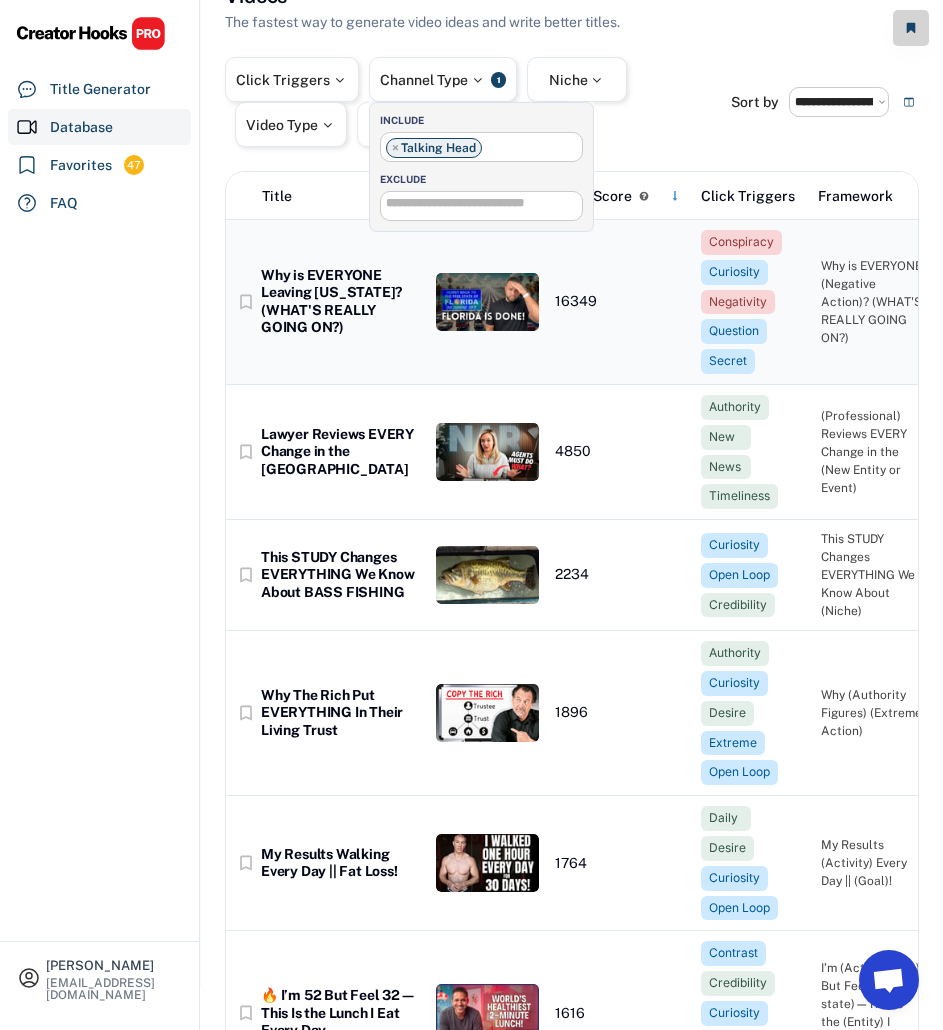 scroll, scrollTop: 102, scrollLeft: 0, axis: vertical 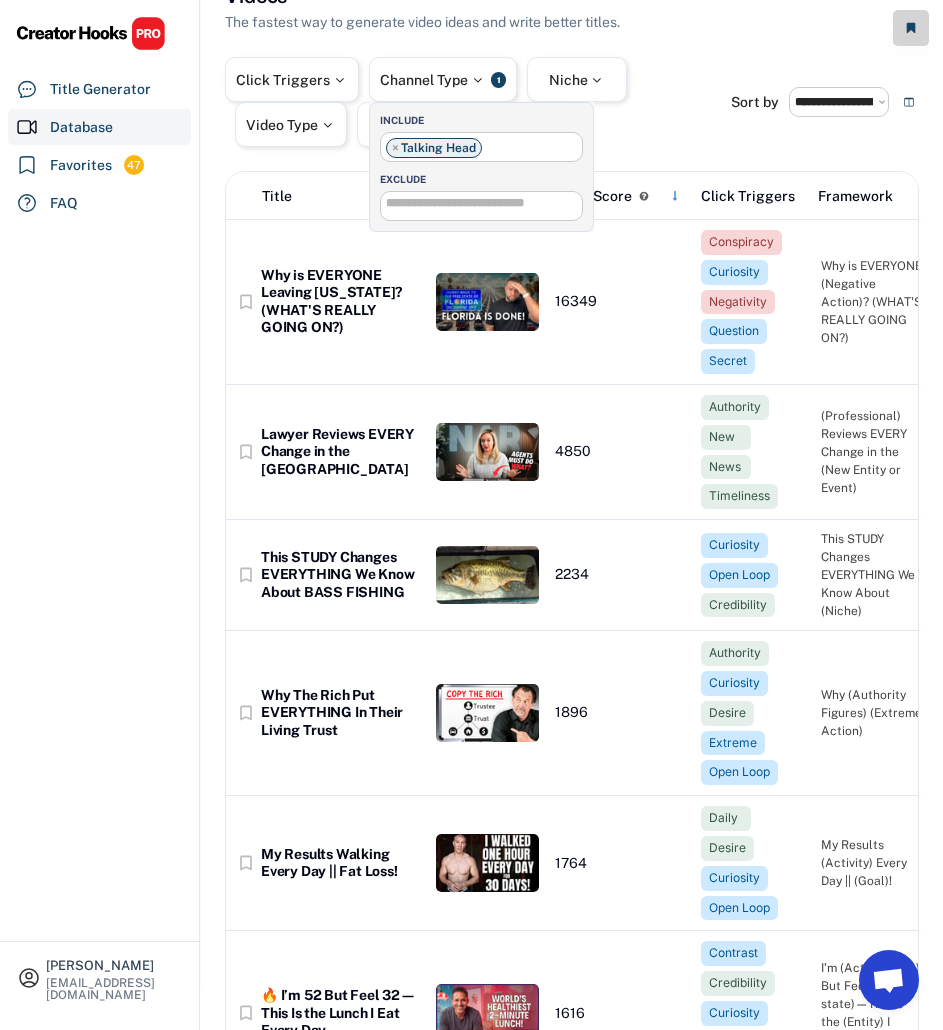 click on "**********" at bounding box center (572, 1563) 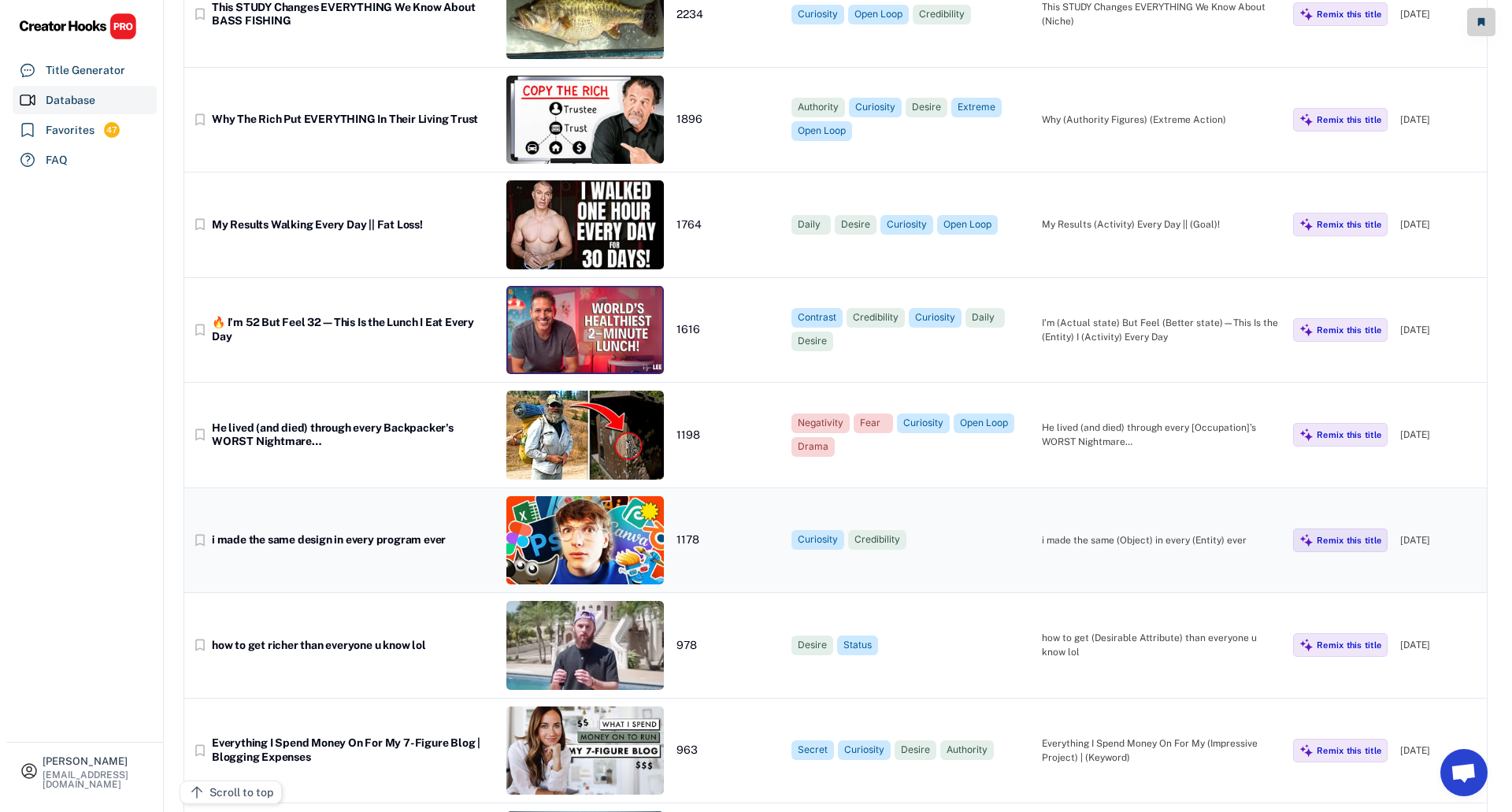 scroll, scrollTop: 0, scrollLeft: 0, axis: both 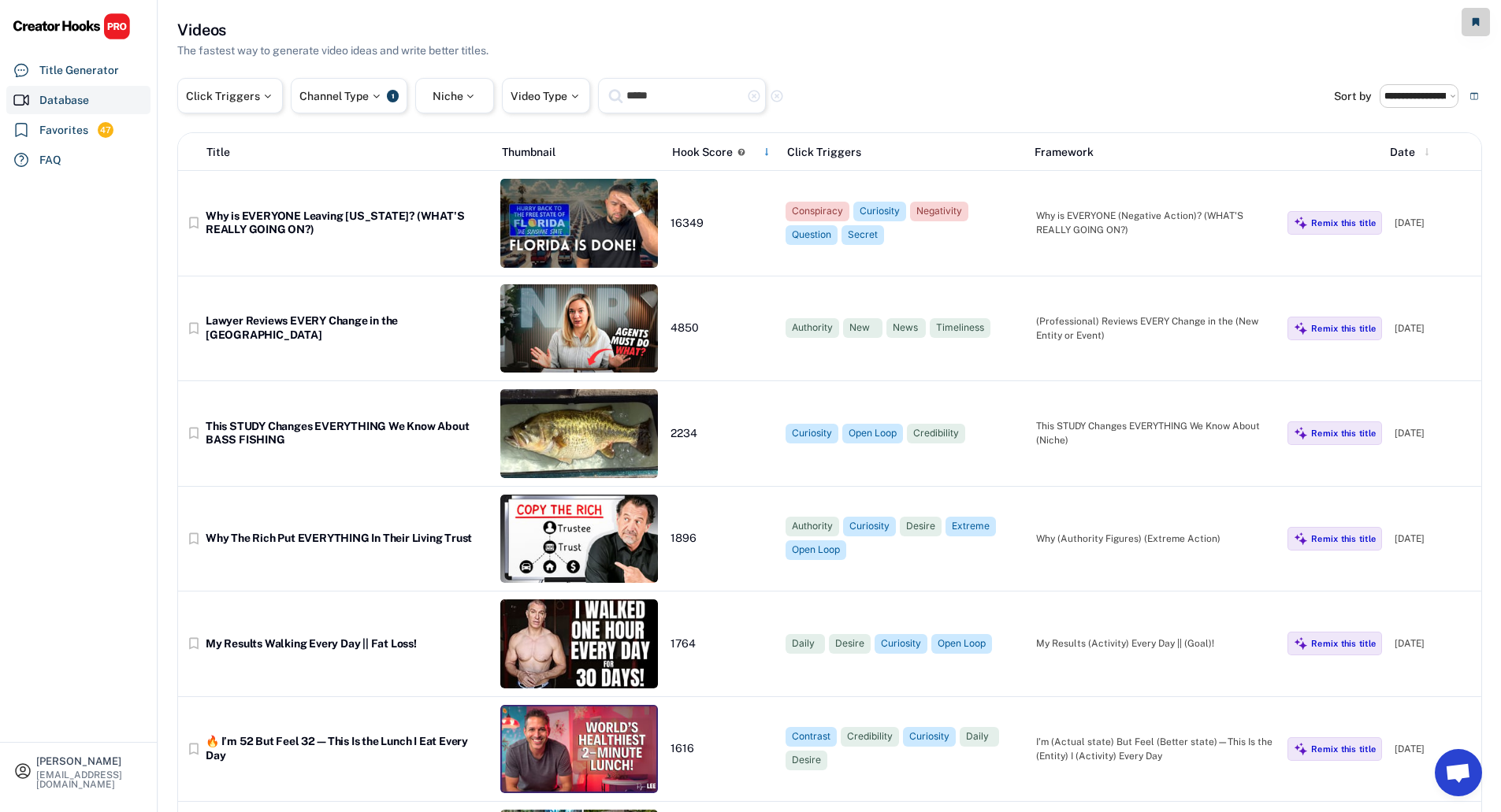 click on "*****" at bounding box center (684, 95) 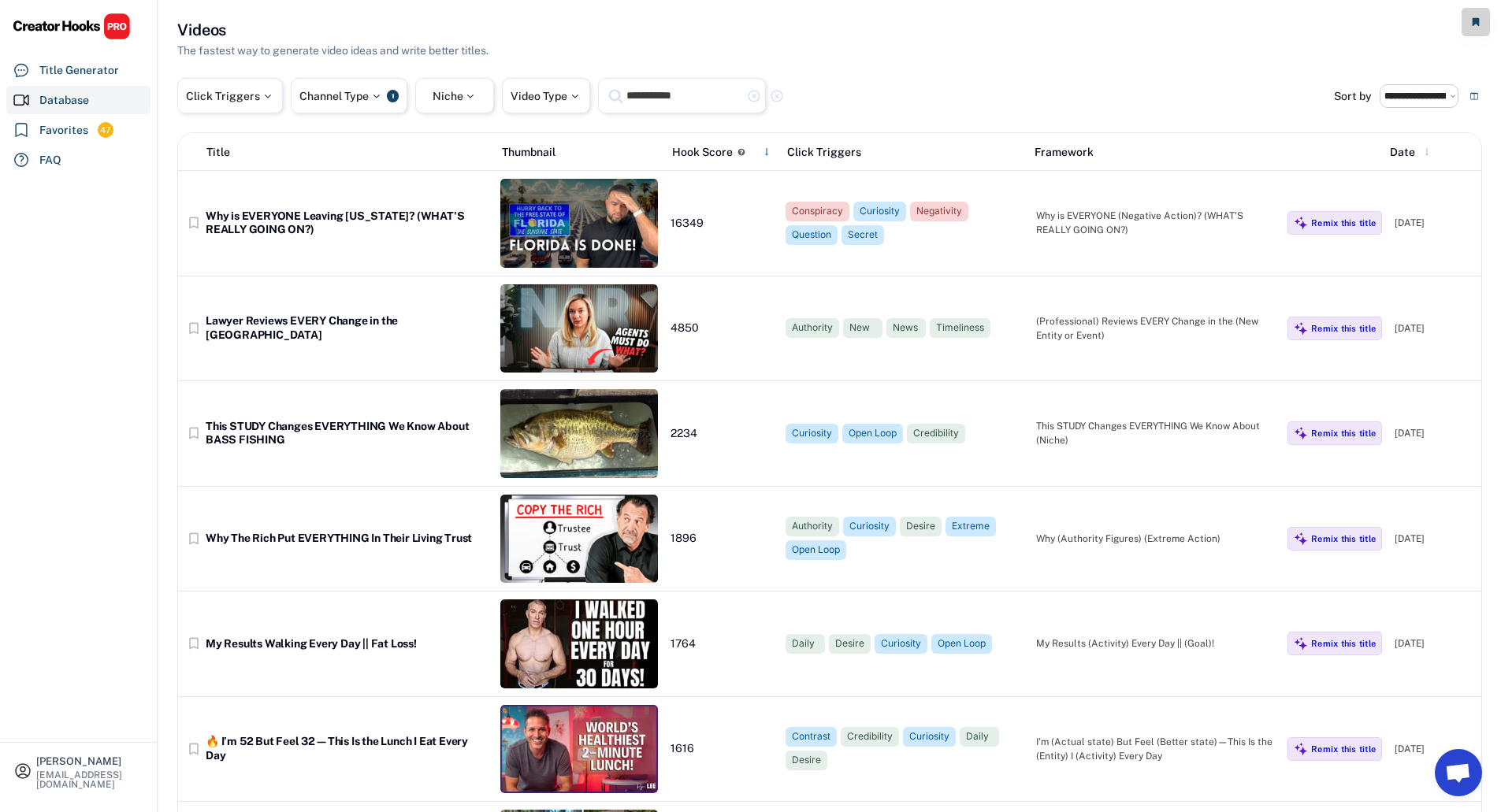 type on "**********" 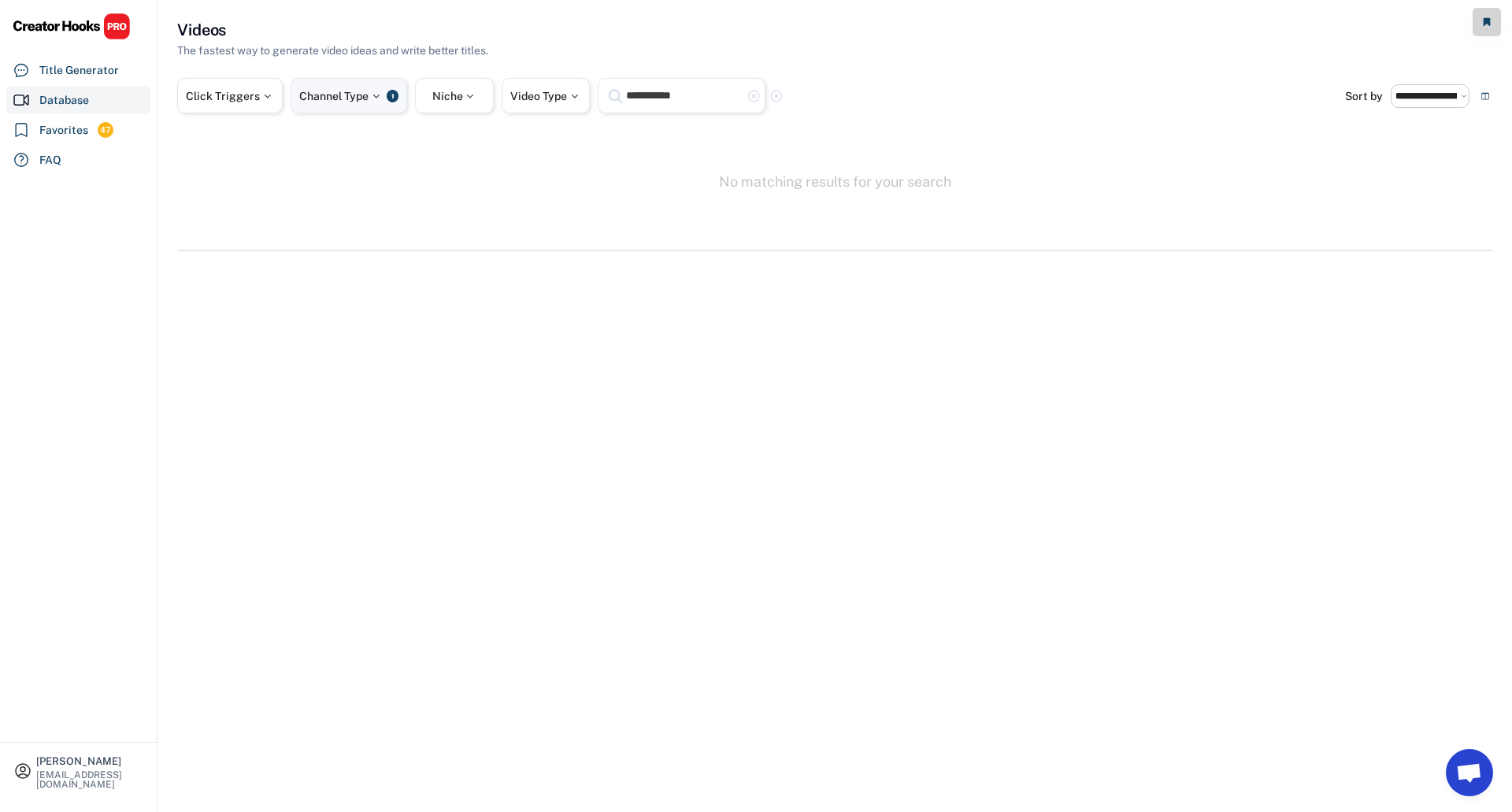 click on "Channel Type" at bounding box center (341, 96) 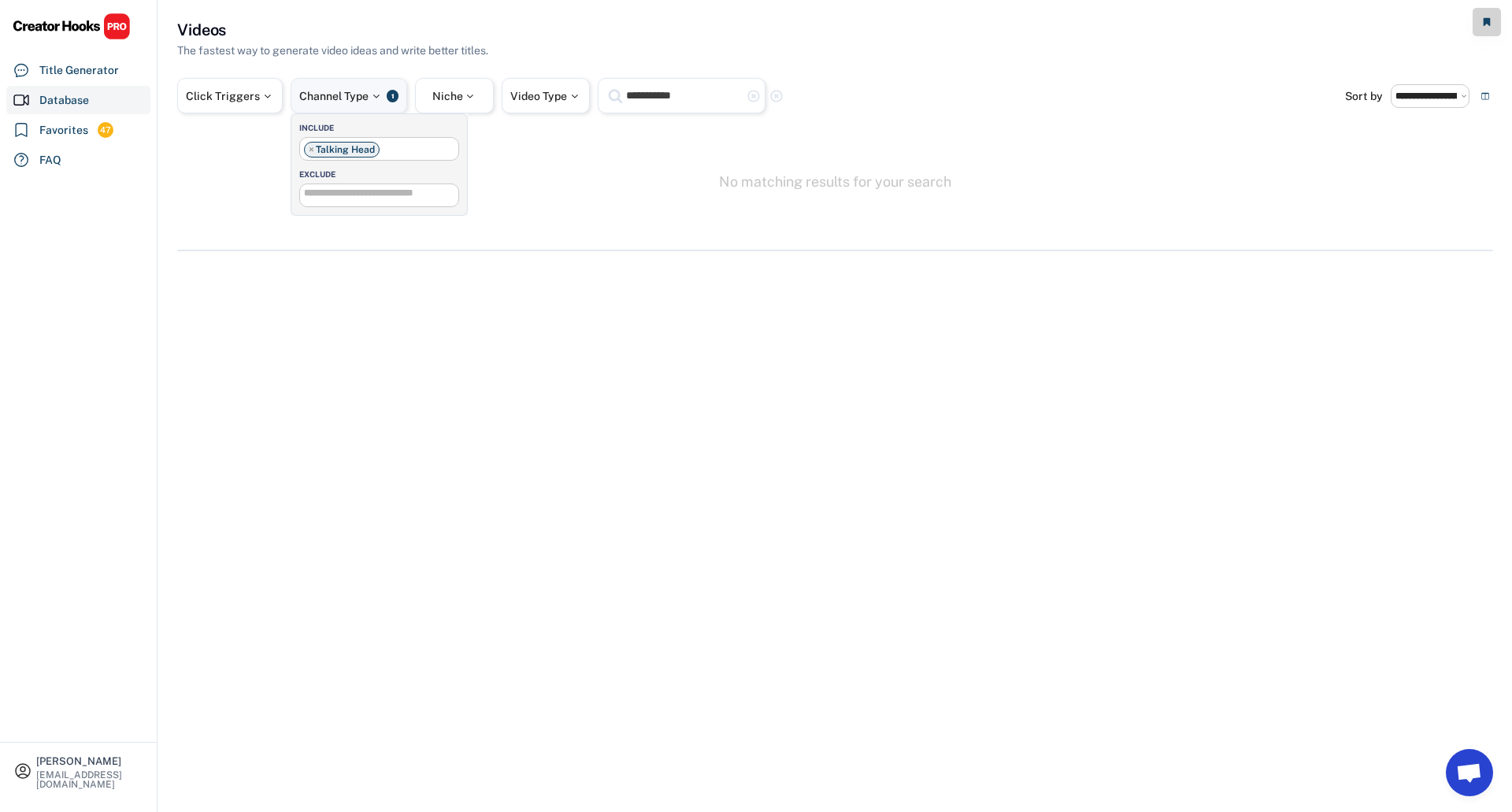 scroll, scrollTop: 80, scrollLeft: 0, axis: vertical 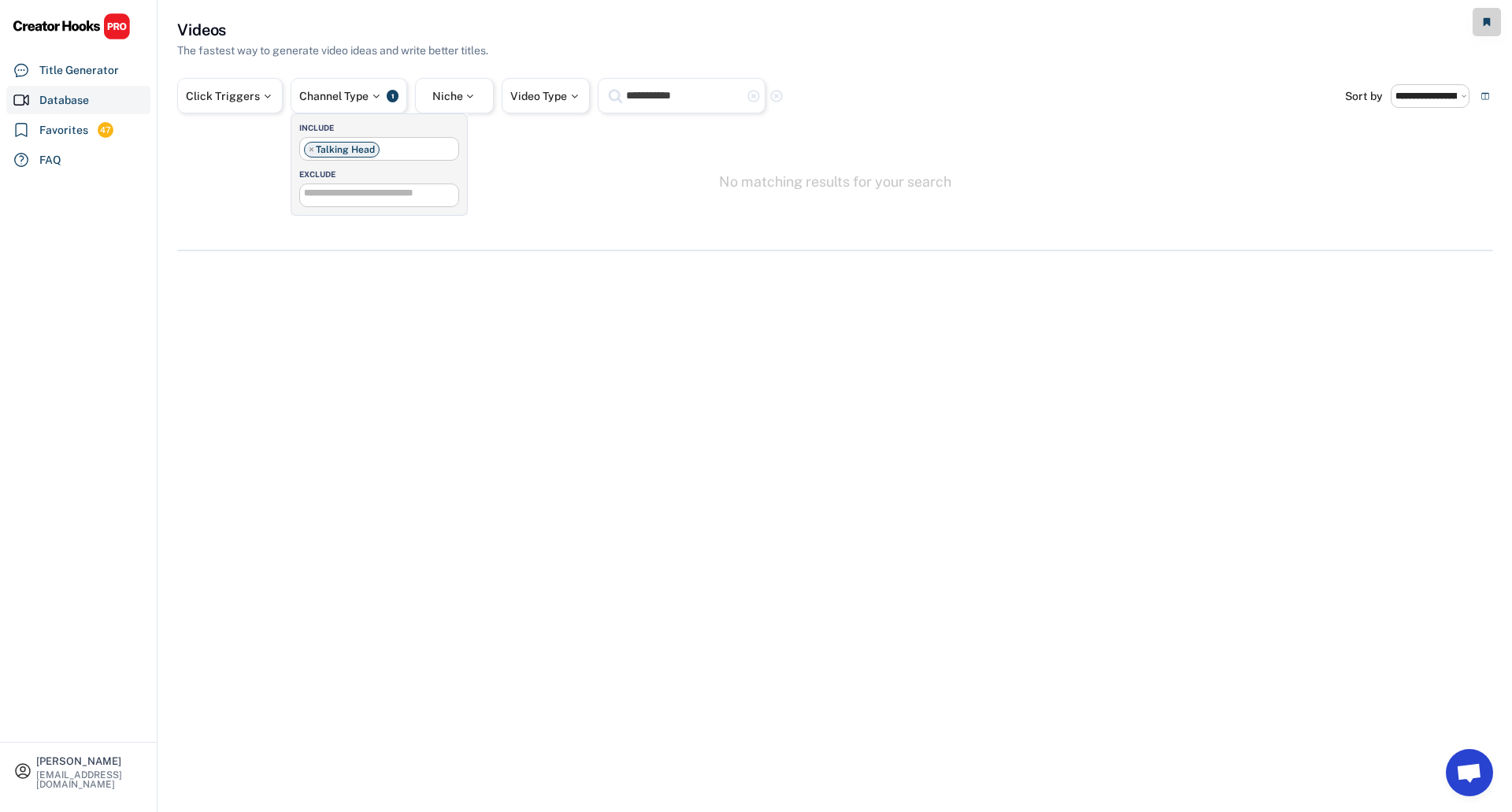 click on "× Talking Head" at bounding box center (342, 150) 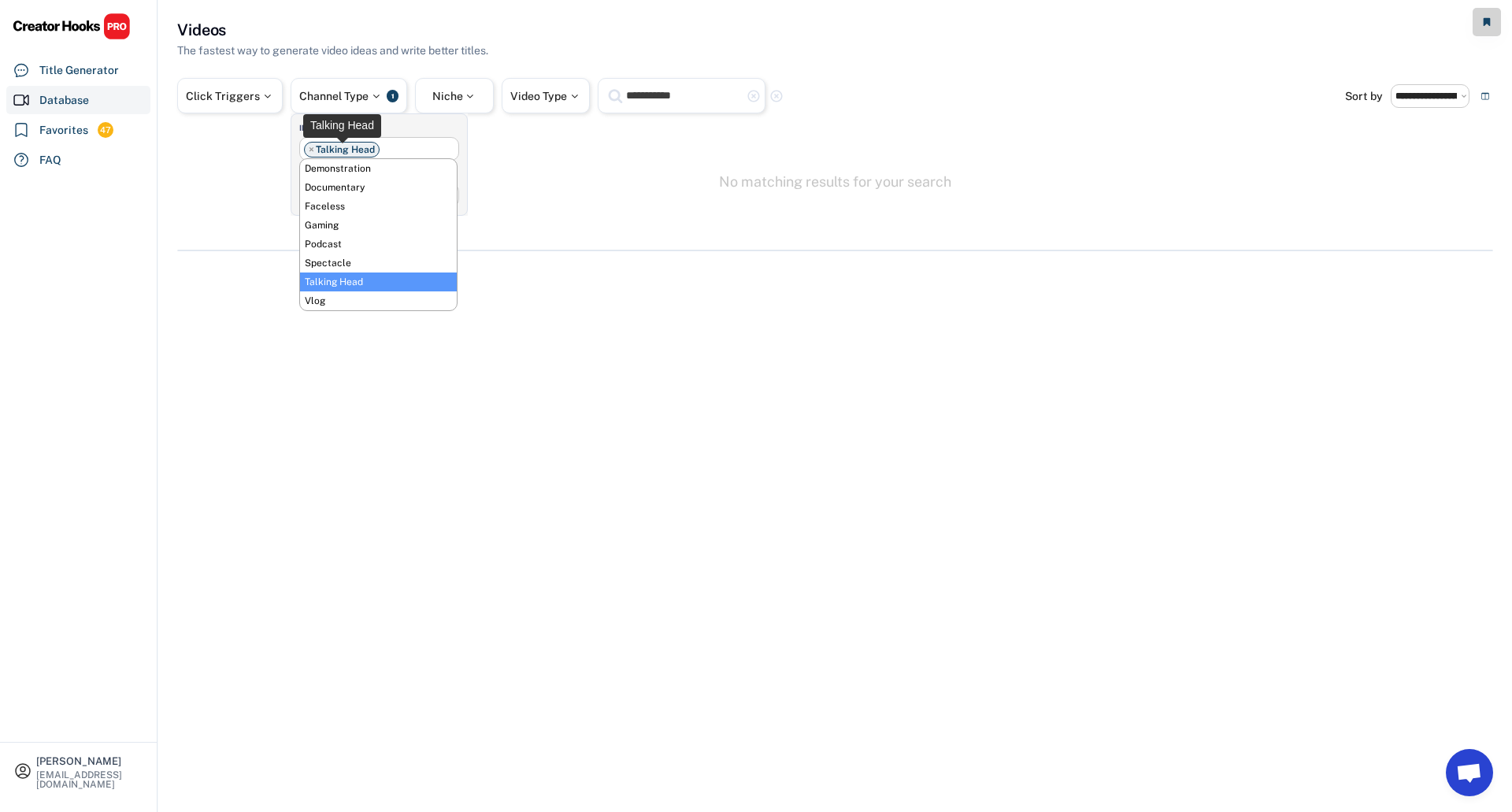 click on "×" at bounding box center (311, 150) 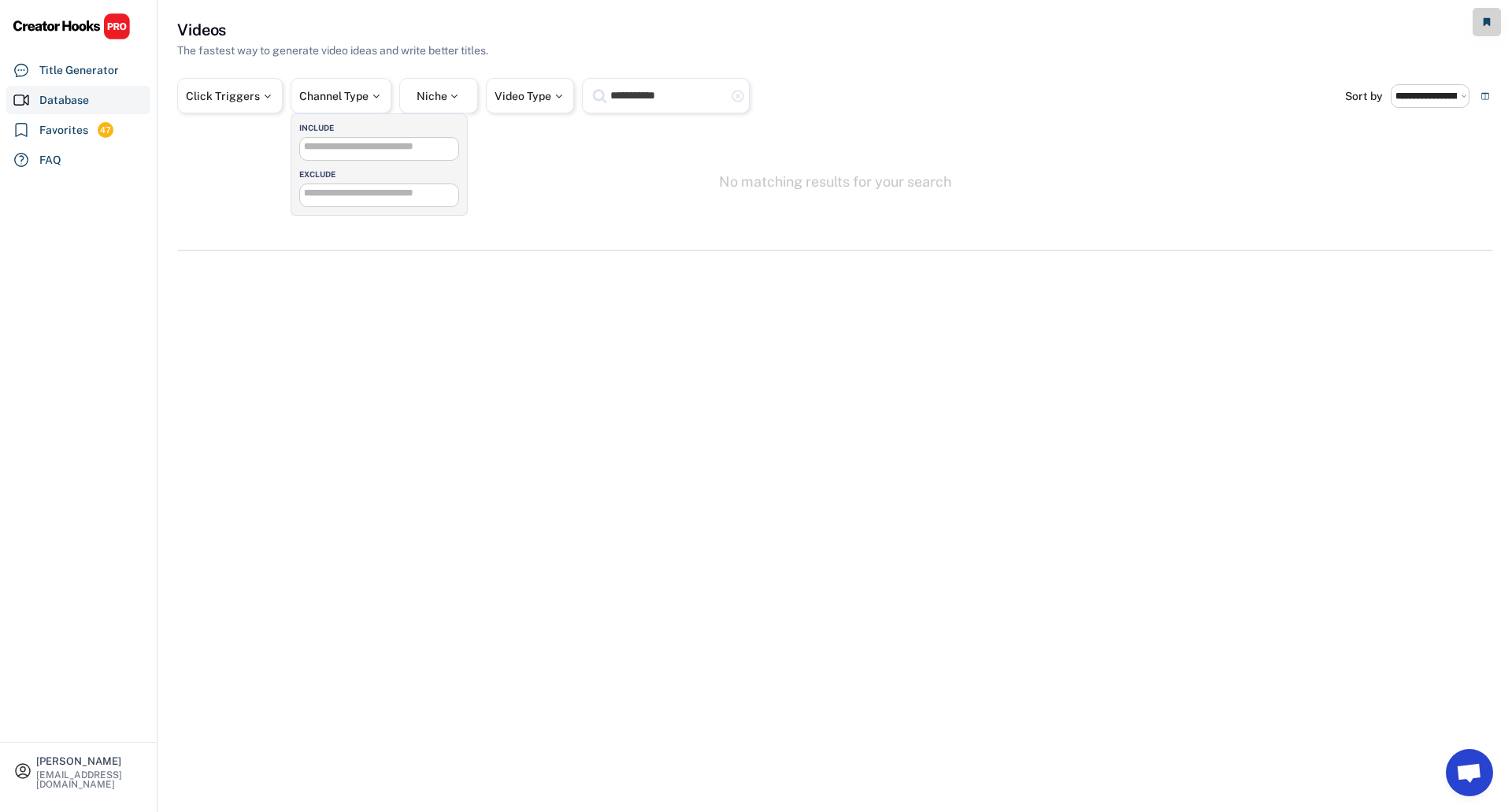 click on "**********" at bounding box center [835, 135] 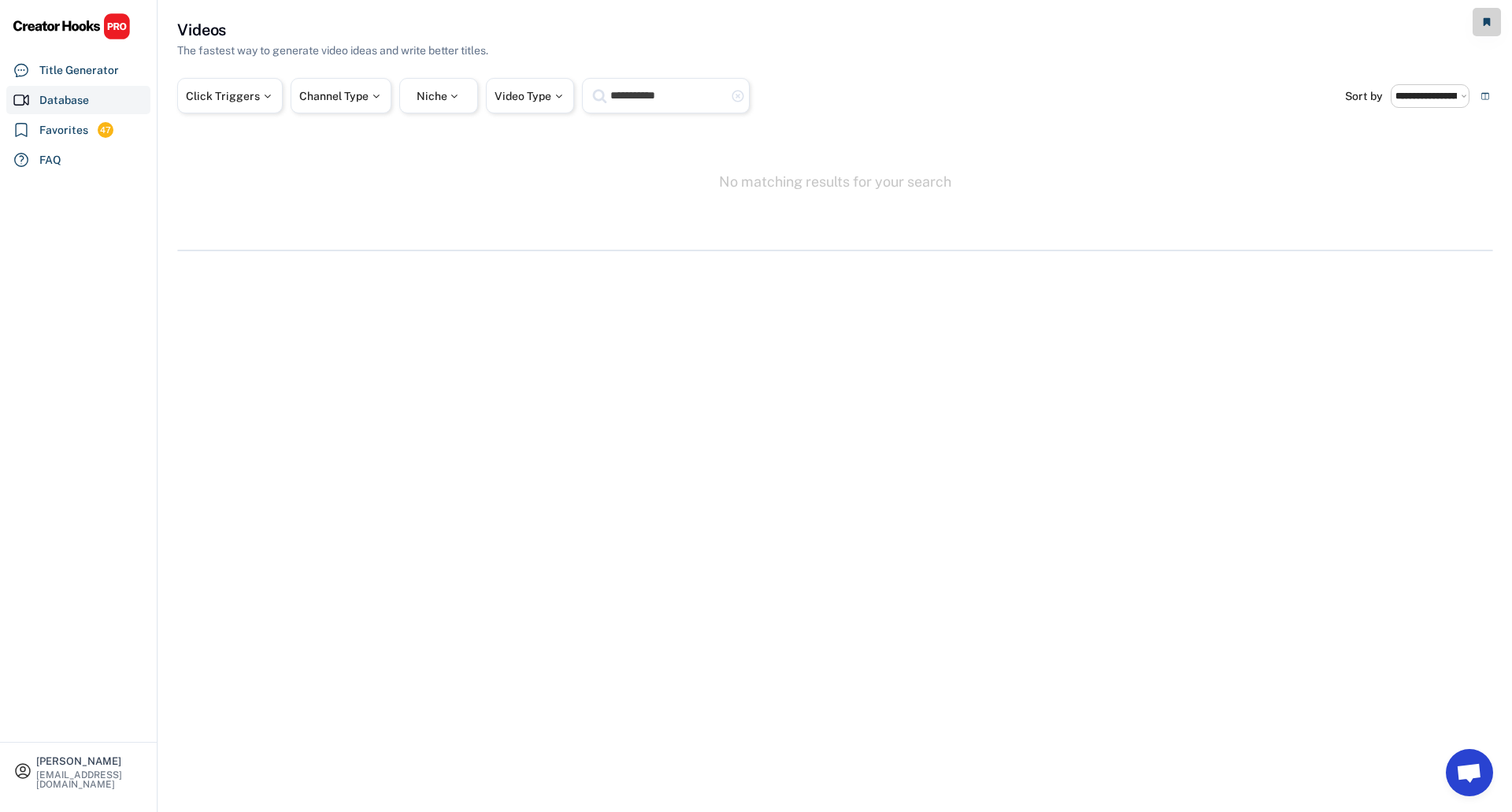 click on "**********" at bounding box center [665, 95] 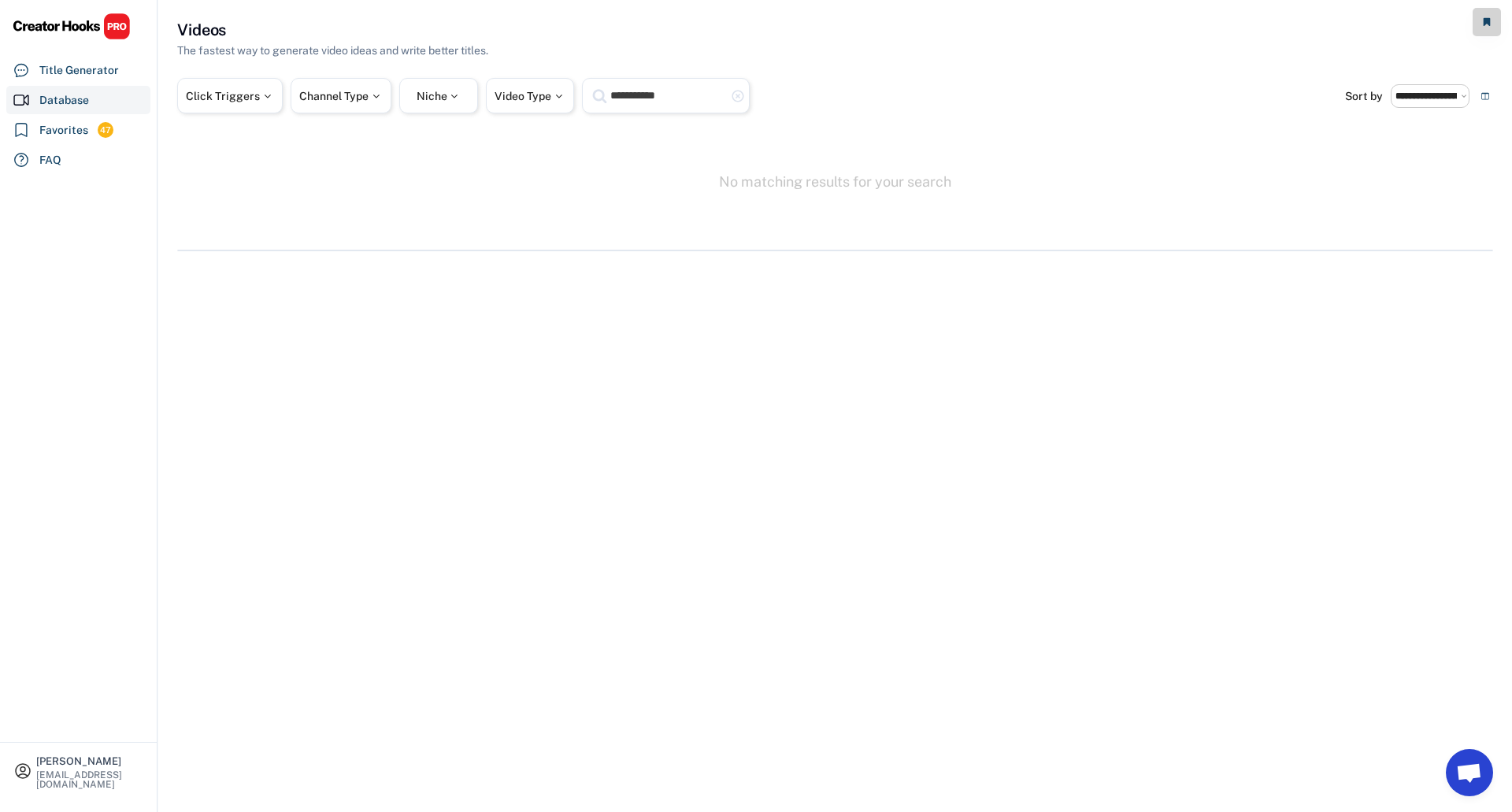 click on "**********" at bounding box center [668, 95] 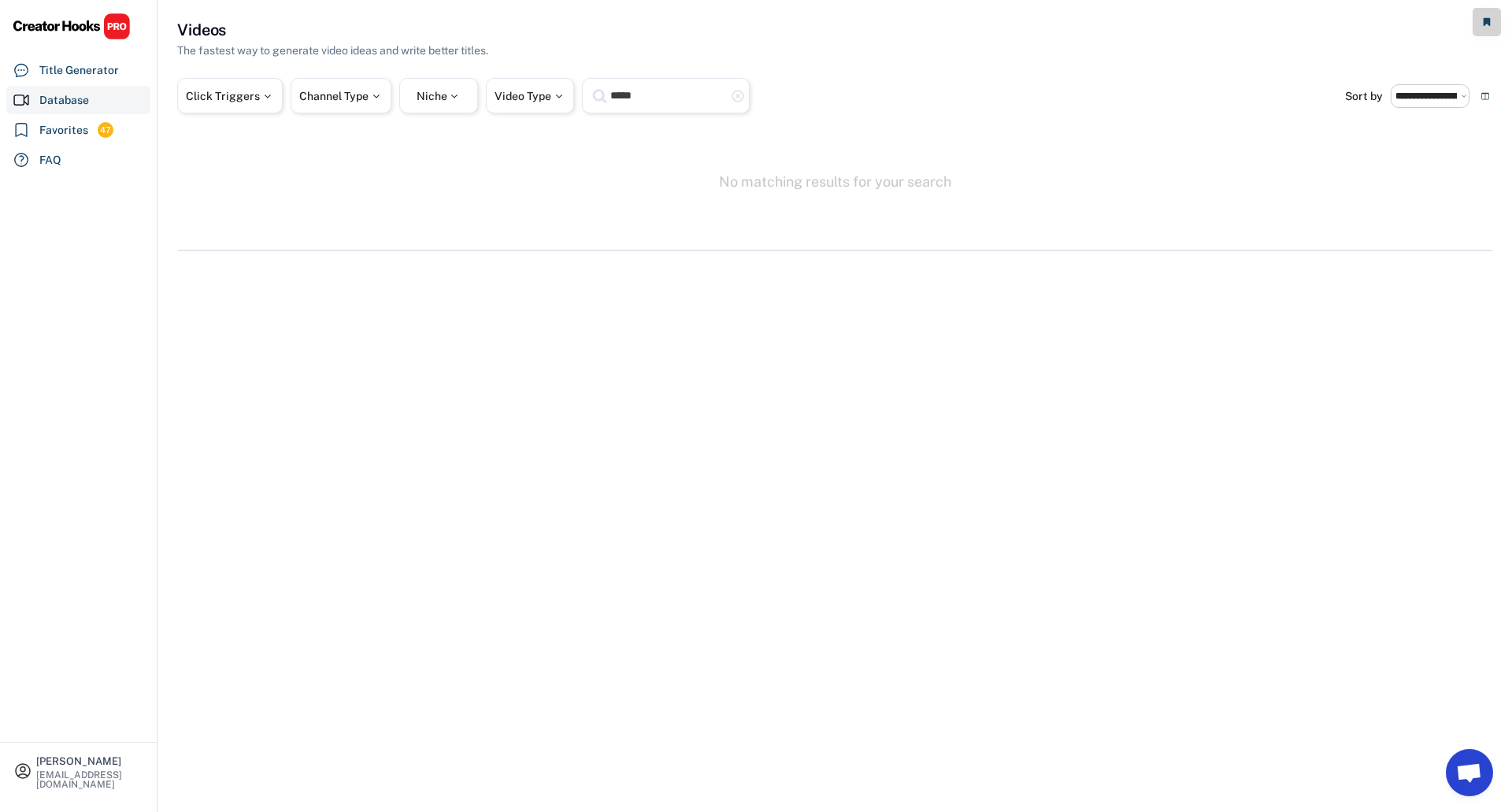 type on "*****" 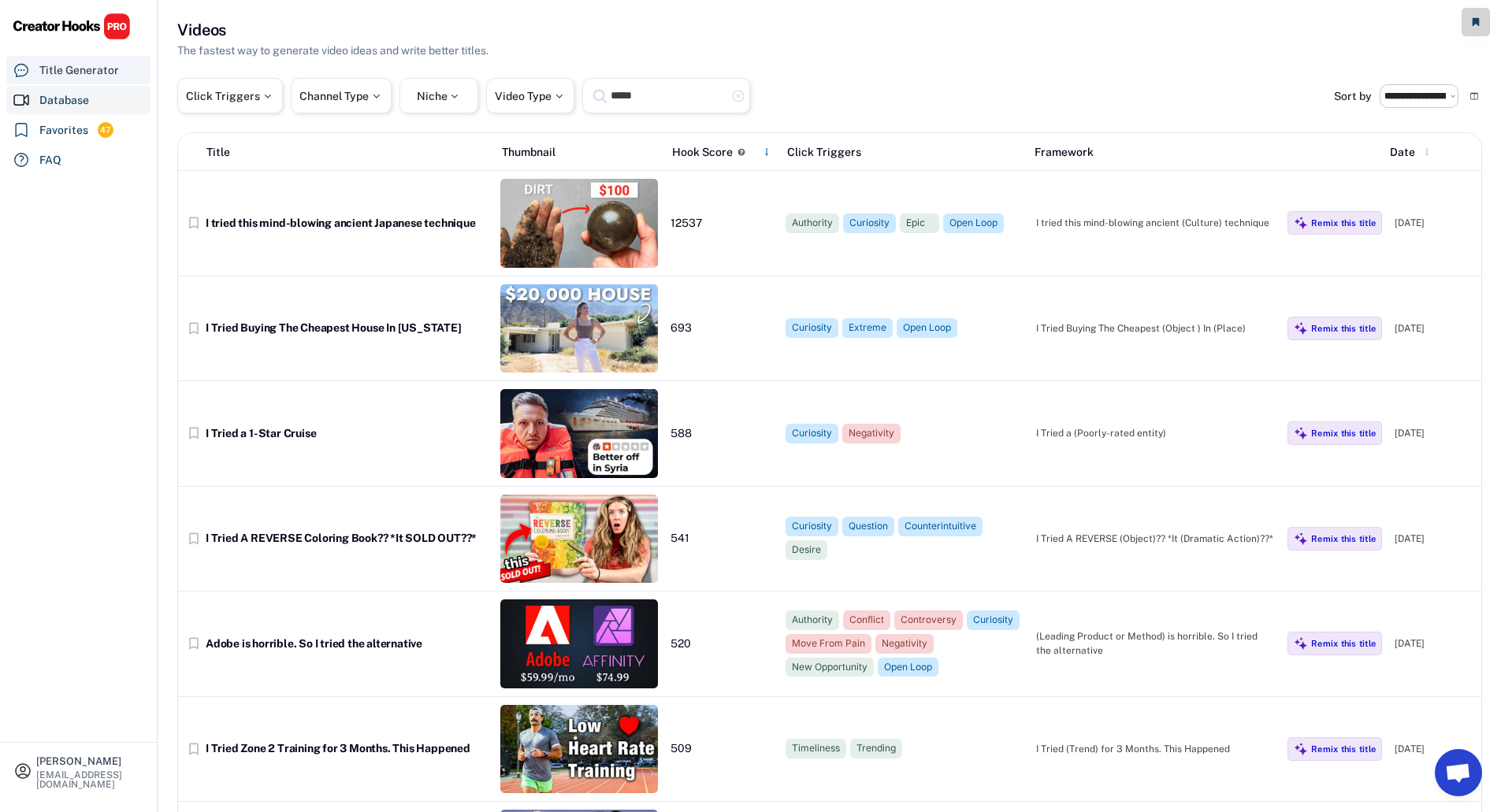click on "Title Generator" at bounding box center [79, 70] 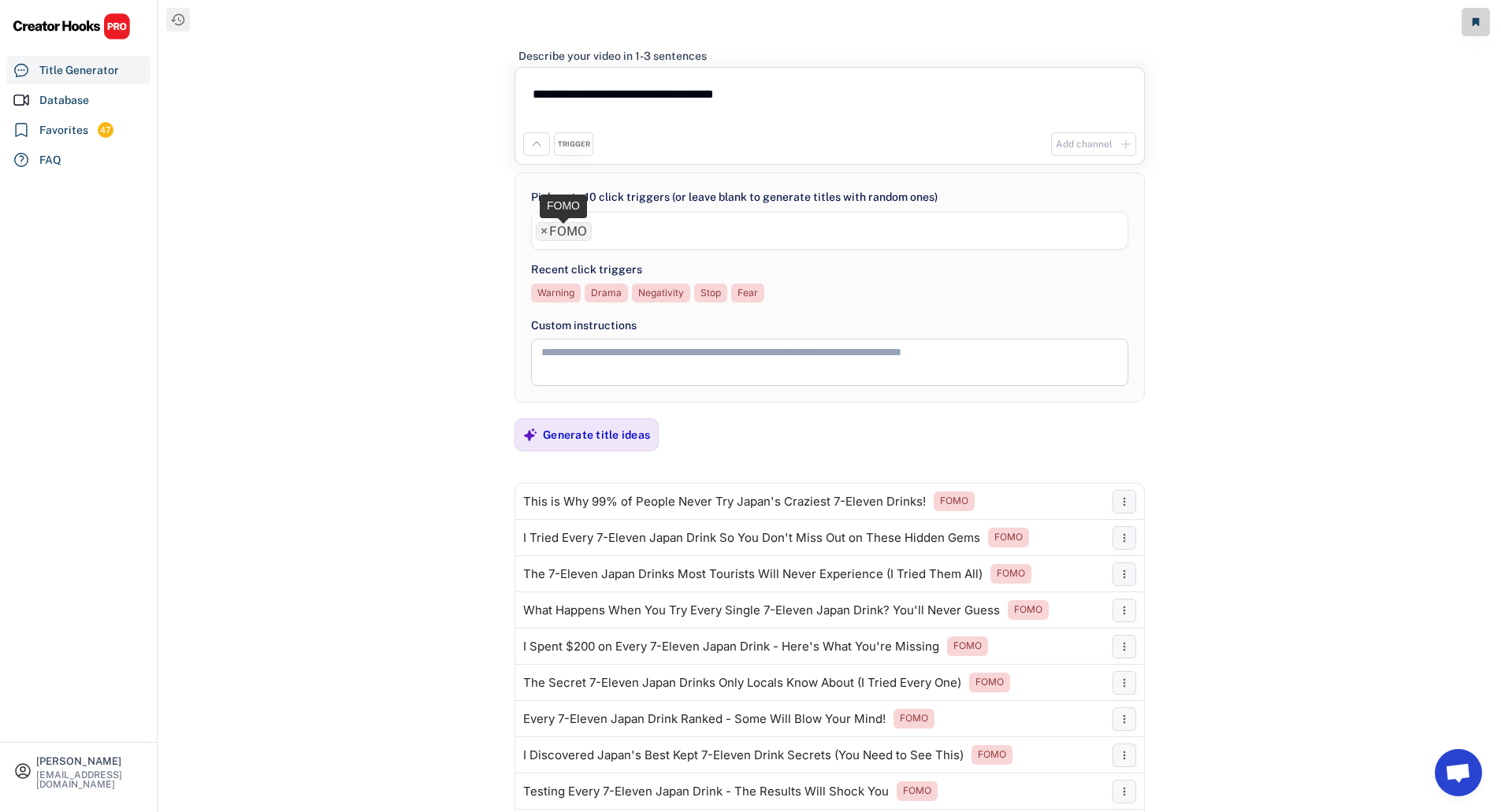 click on "×" at bounding box center (544, 232) 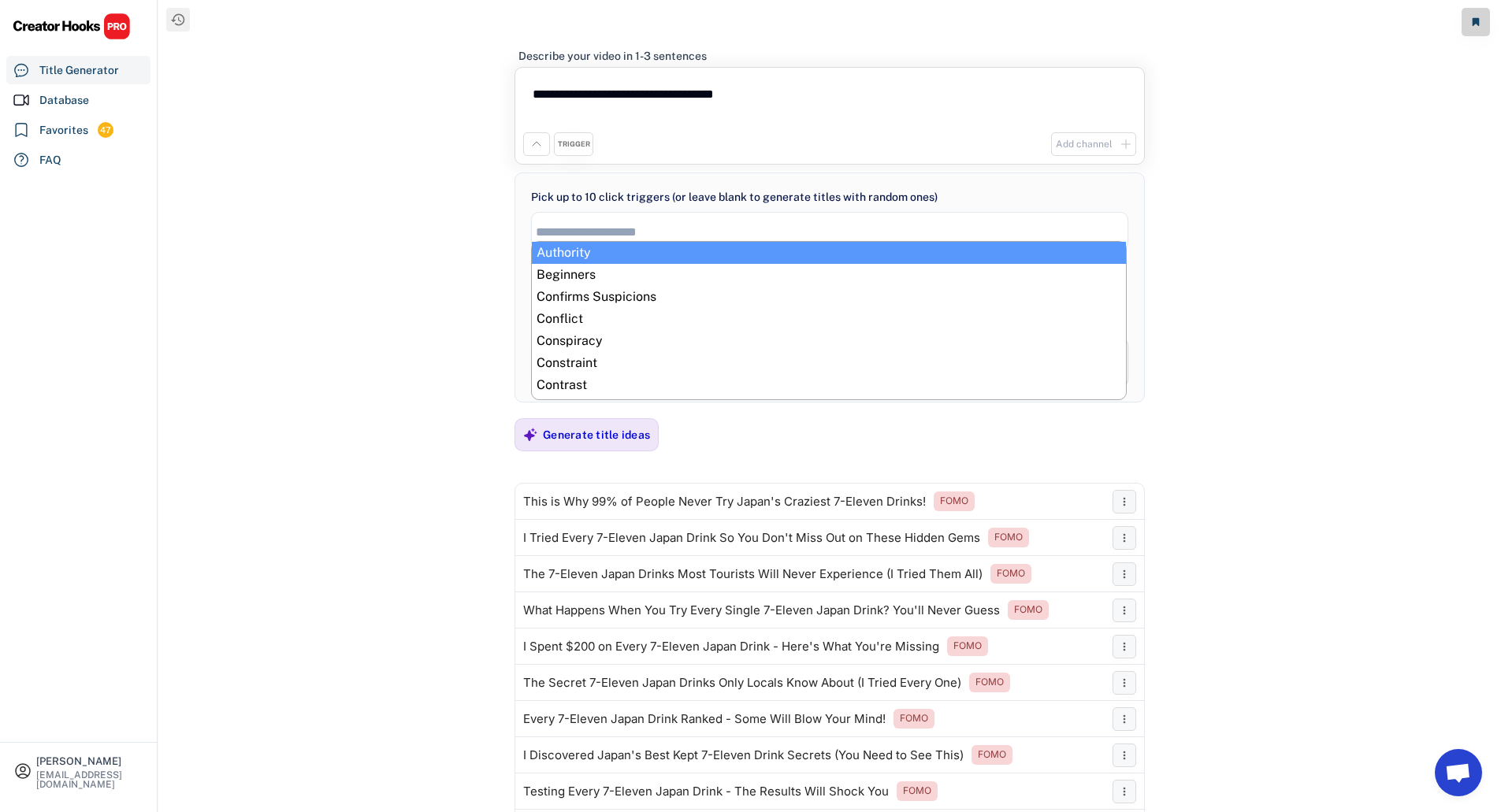 click on "TRIGGER" at bounding box center [574, 144] 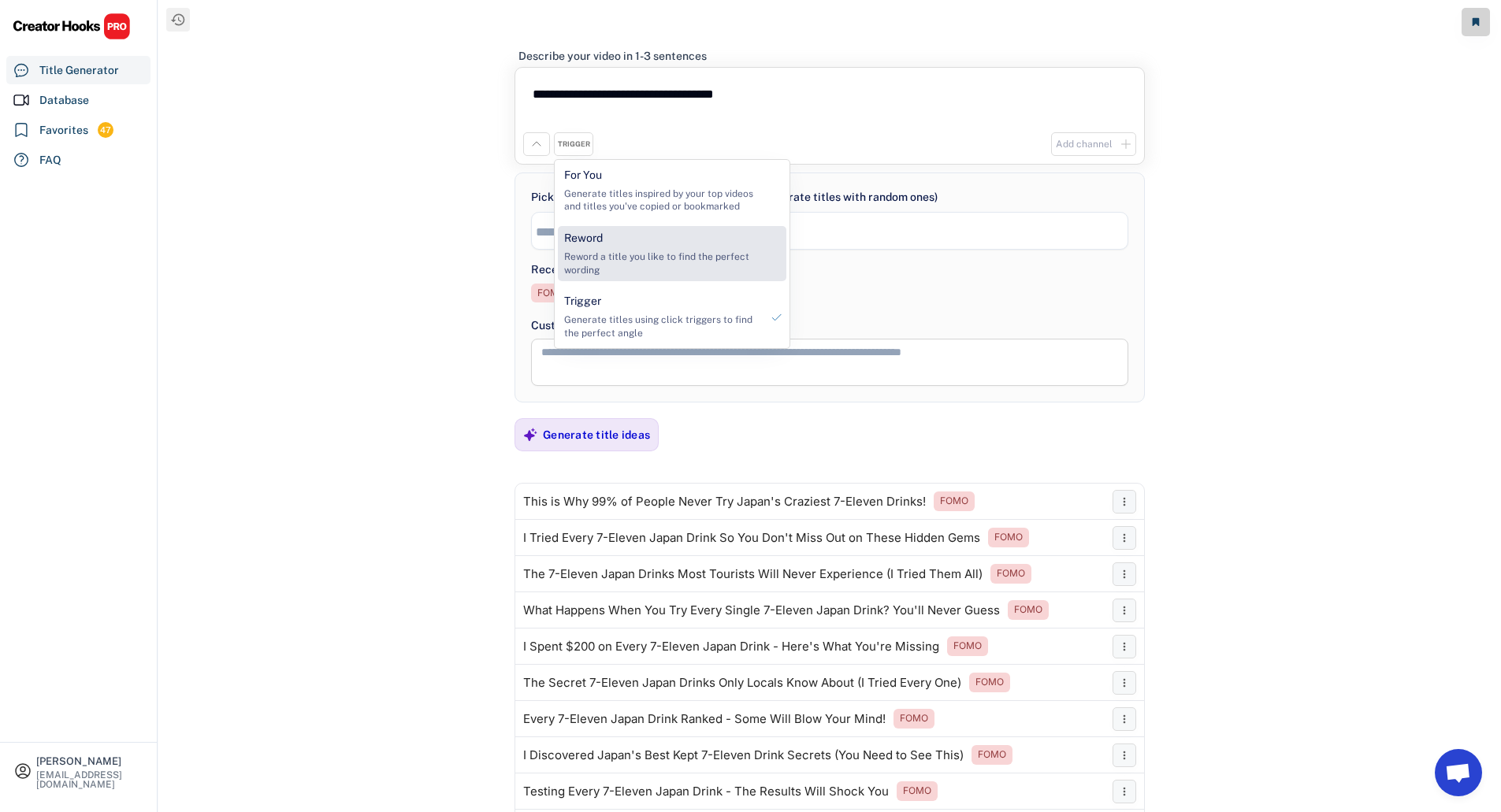 click on "Reword a title you like to find the perfect wording" at bounding box center [662, 264] 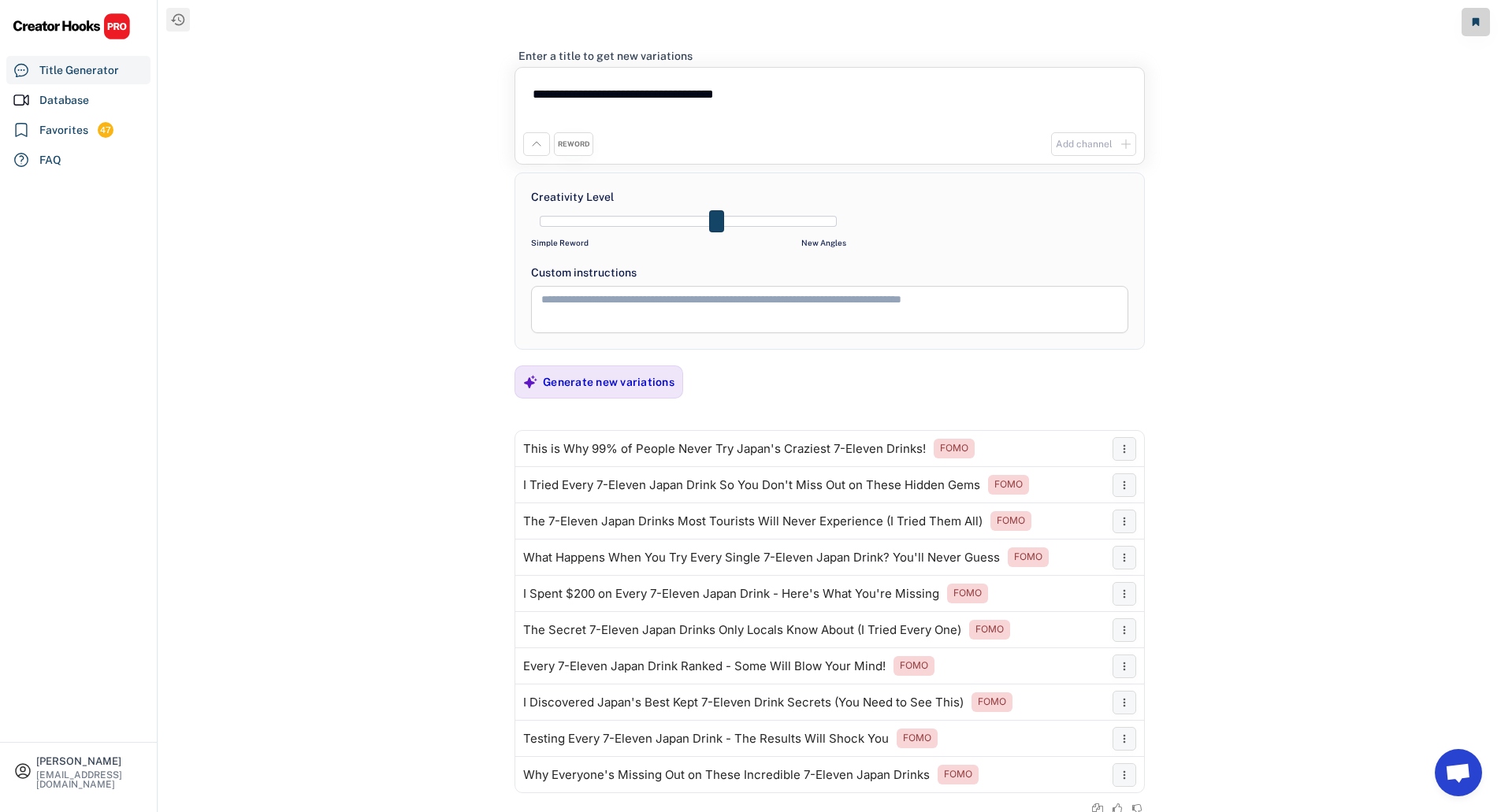 drag, startPoint x: 604, startPoint y: 95, endPoint x: 786, endPoint y: 87, distance: 182.1757 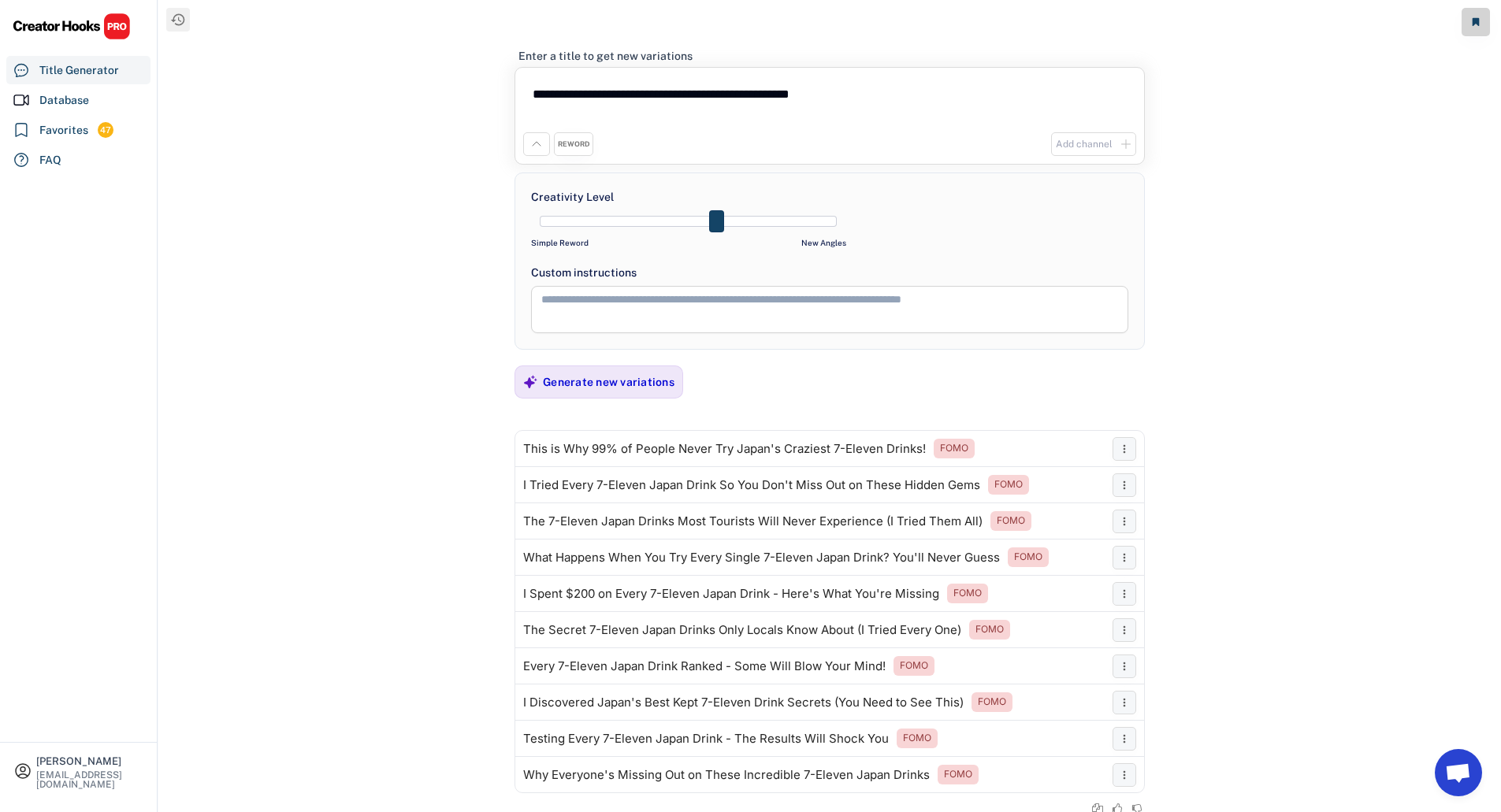 click on "**********" at bounding box center (830, 104) 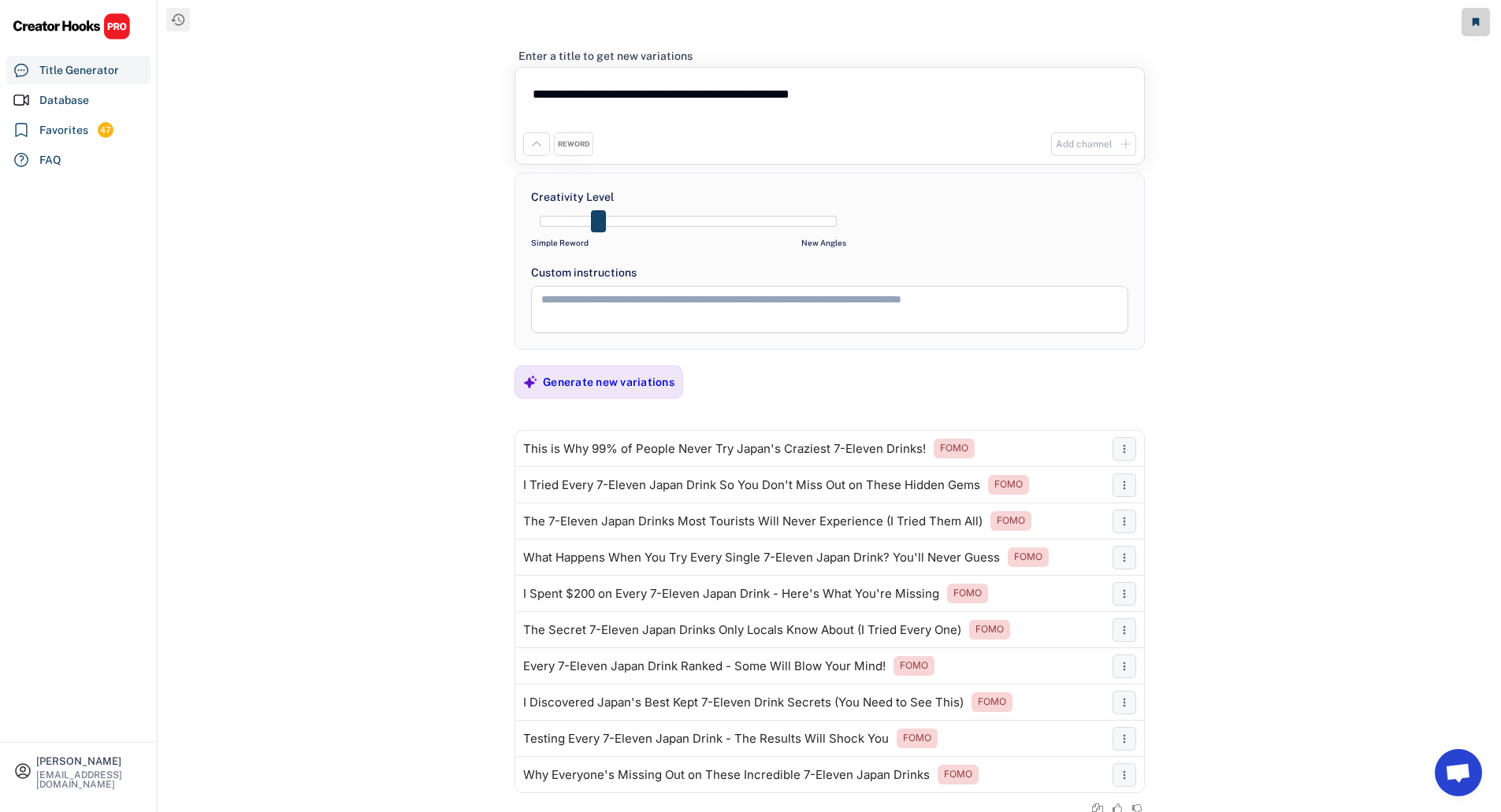 drag, startPoint x: 724, startPoint y: 218, endPoint x: 626, endPoint y: 227, distance: 98.412398 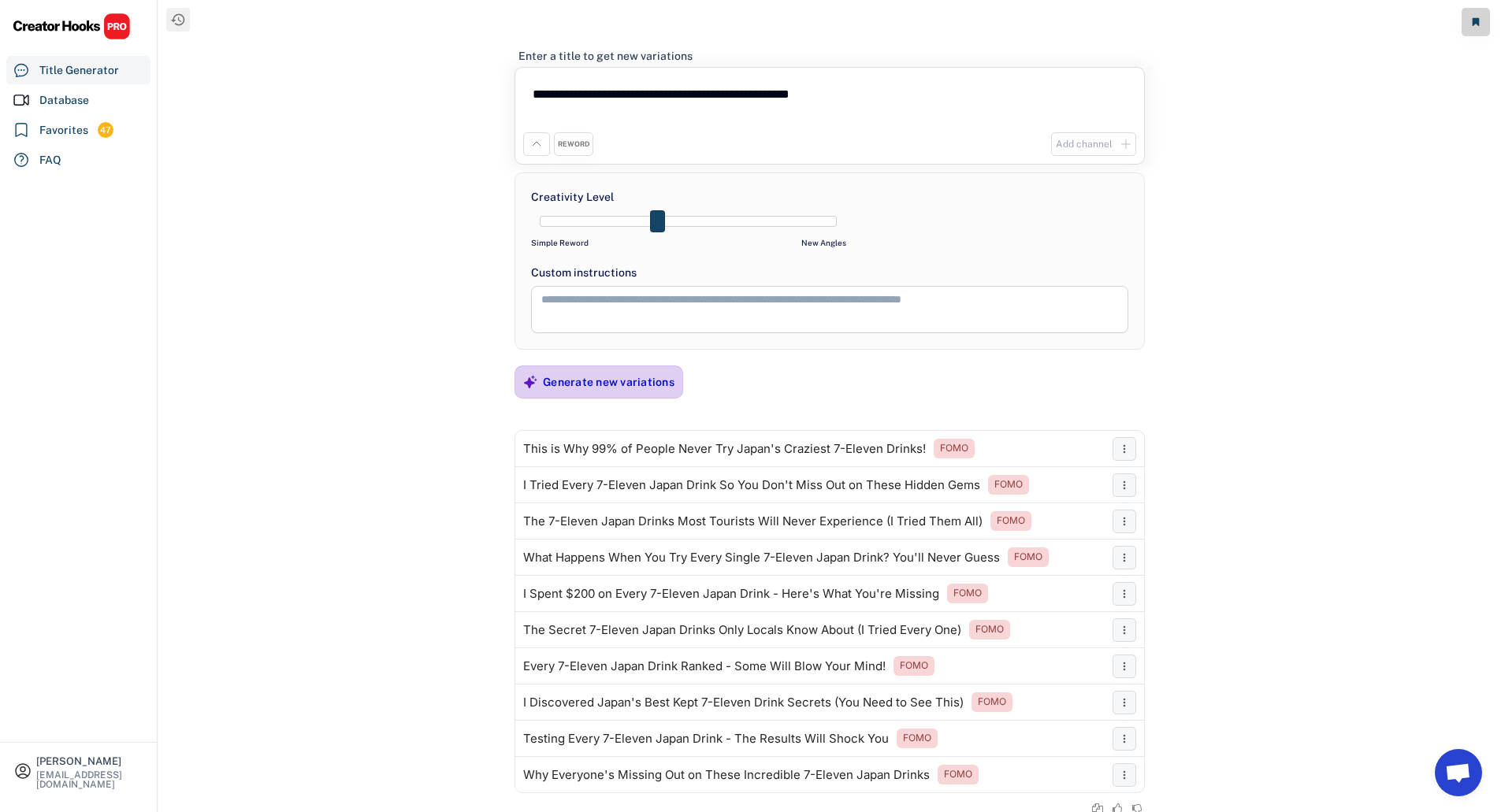 click on "Generate new variations" at bounding box center (599, 382) 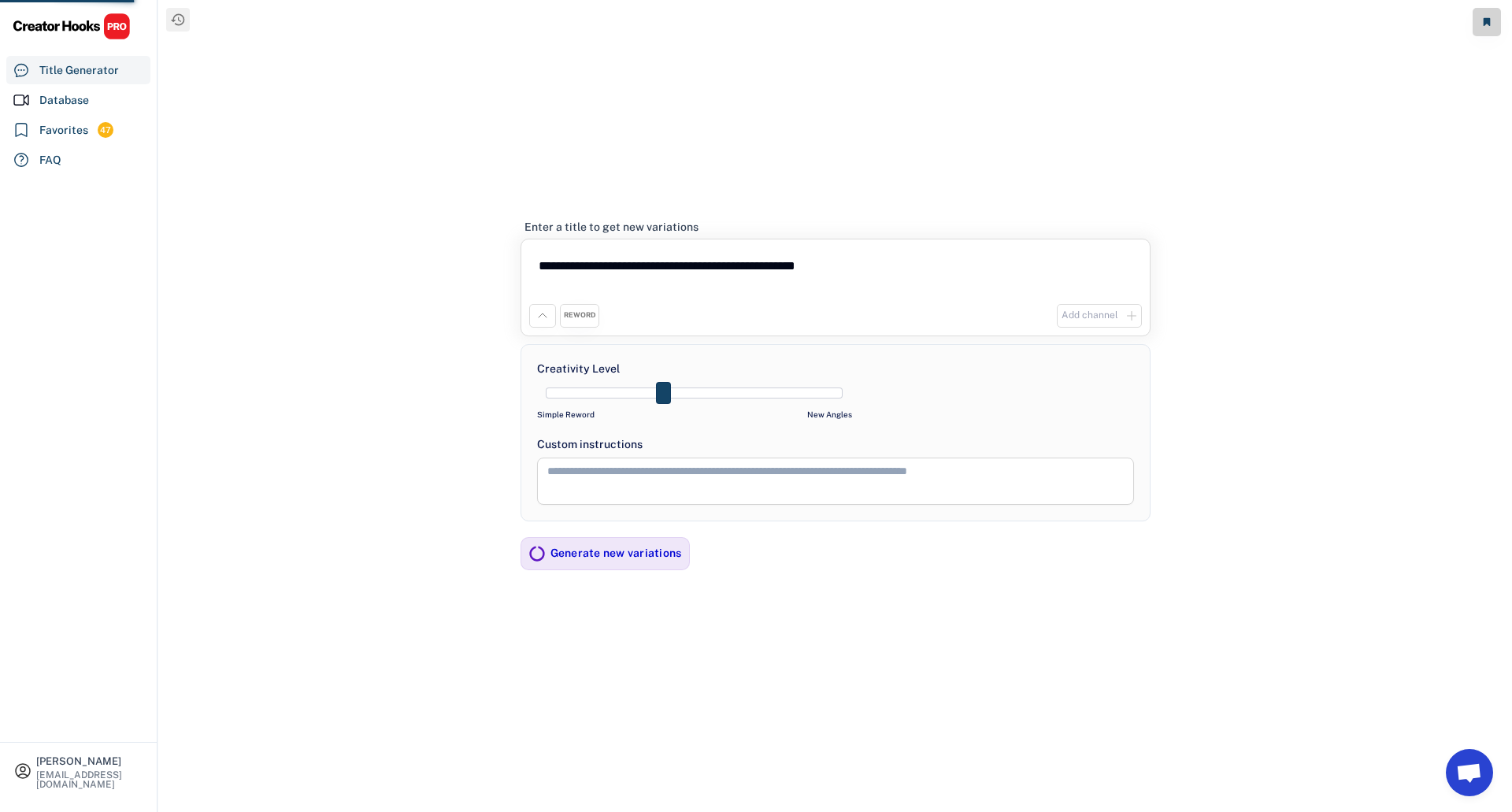 click on "Add channel" at bounding box center [1090, 315] 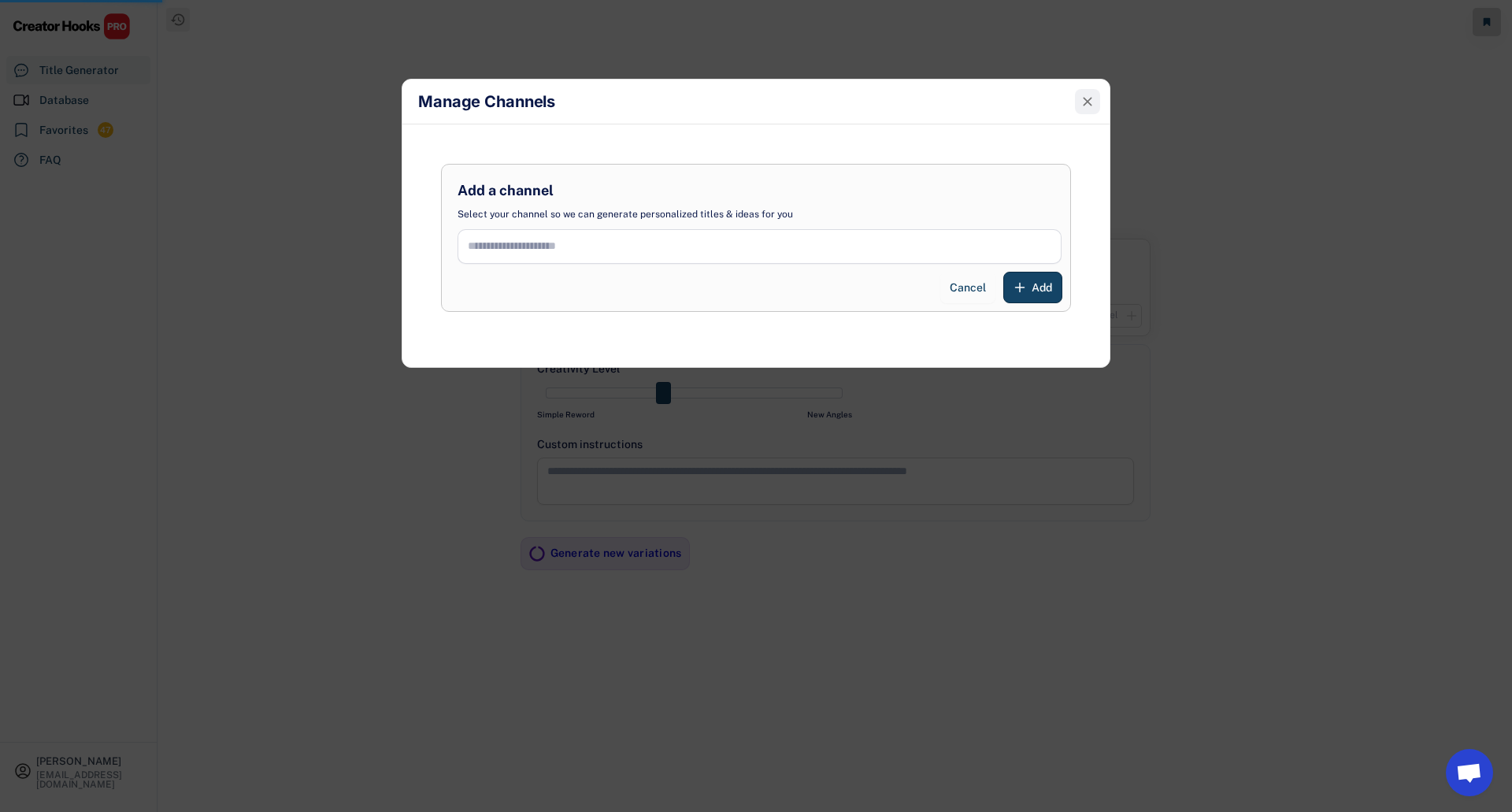 click 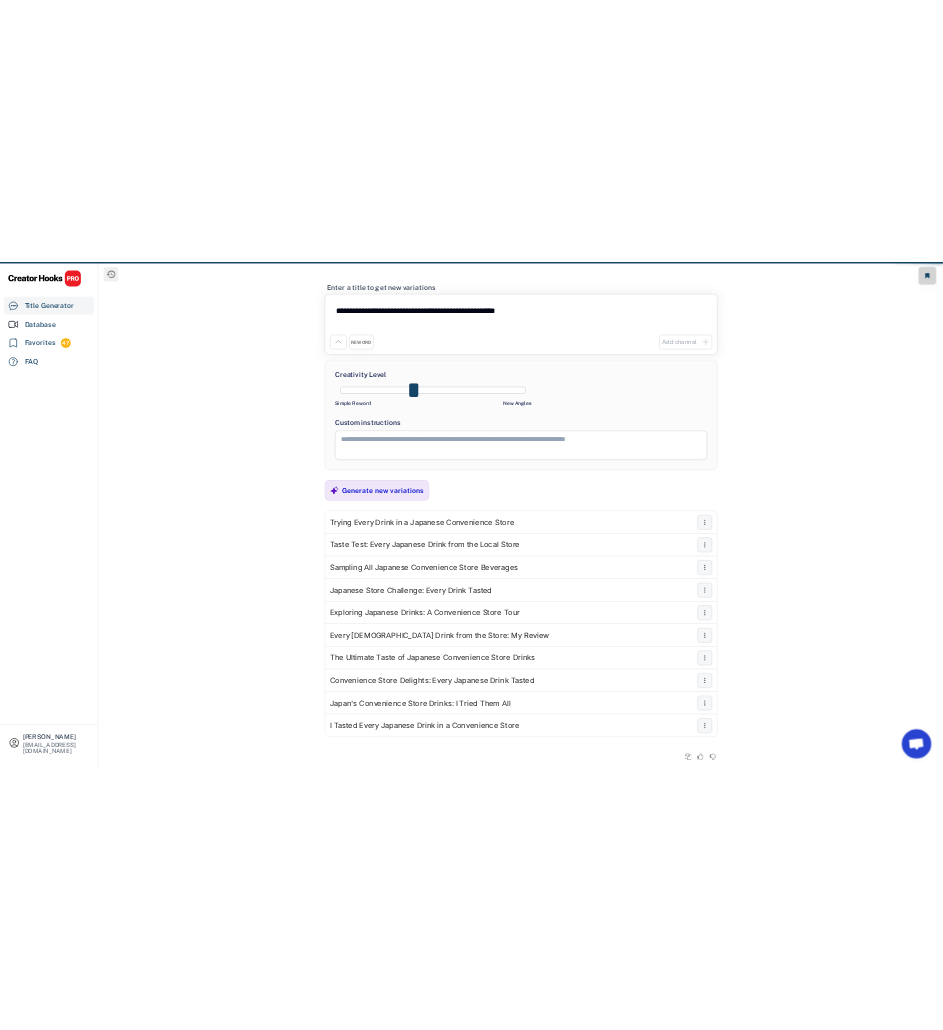 scroll, scrollTop: 46, scrollLeft: 0, axis: vertical 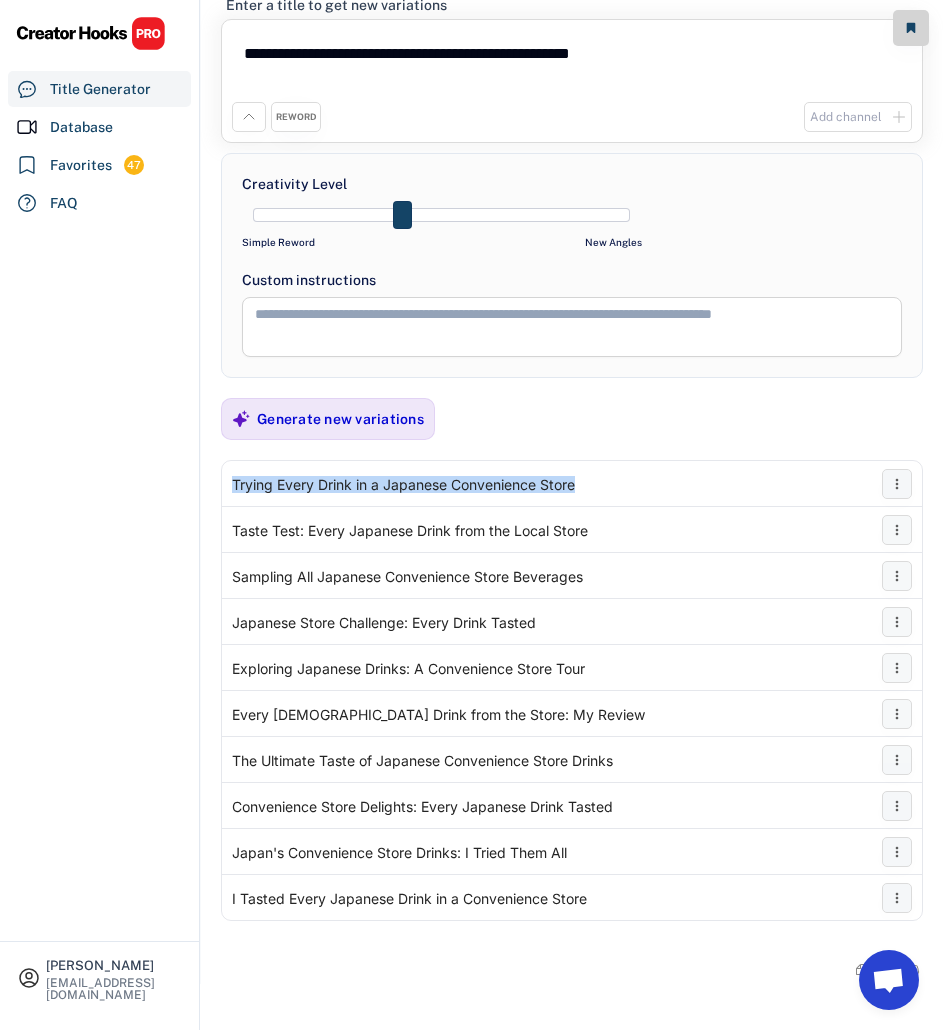 drag, startPoint x: 598, startPoint y: 487, endPoint x: 220, endPoint y: 489, distance: 378.00528 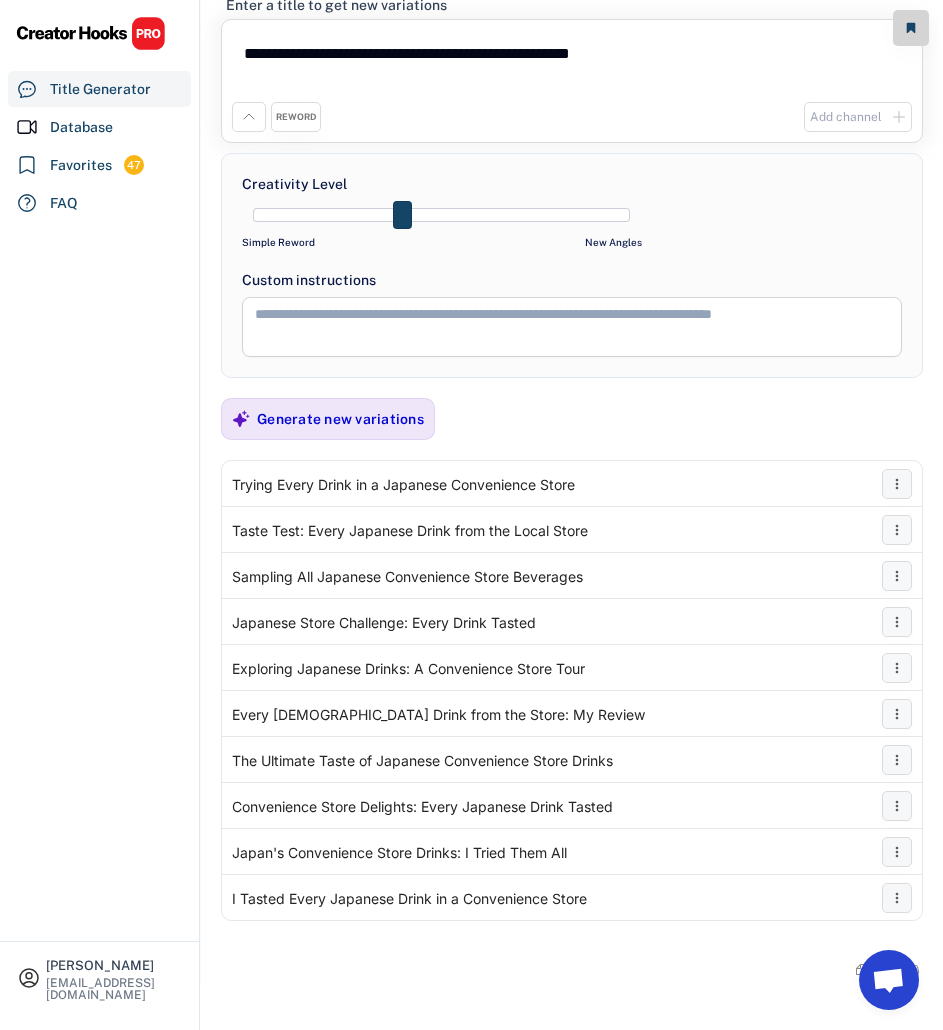 drag, startPoint x: 412, startPoint y: 198, endPoint x: 508, endPoint y: 207, distance: 96.42095 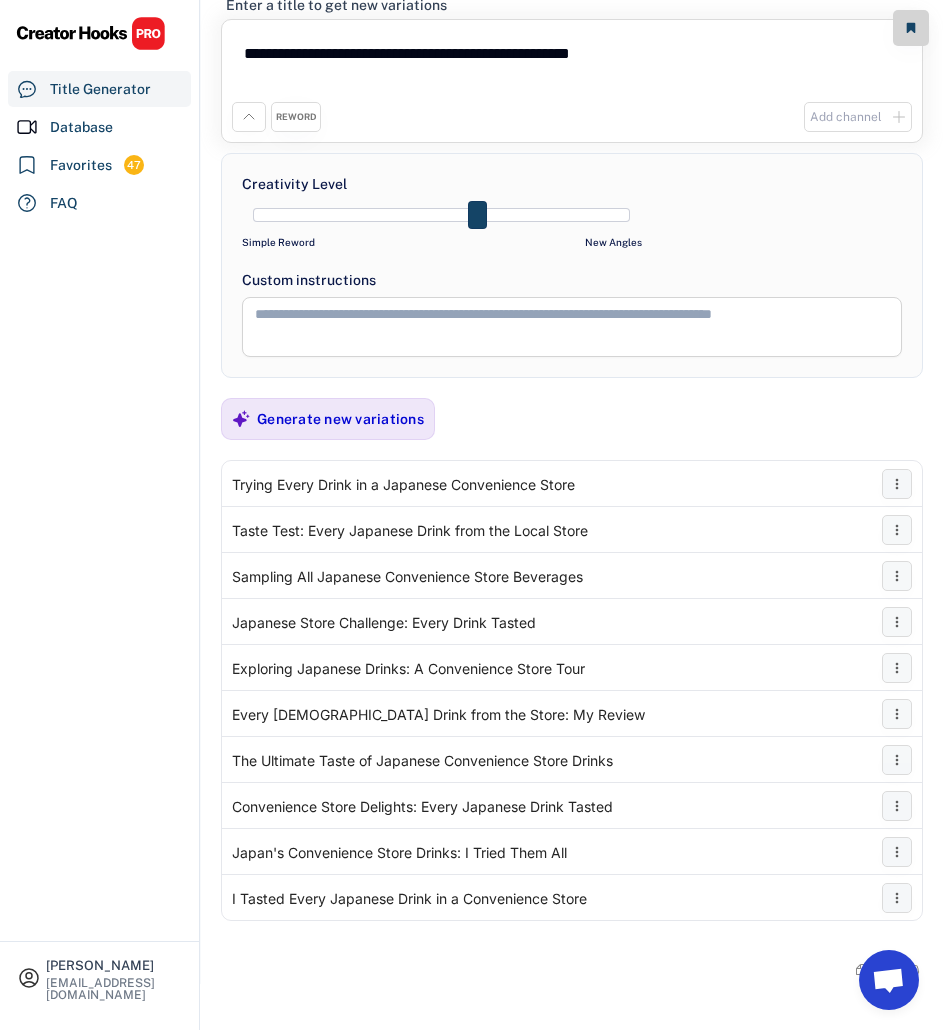 click at bounding box center (441, 215) 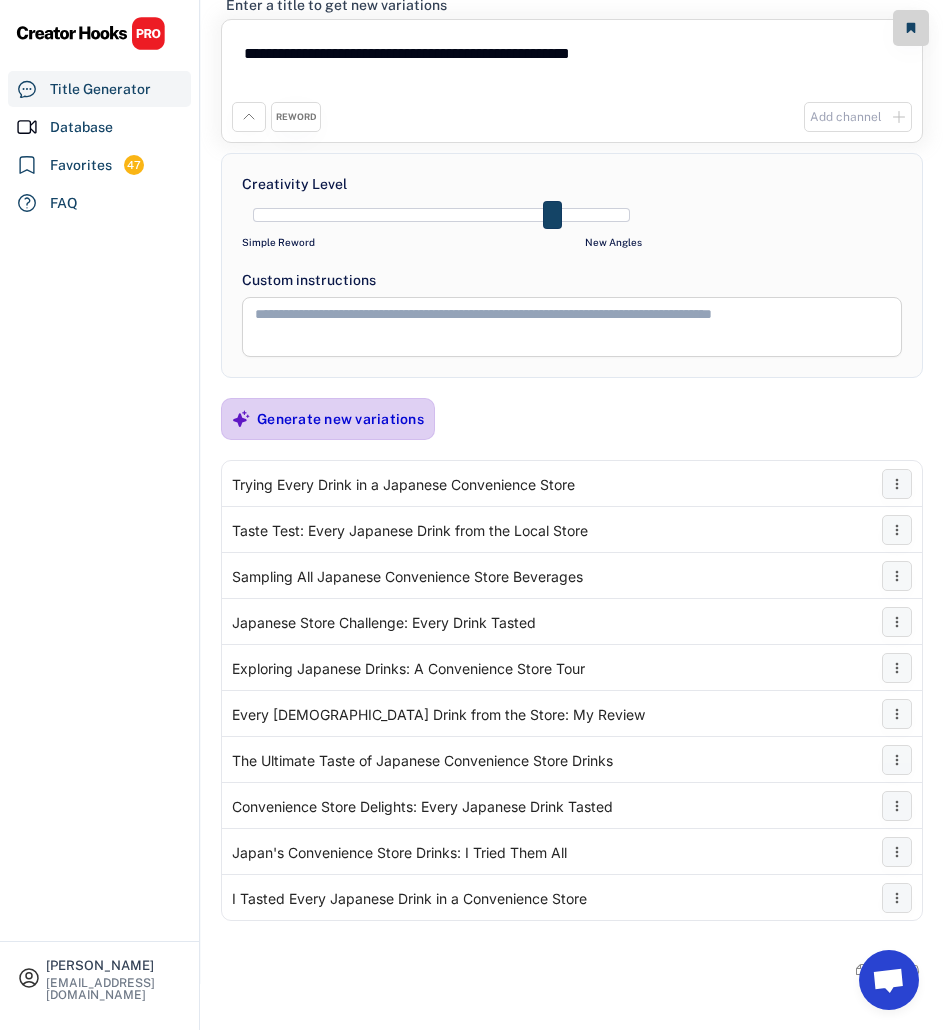 click on "Generate new variations" at bounding box center [340, 419] 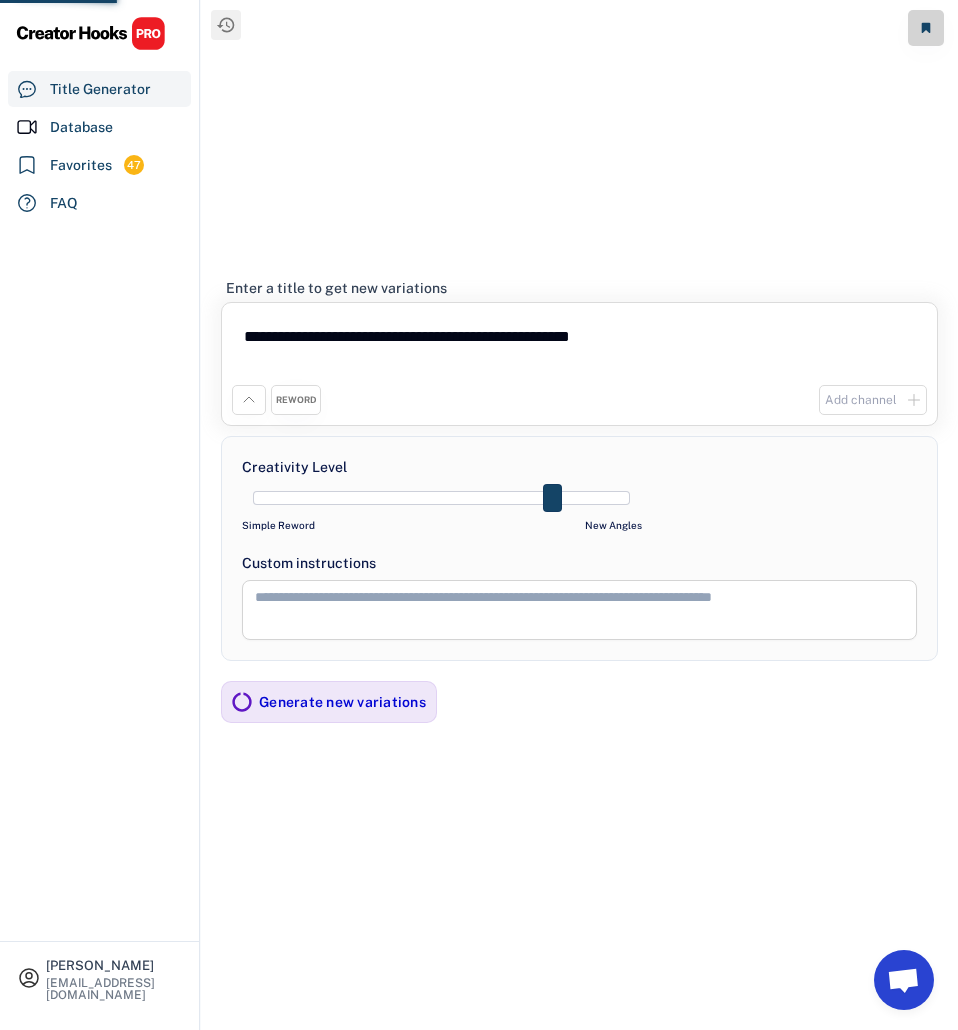 click at bounding box center [579, 610] 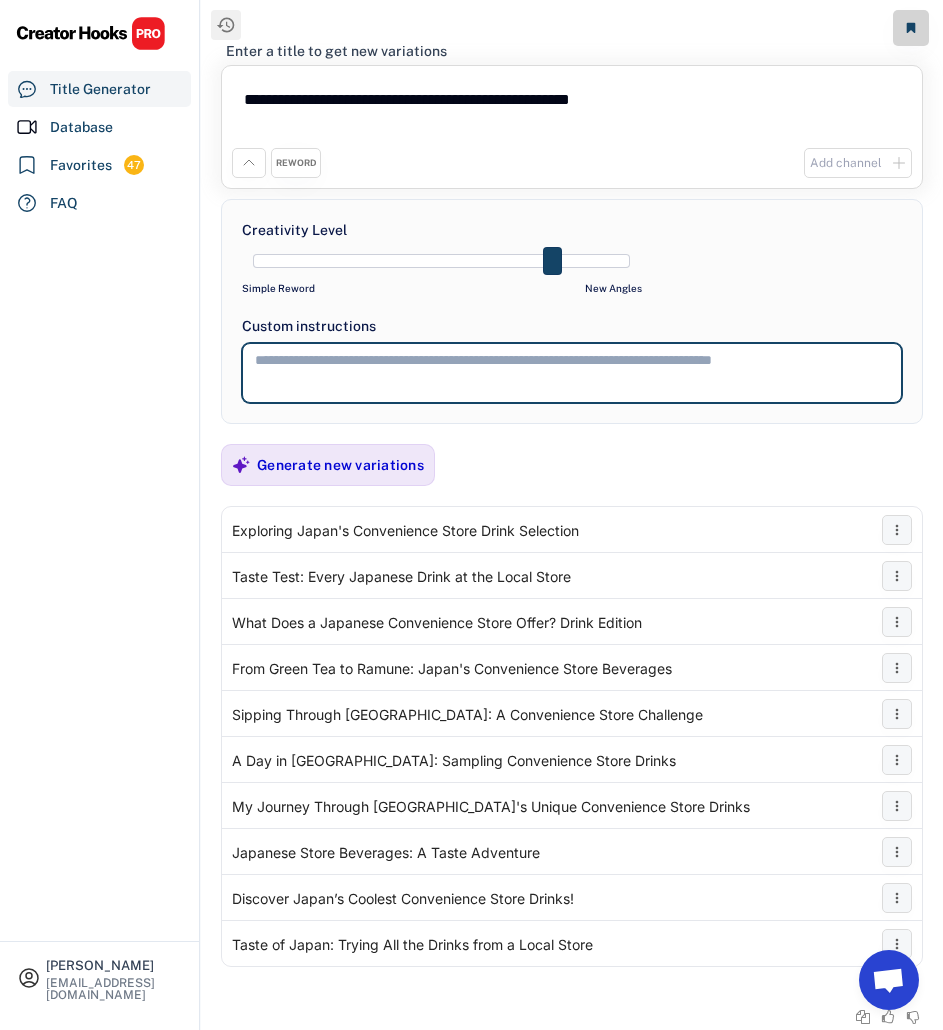 click at bounding box center [441, 261] 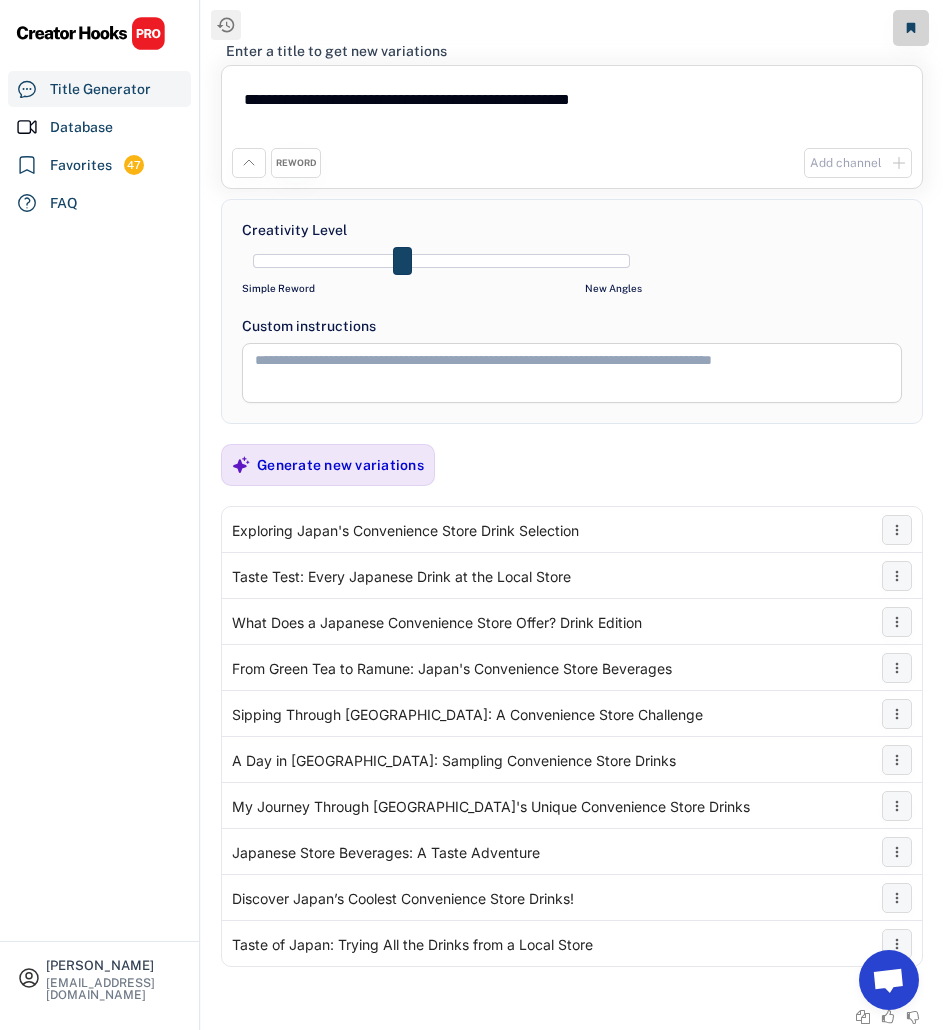 click at bounding box center [441, 261] 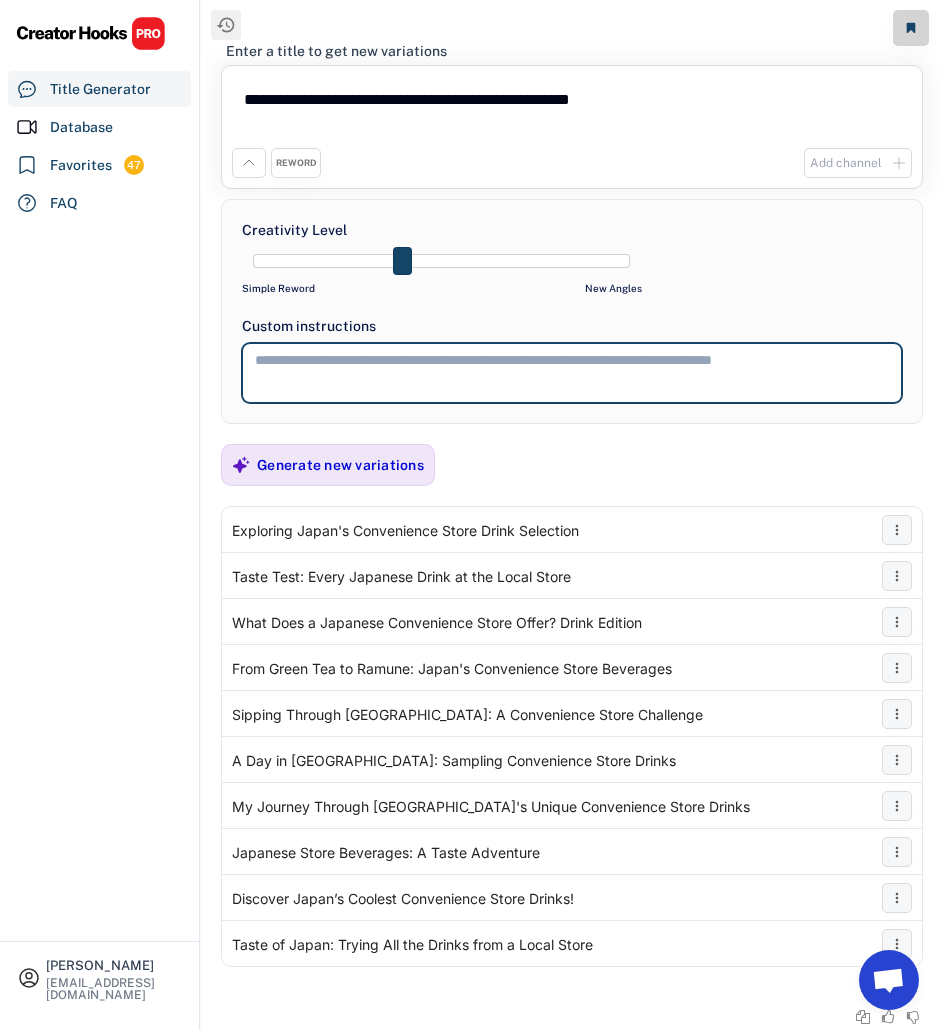click at bounding box center [572, 373] 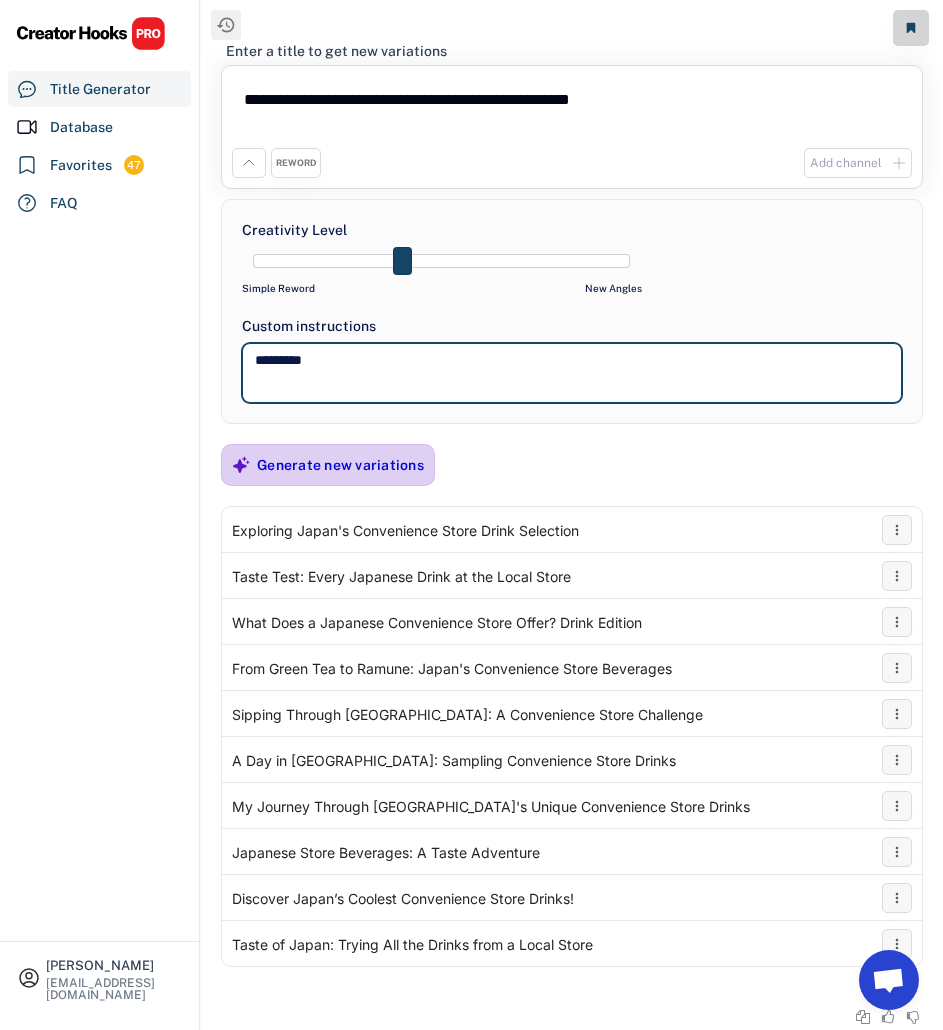 type on "*********" 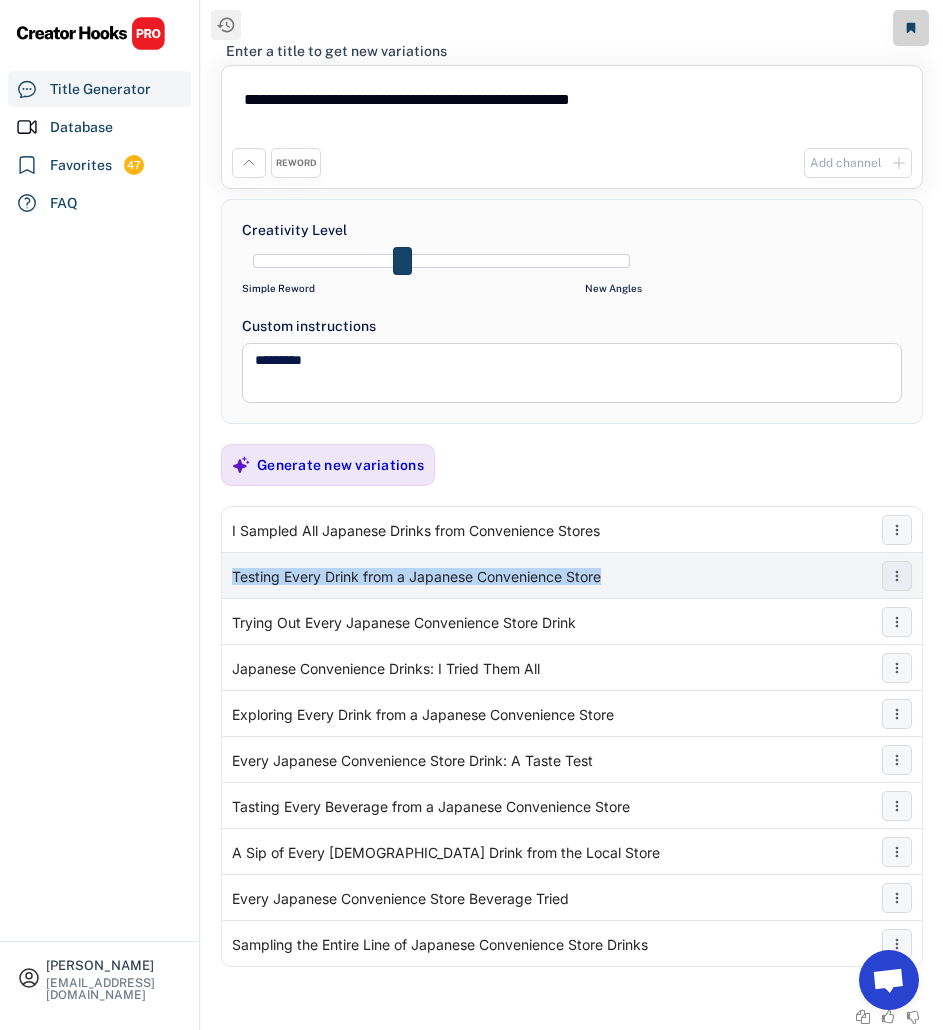 drag, startPoint x: 665, startPoint y: 579, endPoint x: 228, endPoint y: 583, distance: 437.0183 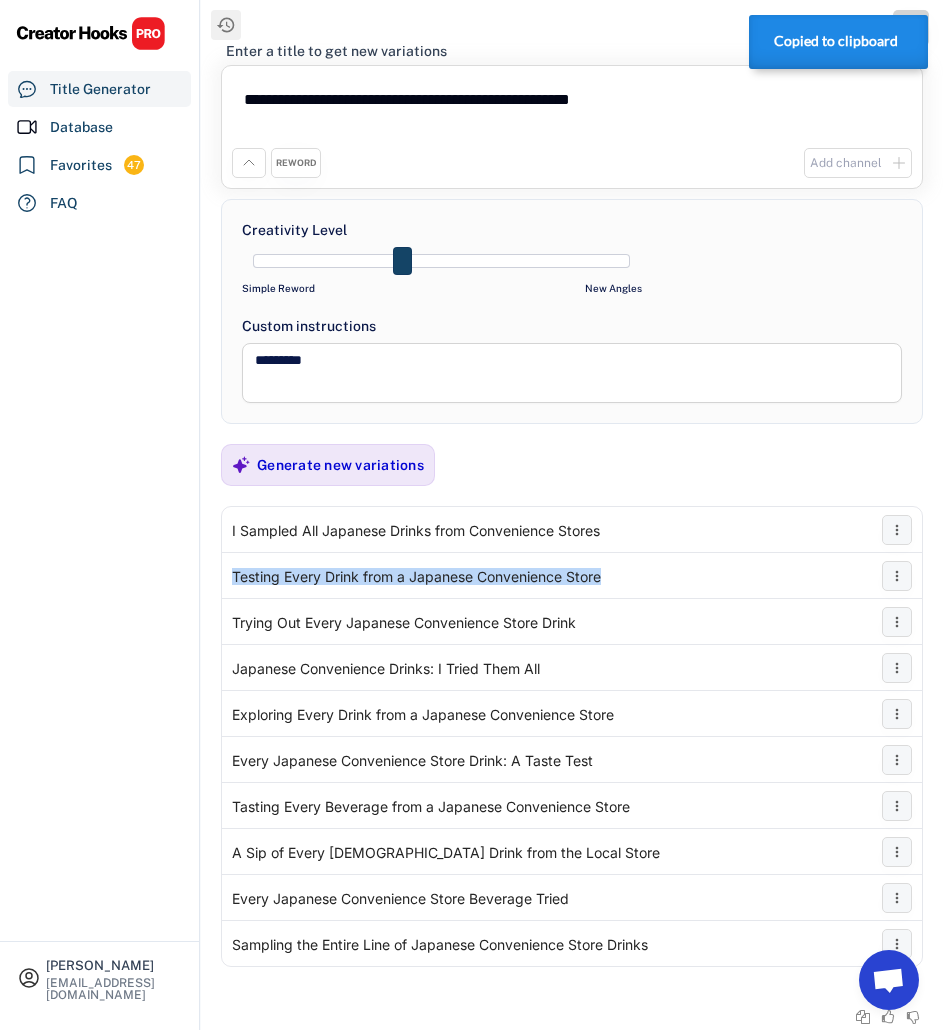 copy on "Testing Every Drink from a Japanese Convenience Store" 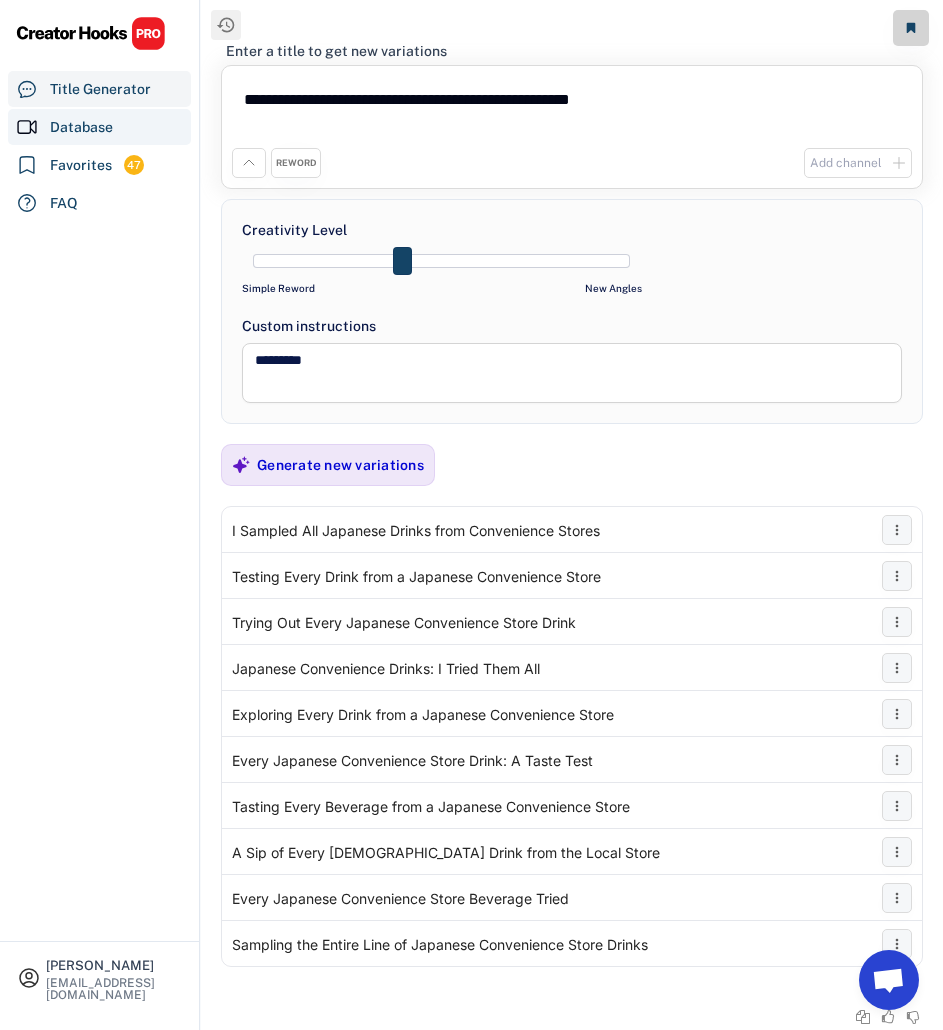 click on "Database" at bounding box center (81, 127) 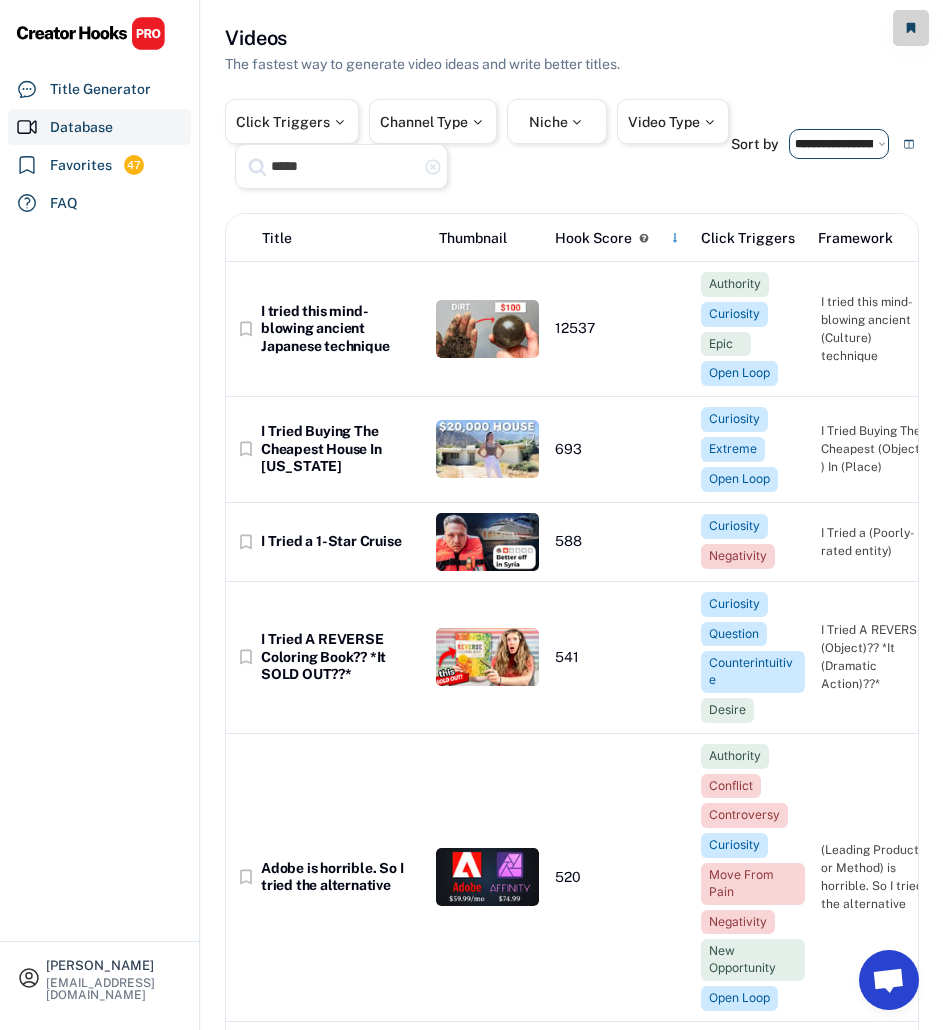 click on "**********" at bounding box center [839, 144] 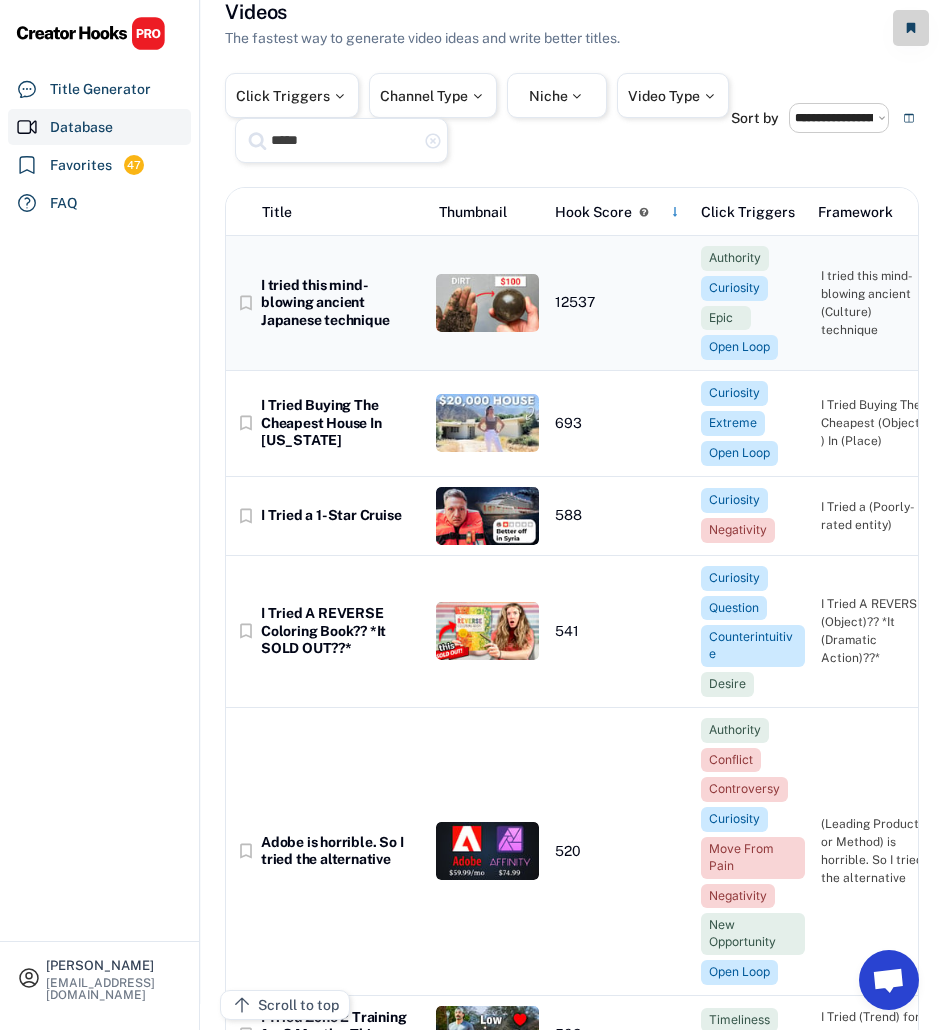 scroll, scrollTop: 0, scrollLeft: 0, axis: both 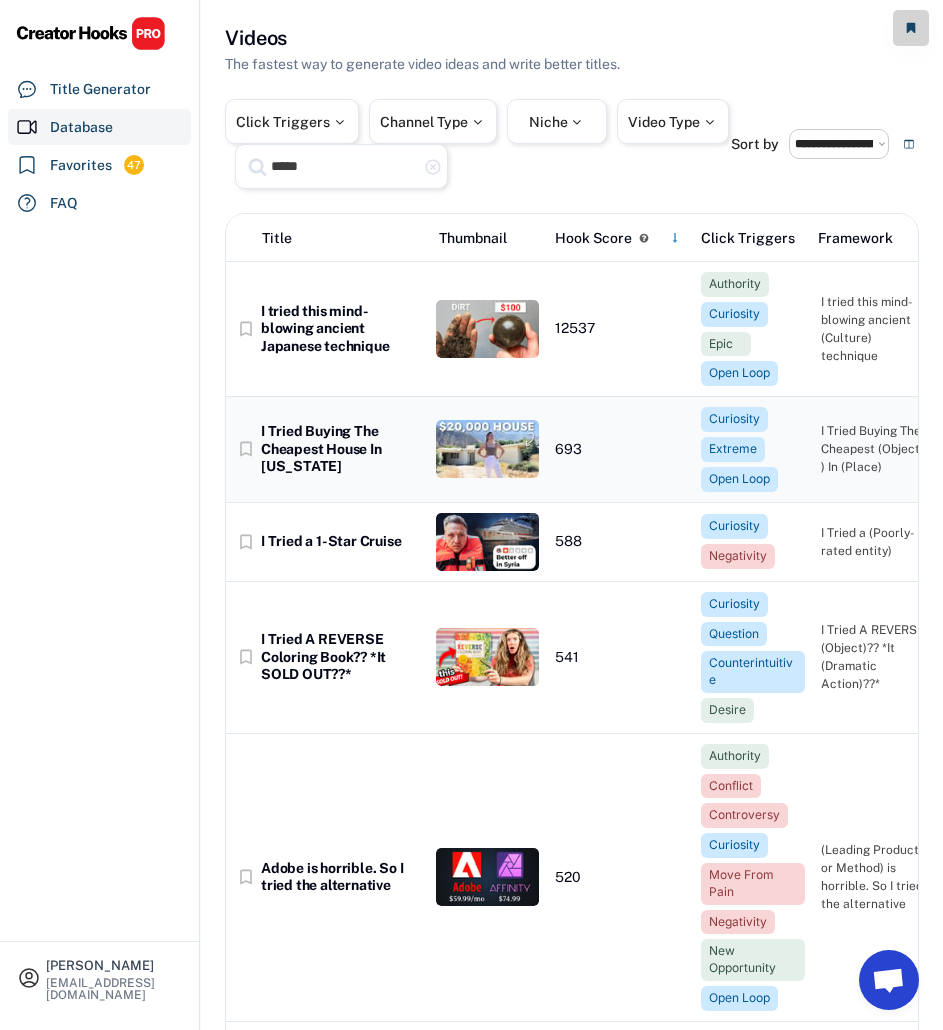 click on "I Tried Buying The Cheapest House In [US_STATE]" at bounding box center [340, 449] 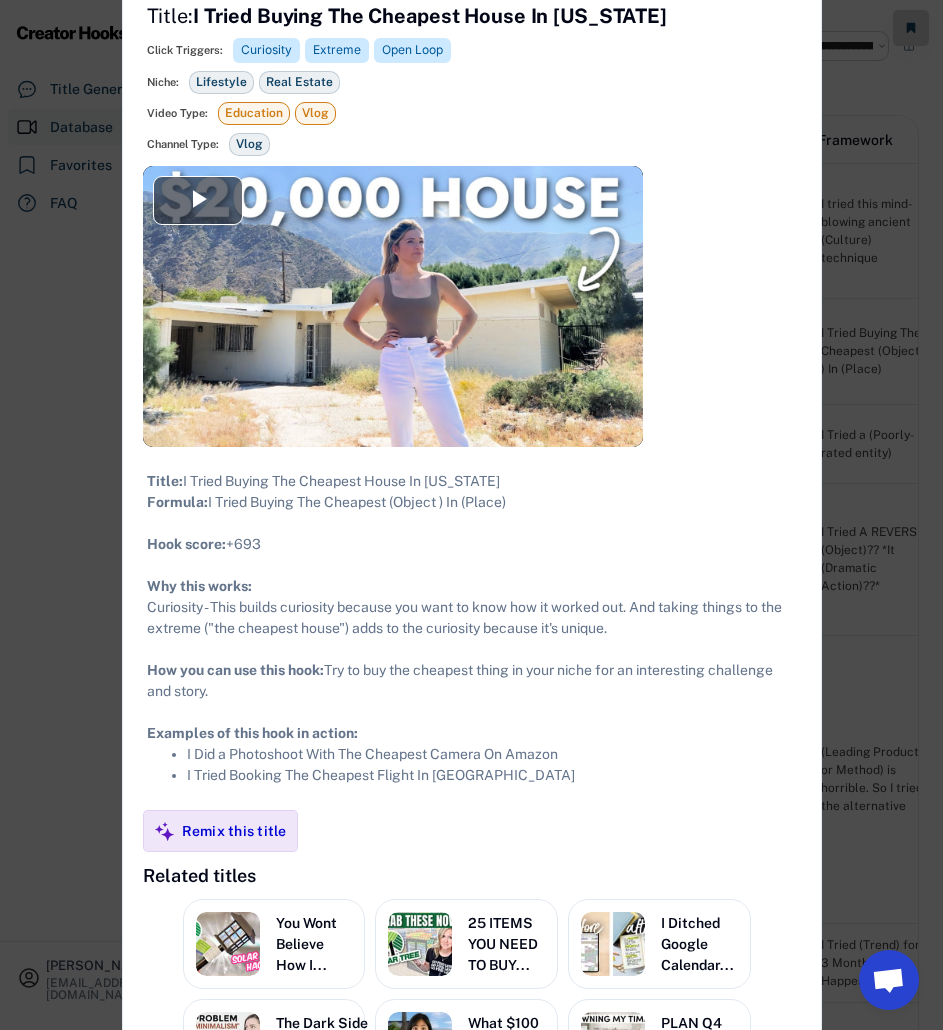 scroll, scrollTop: 95, scrollLeft: 0, axis: vertical 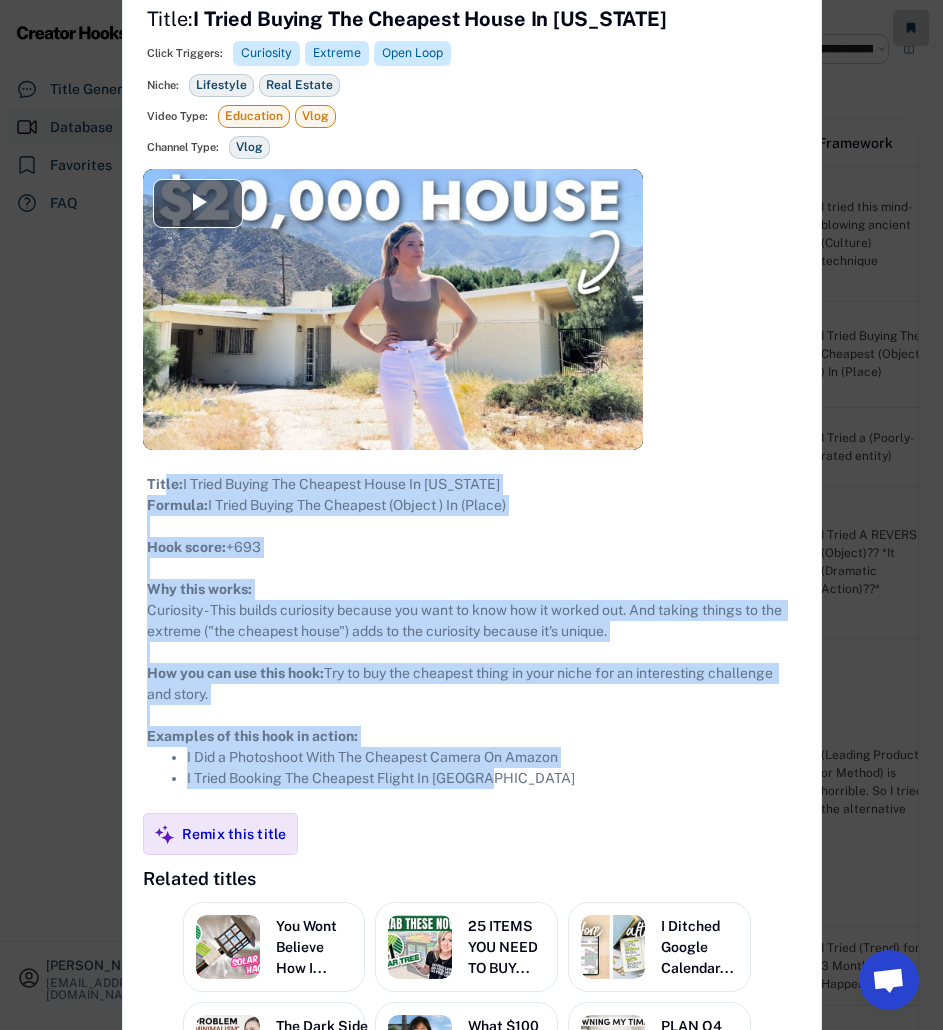 drag, startPoint x: 546, startPoint y: 804, endPoint x: 163, endPoint y: 476, distance: 504.25488 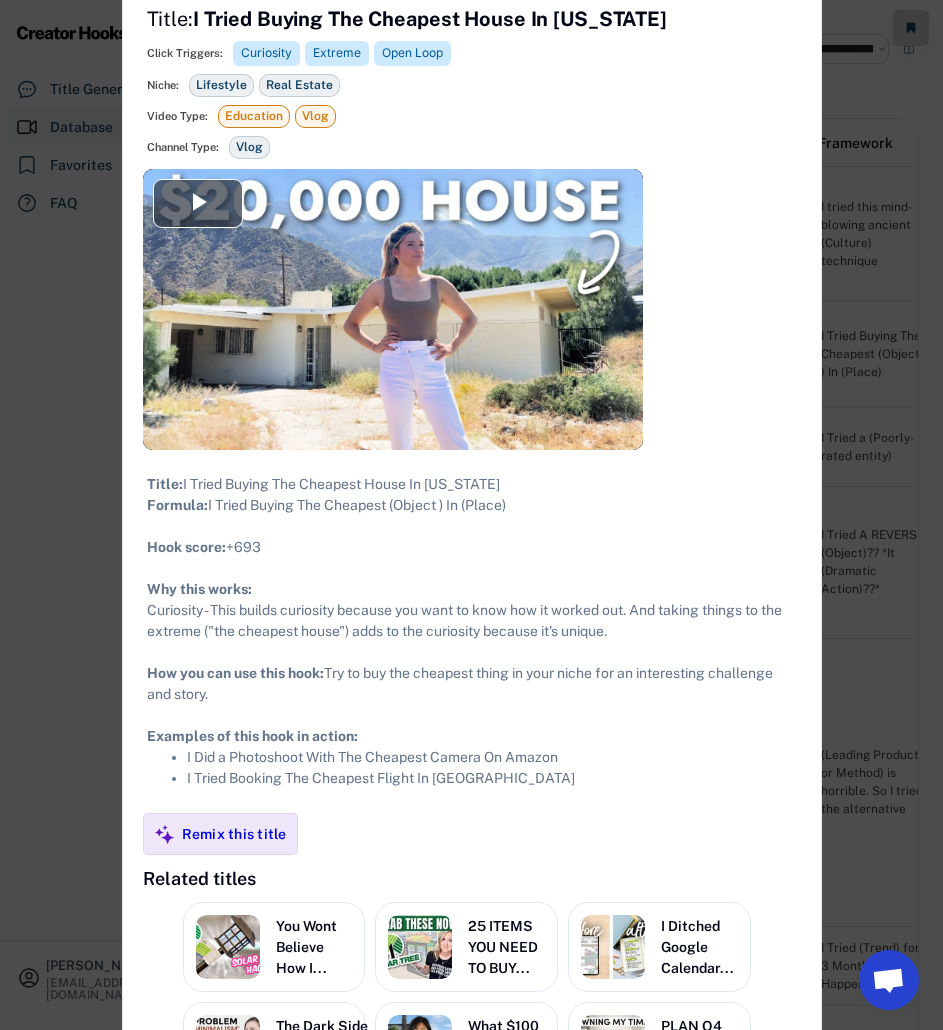 click at bounding box center [471, 515] 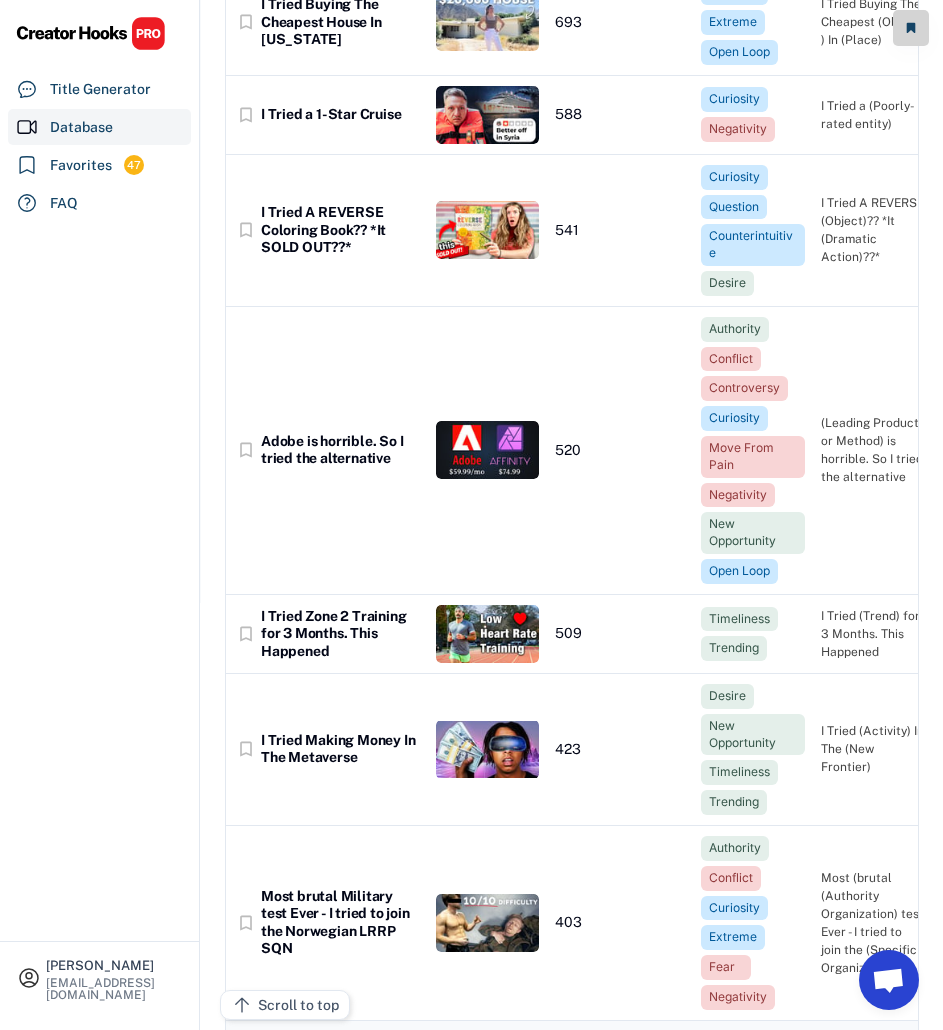 scroll, scrollTop: 0, scrollLeft: 0, axis: both 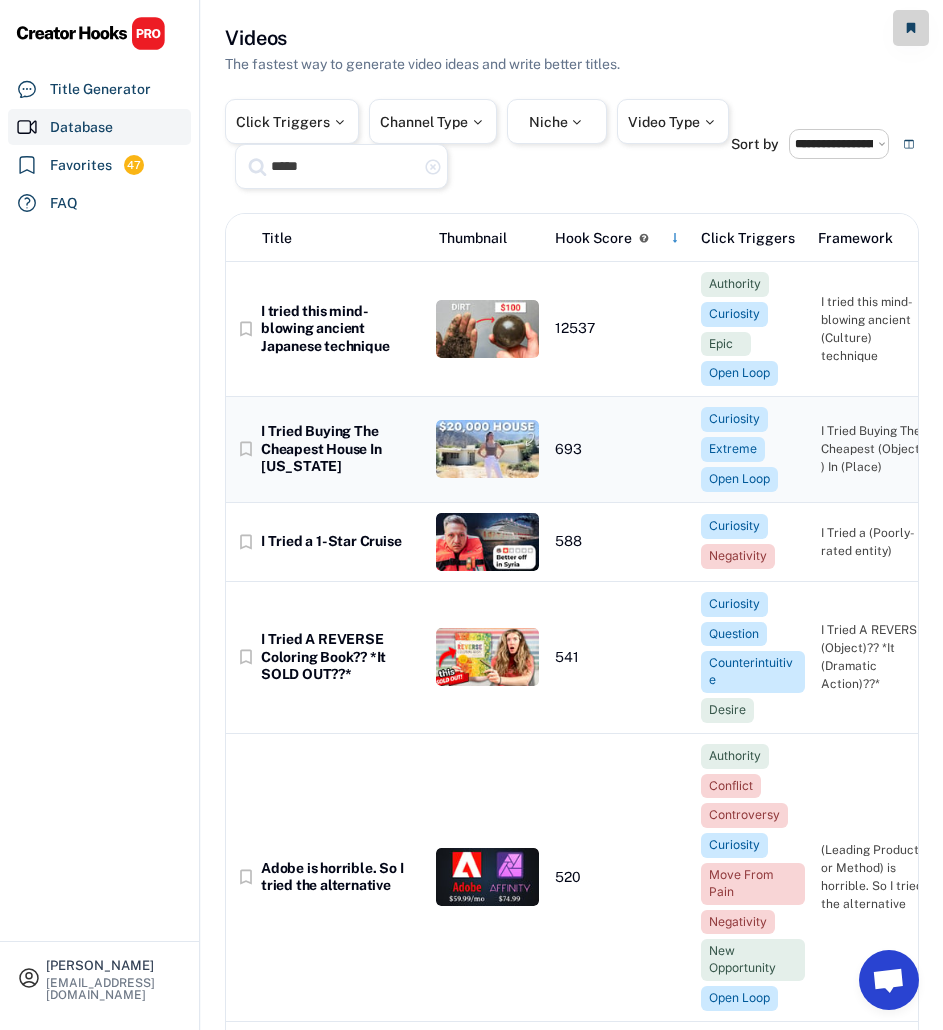 click on "I Tried Buying The Cheapest House In [US_STATE]" at bounding box center (340, 449) 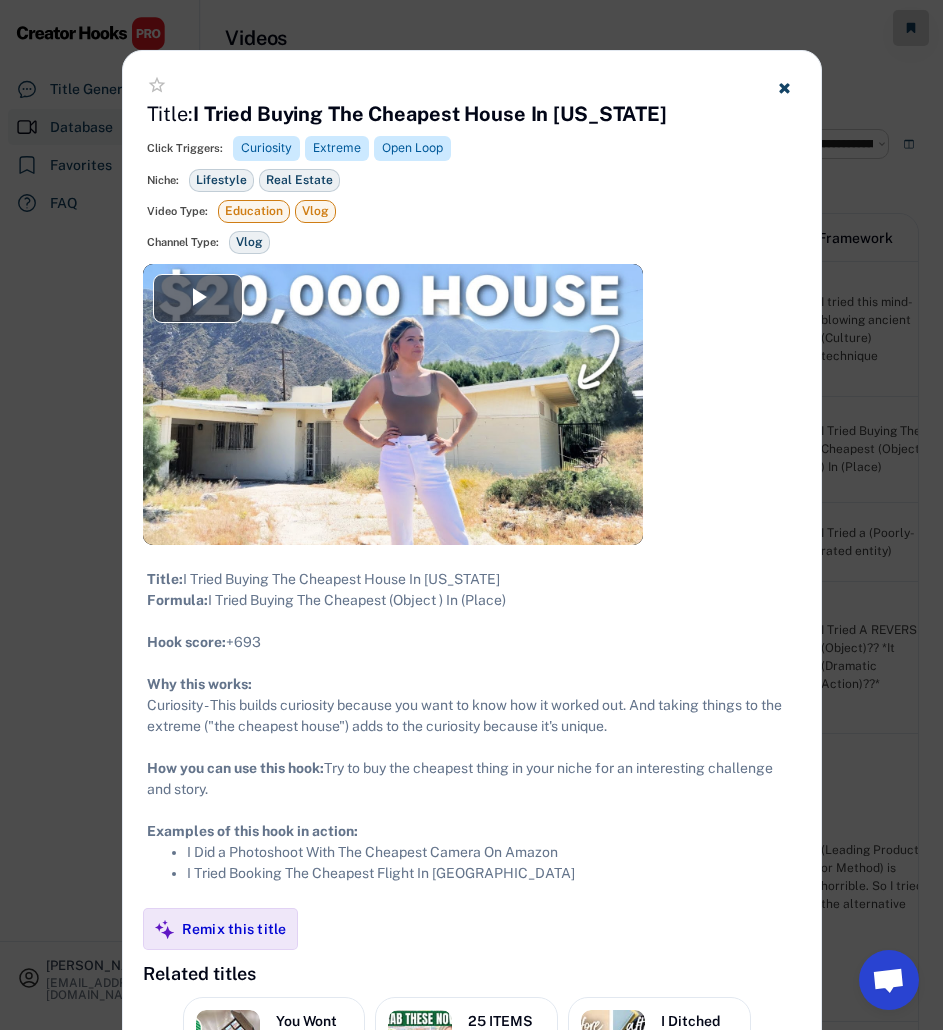 drag, startPoint x: 551, startPoint y: 621, endPoint x: 139, endPoint y: 622, distance: 412.00122 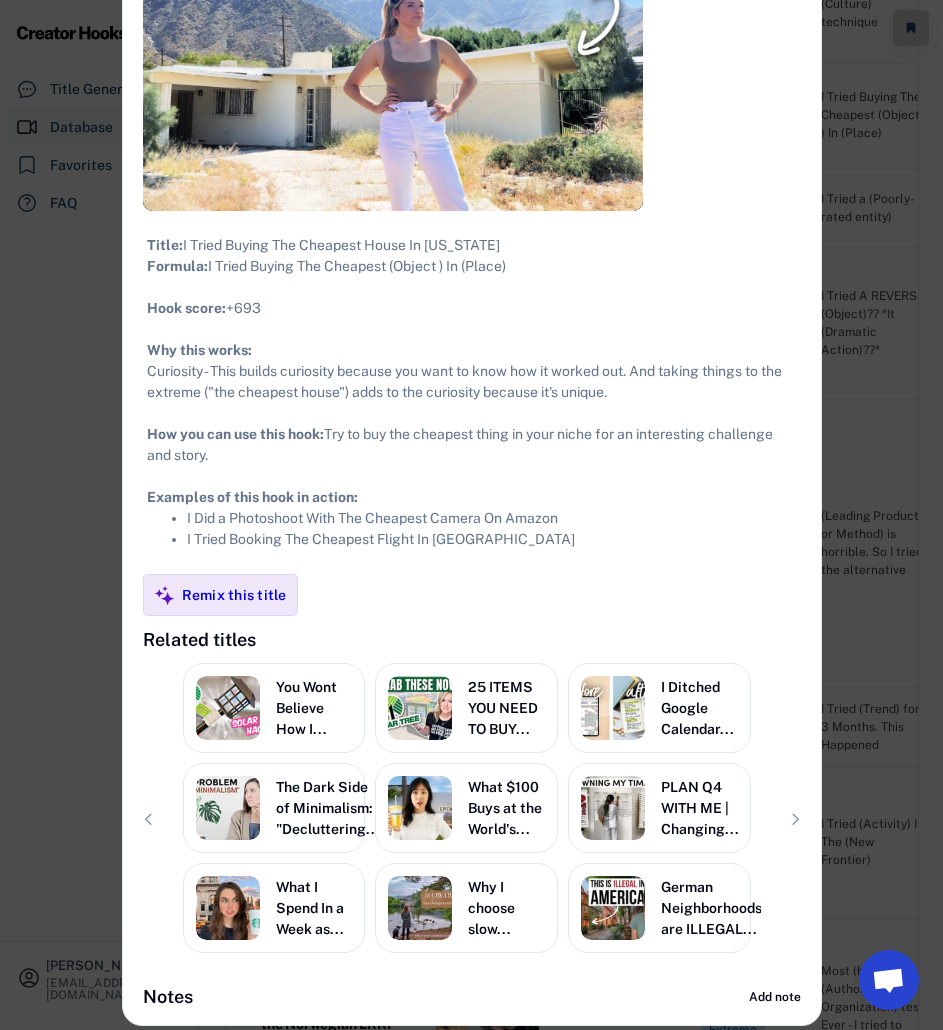scroll, scrollTop: 0, scrollLeft: 0, axis: both 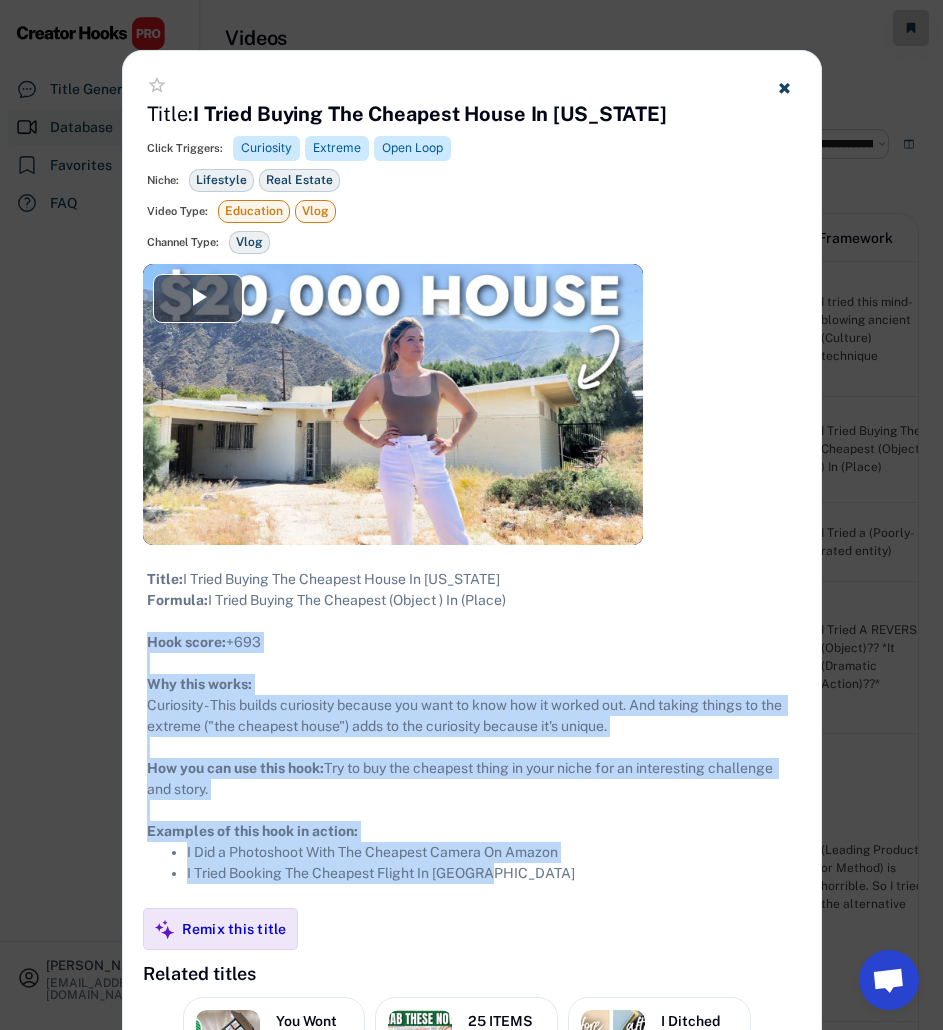 drag, startPoint x: 543, startPoint y: 897, endPoint x: 111, endPoint y: 643, distance: 501.1387 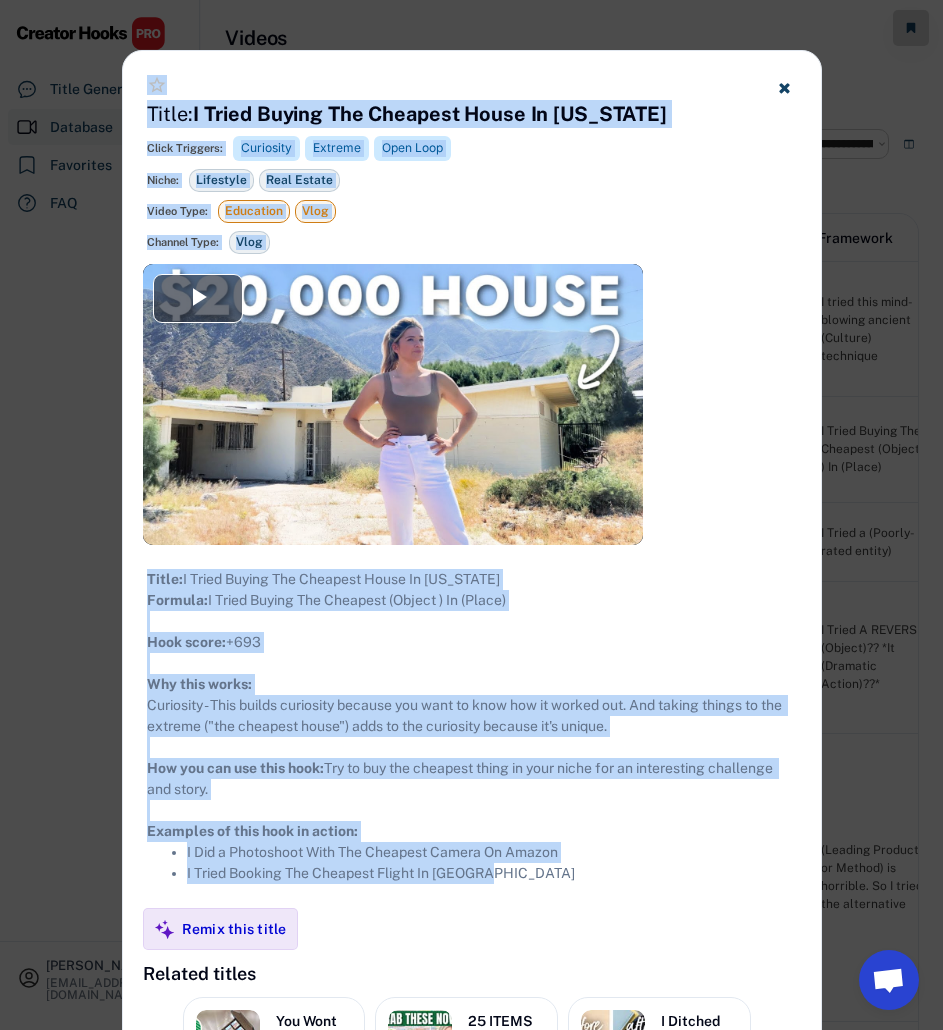 click on "Title:  I Tried Buying The Cheapest House In [US_STATE]
Formula:  I Tried Buying The Cheapest (Object ) In (Place) ​Hook score​:  +693 Why this works: Curiosity - This builds curiosity because you want to know how it worked out. And taking things to the extreme ("the cheapest house") adds to the curiosity because it's unique. How you can use this hook:  Try to buy the cheapest thing in your niche for an interesting challenge and story. Examples of this hook in action: I Did a Photoshoot With The Cheapest Camera On Amazon I Tried Booking The Cheapest Flight In [GEOGRAPHIC_DATA]" at bounding box center [472, 726] 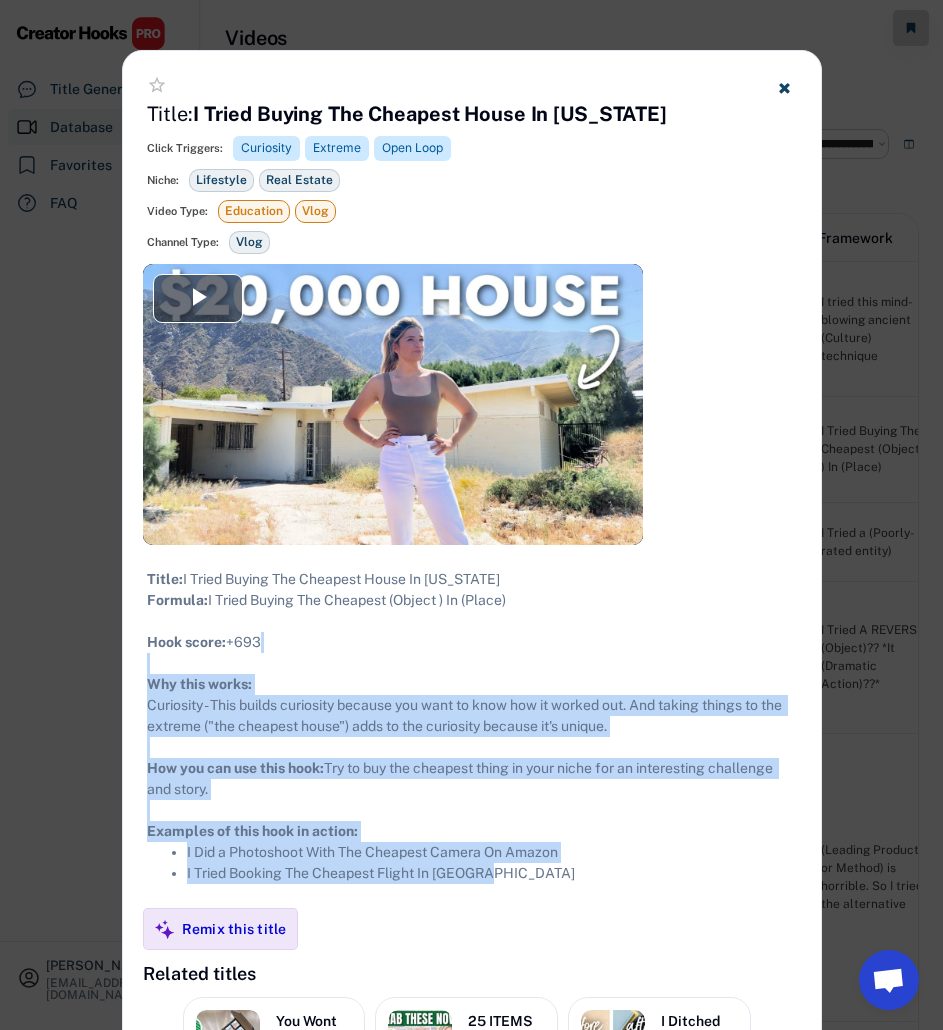 drag, startPoint x: 525, startPoint y: 903, endPoint x: 245, endPoint y: 678, distance: 359.2005 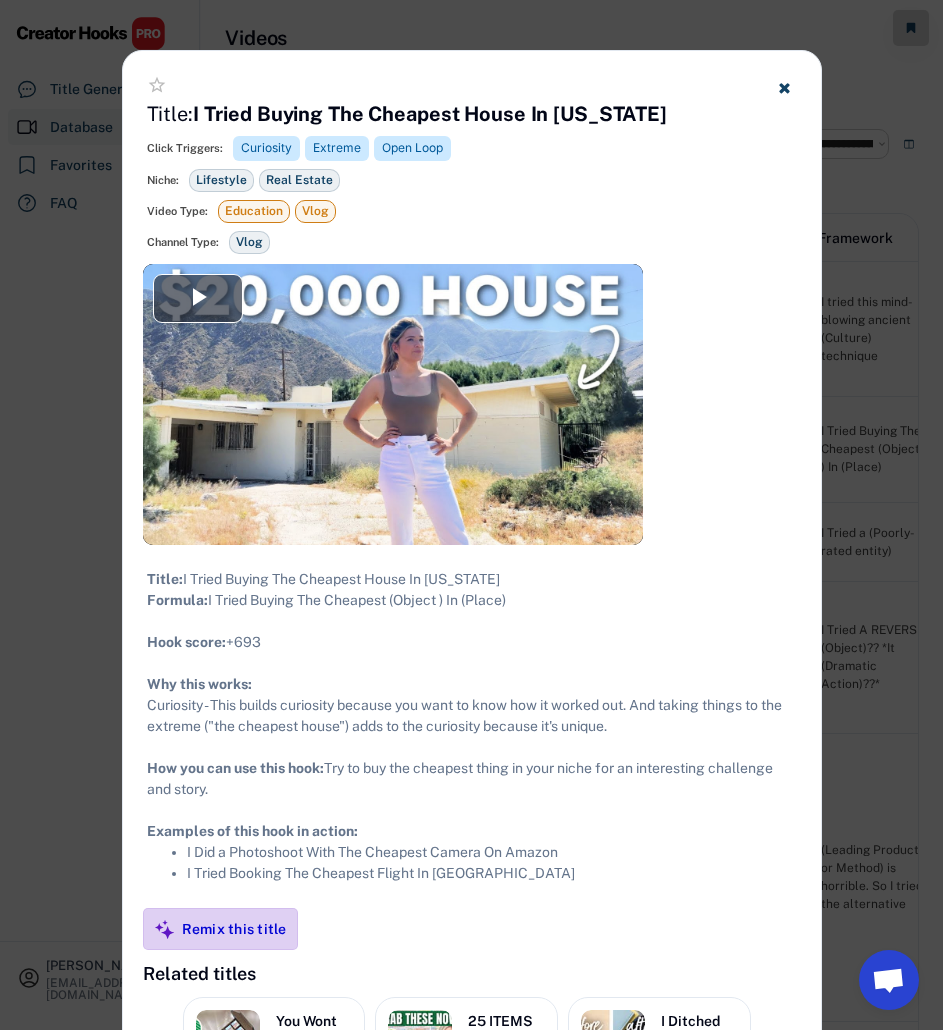 click on "Remix this title" at bounding box center (234, 929) 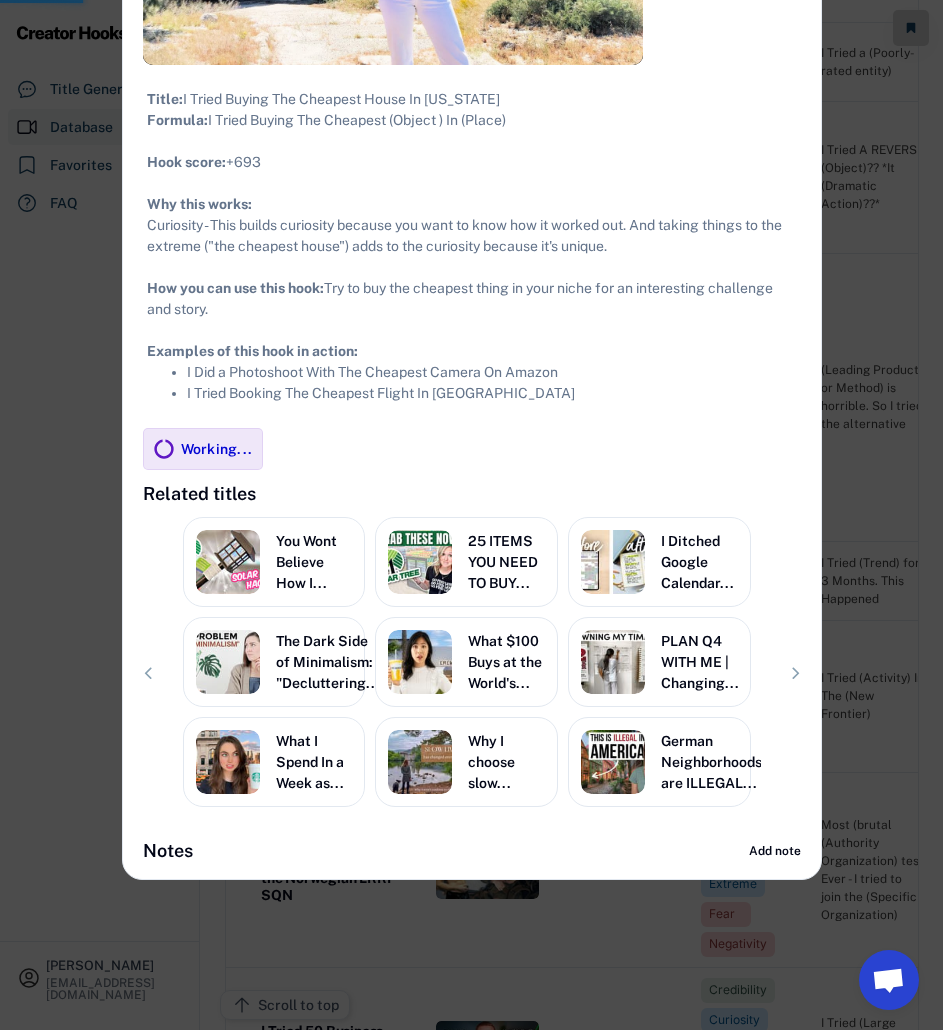 scroll, scrollTop: 339, scrollLeft: 0, axis: vertical 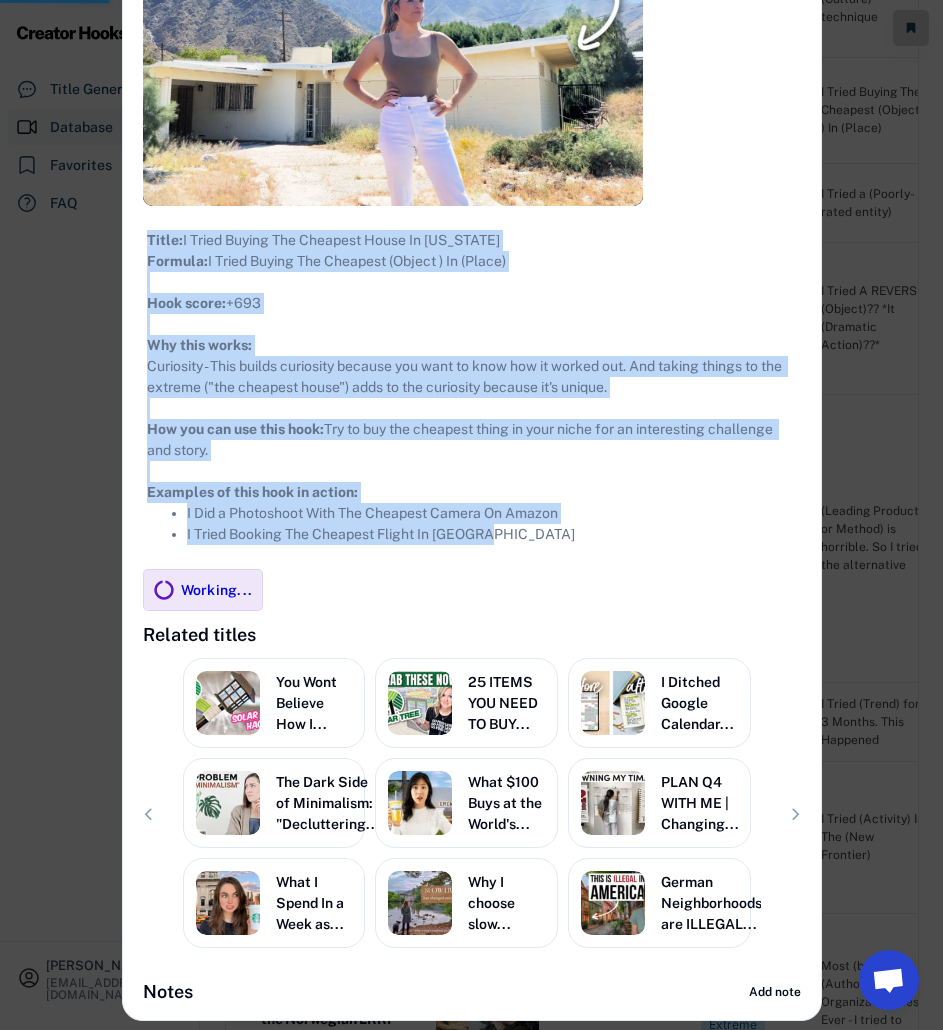 drag, startPoint x: 516, startPoint y: 553, endPoint x: 139, endPoint y: 237, distance: 491.9197 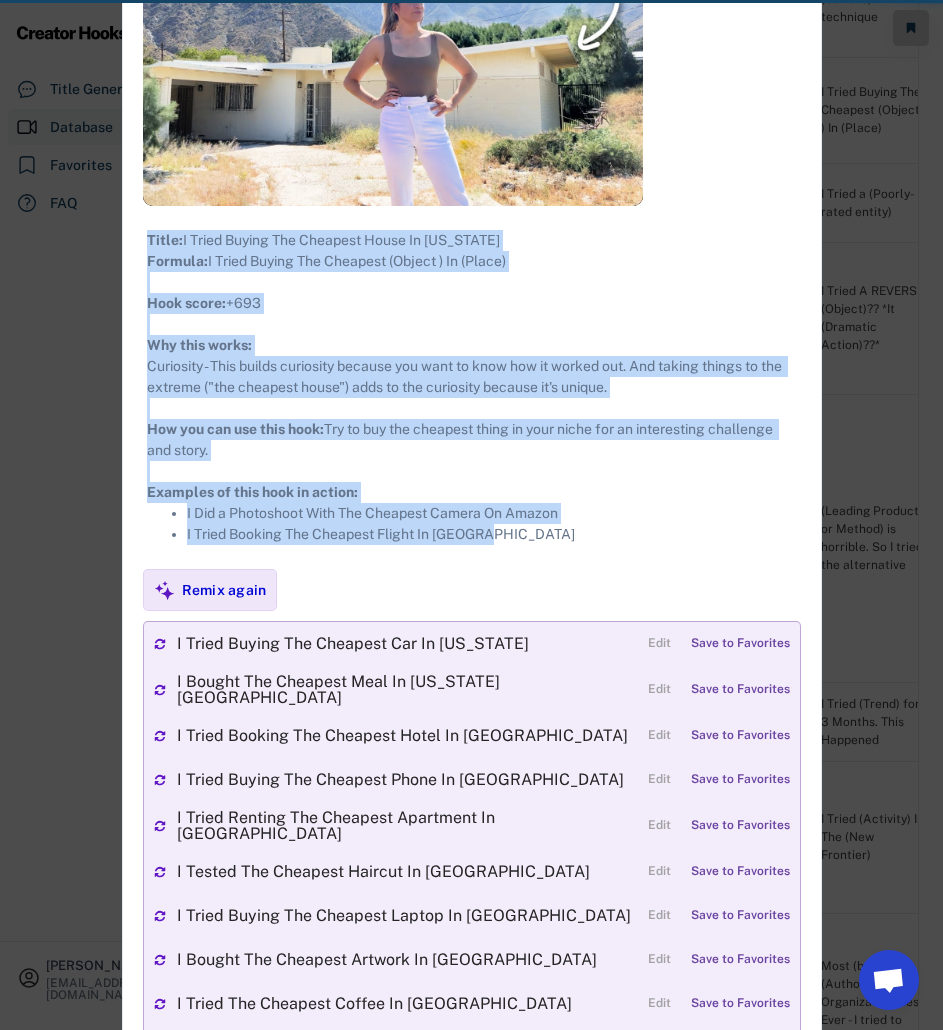 copy on "Title:  I Tried Buying The Cheapest House In [US_STATE]
Formula:  I Tried Buying The Cheapest (Object ) In (Place) ​Hook score​:  +693 Why this works: Curiosity - This builds curiosity because you want to know how it worked out. And taking things to the extreme ("the cheapest house") adds to the curiosity because it's unique. How you can use this hook:  Try to buy the cheapest thing in your niche for an interesting challenge and story. Examples of this hook in action: I Did a Photoshoot With The Cheapest Camera On Amazon I Tried Booking The Cheapest Flight In [GEOGRAPHIC_DATA]" 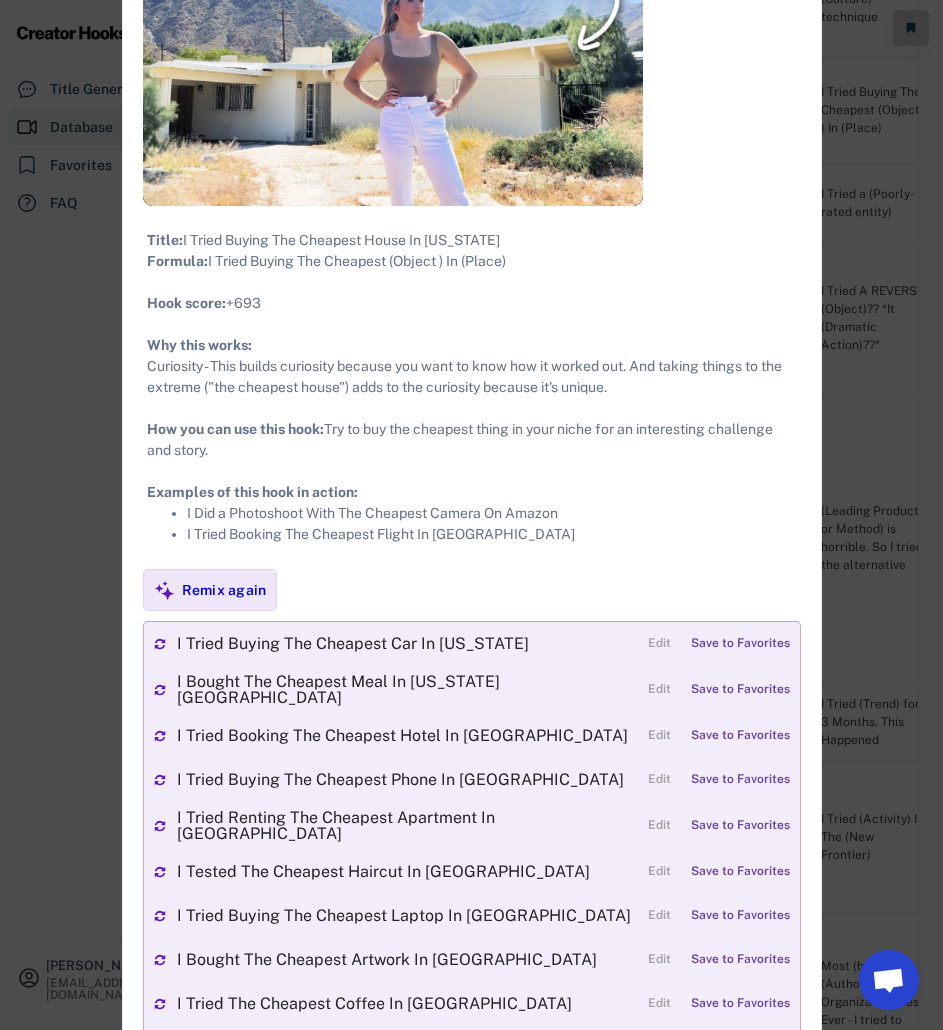 click at bounding box center [471, 515] 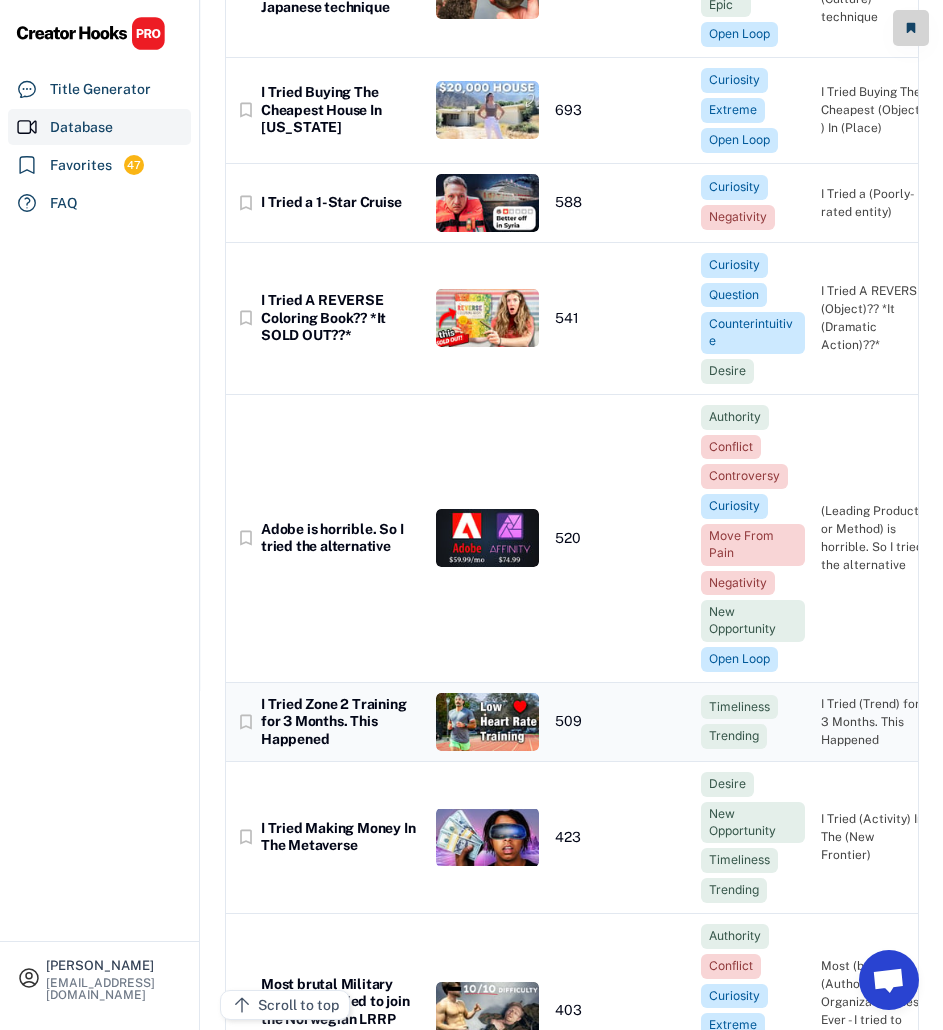 scroll, scrollTop: 1063, scrollLeft: 0, axis: vertical 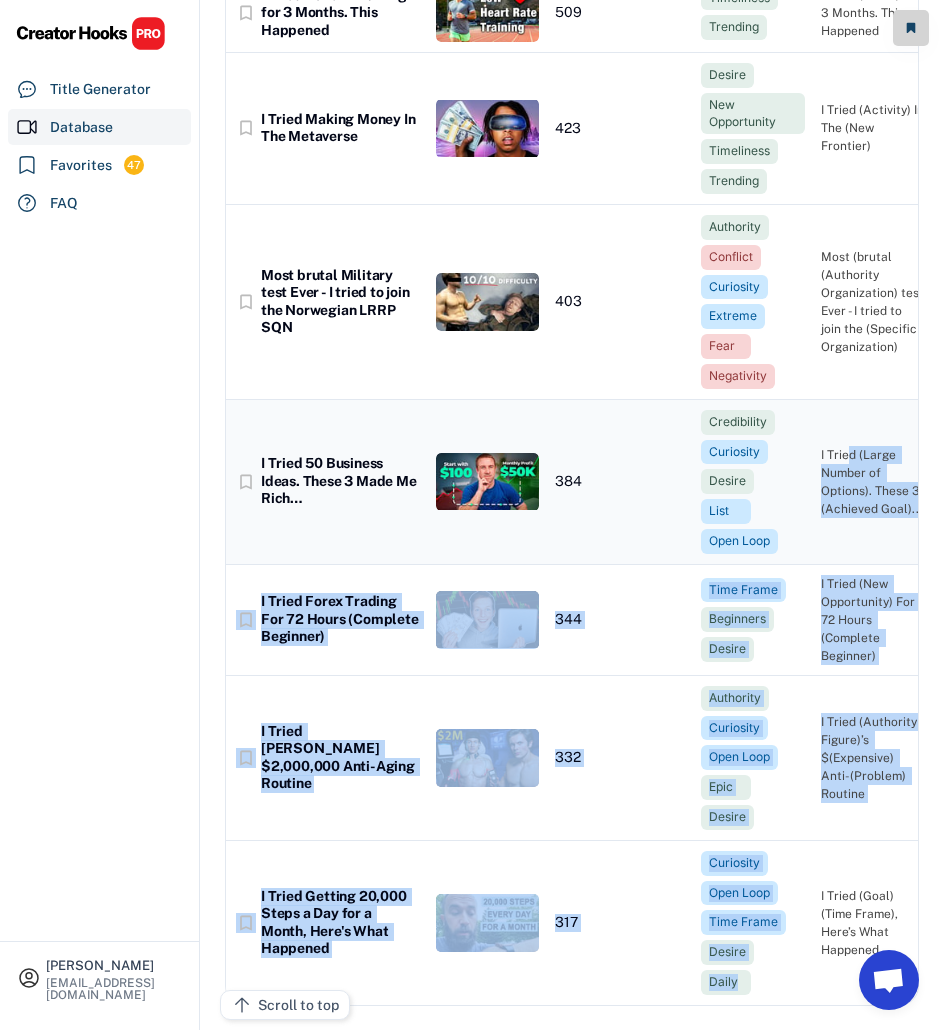 drag, startPoint x: 809, startPoint y: 983, endPoint x: 845, endPoint y: 404, distance: 580.1181 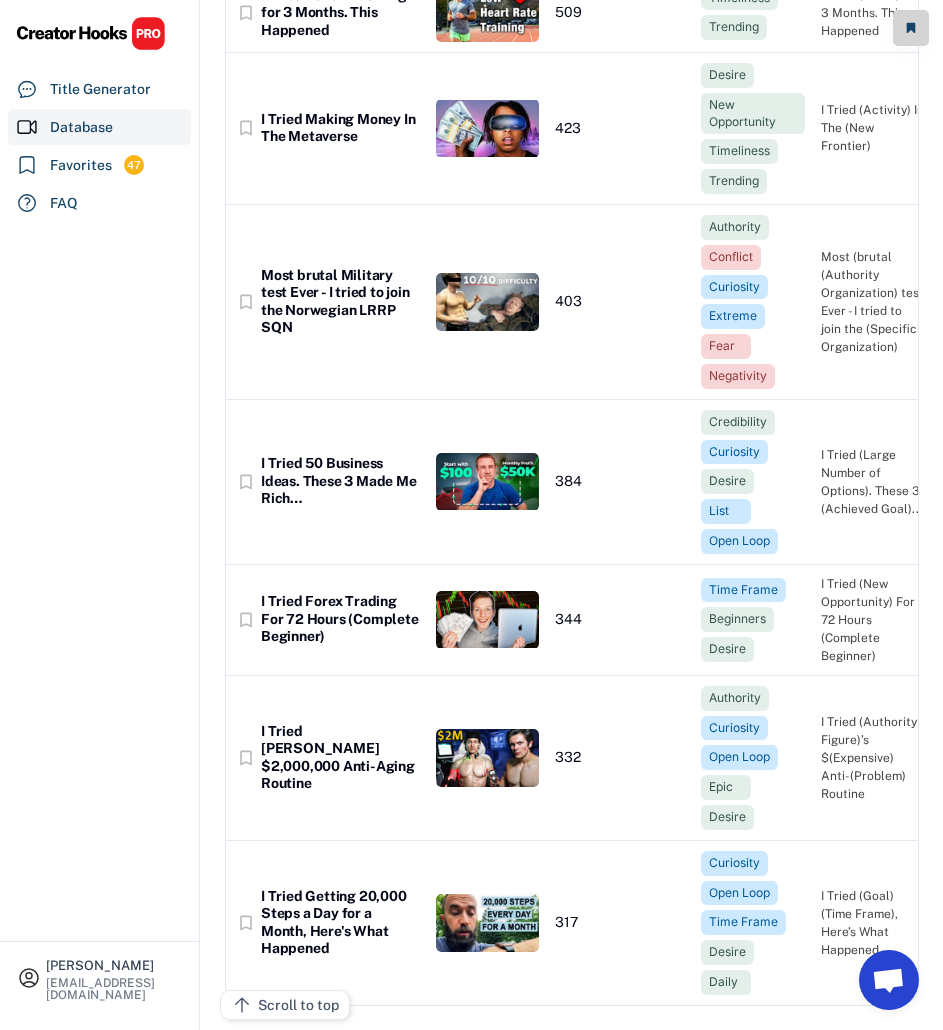 click on "[PERSON_NAME] [EMAIL_ADDRESS][DOMAIN_NAME]    Title Generator    Database    Favorites 47    FAQ" at bounding box center [100, 515] 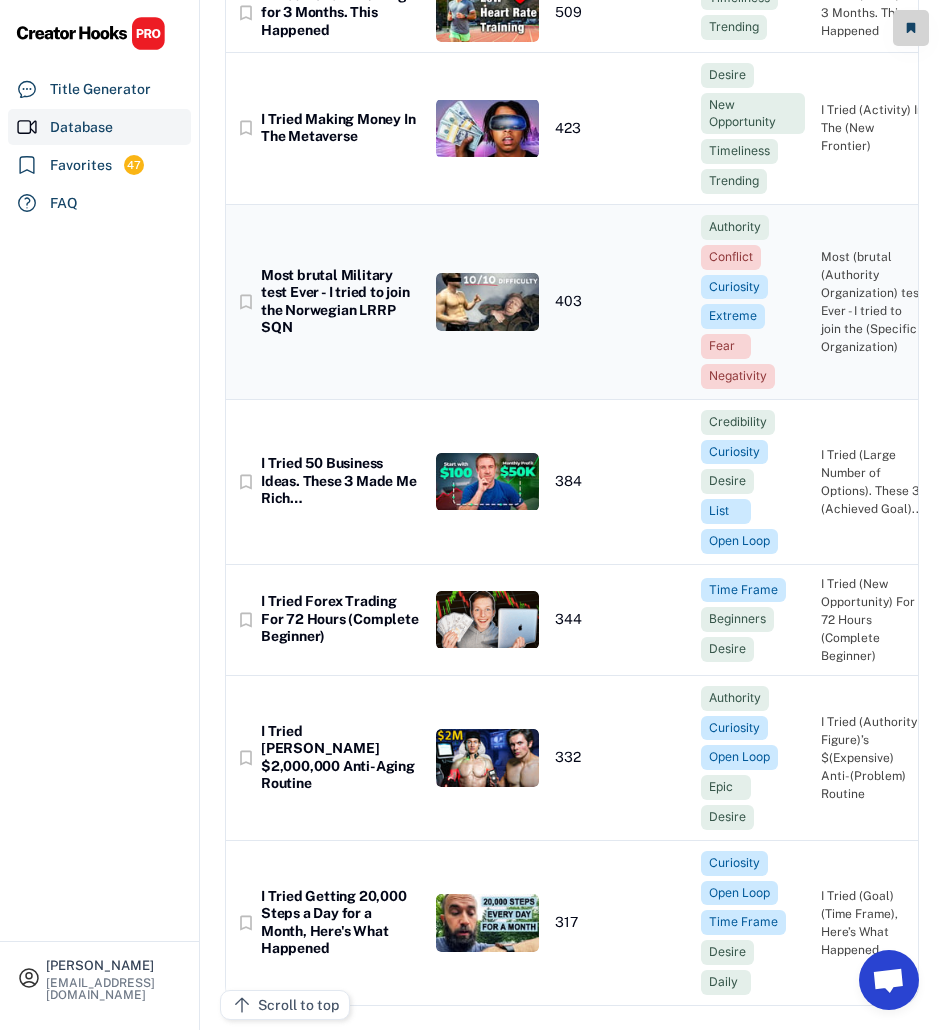 scroll, scrollTop: 0, scrollLeft: 0, axis: both 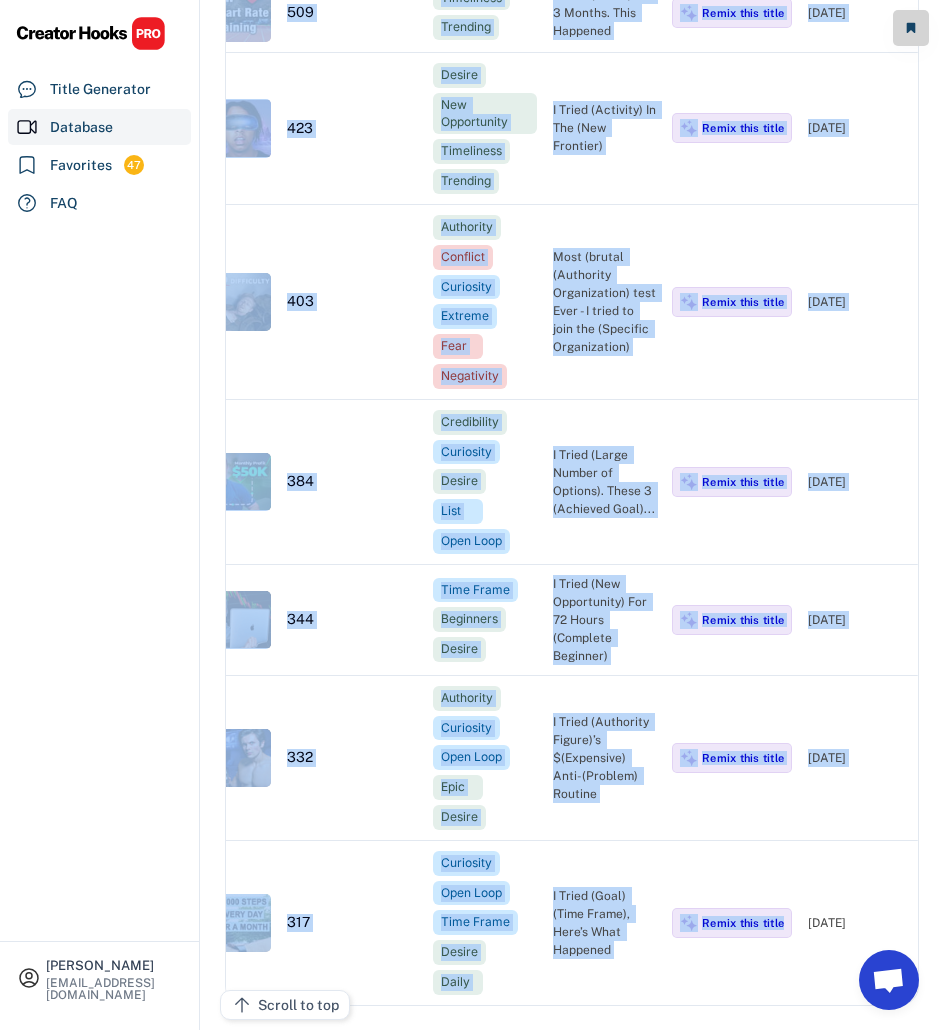 drag, startPoint x: 803, startPoint y: 281, endPoint x: 809, endPoint y: 1028, distance: 747.0241 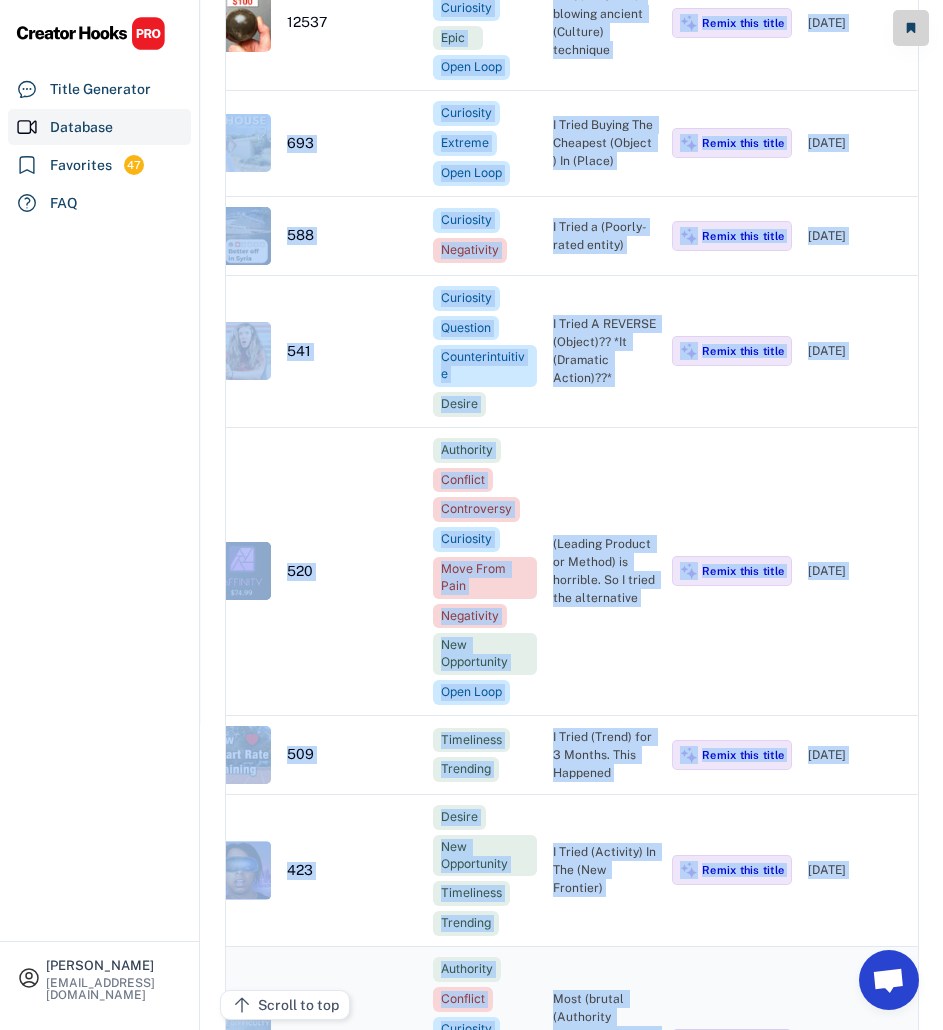 scroll, scrollTop: 0, scrollLeft: 0, axis: both 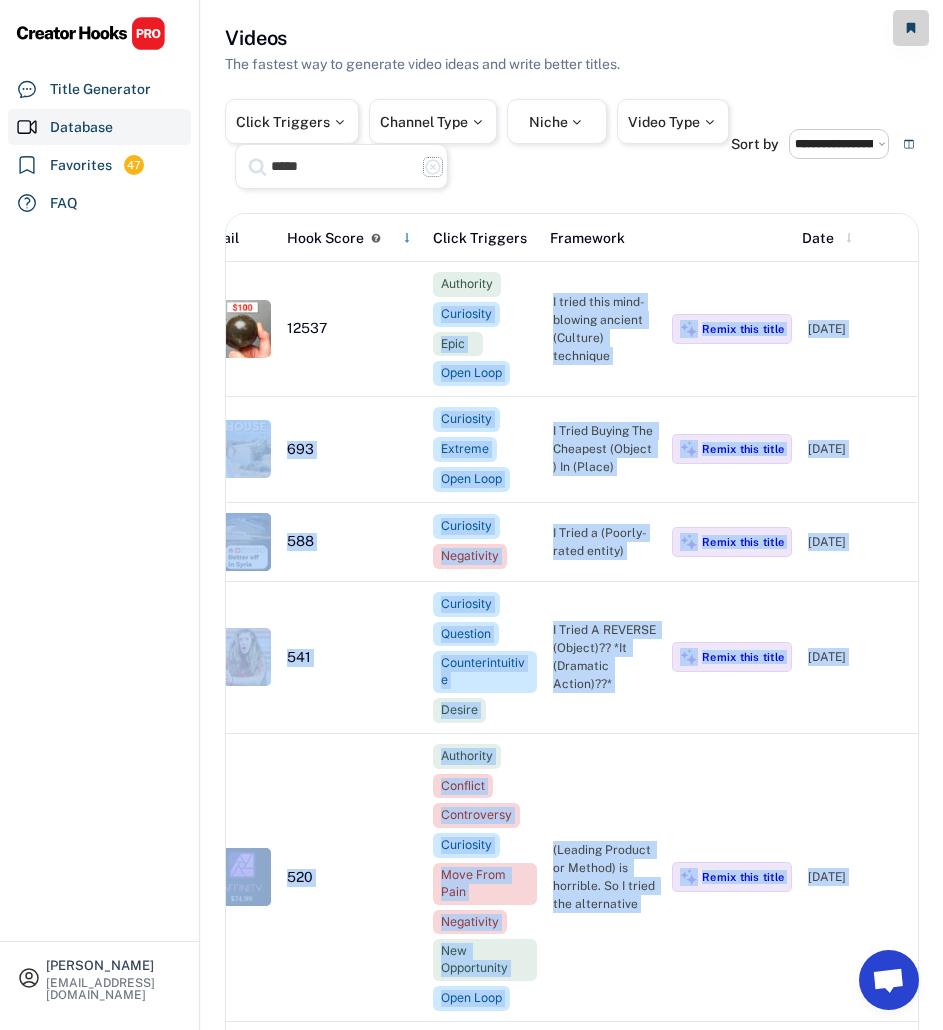 click on "highlight_remove" 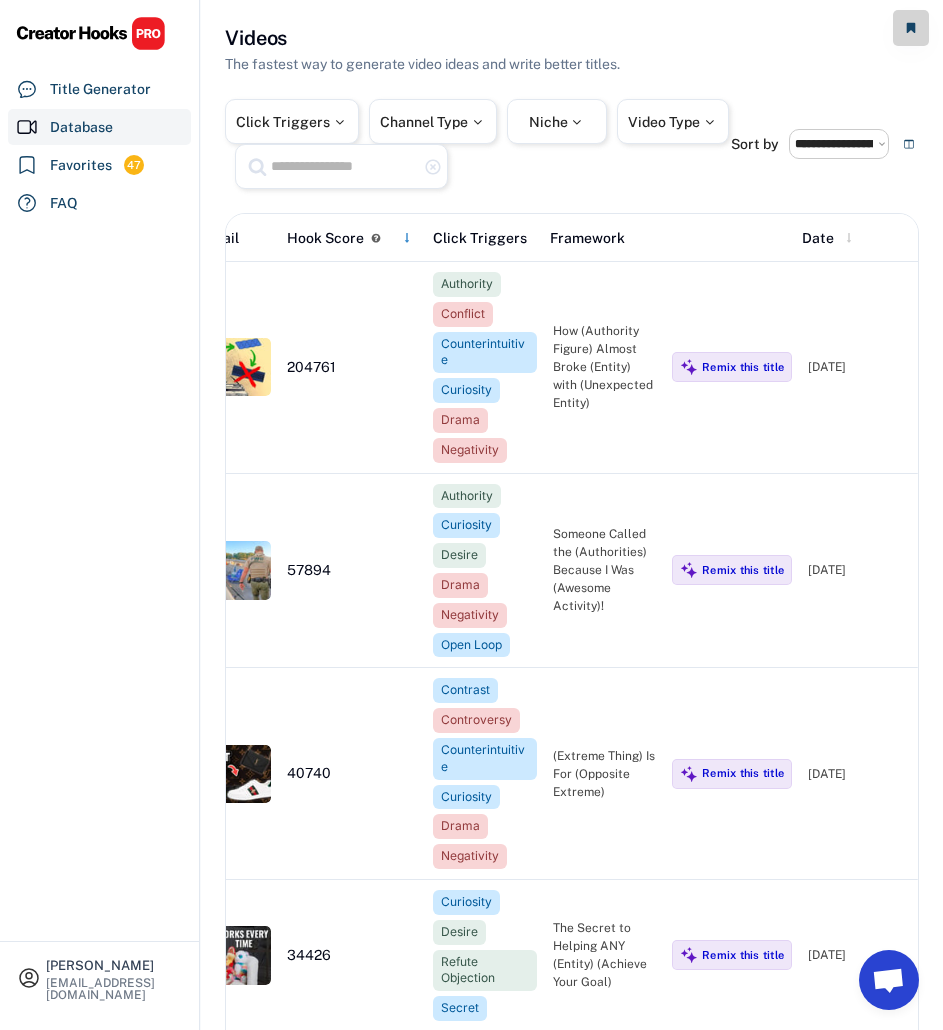 click at bounding box center (344, 166) 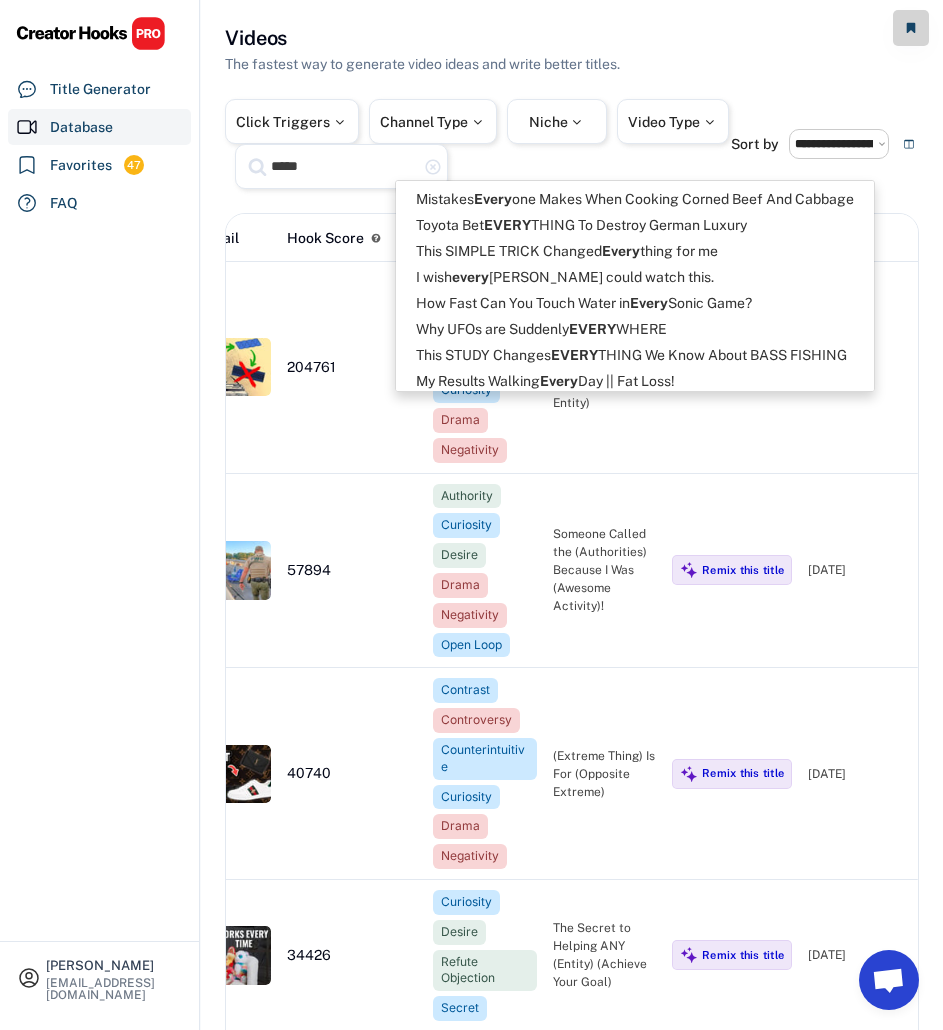 type on "*****" 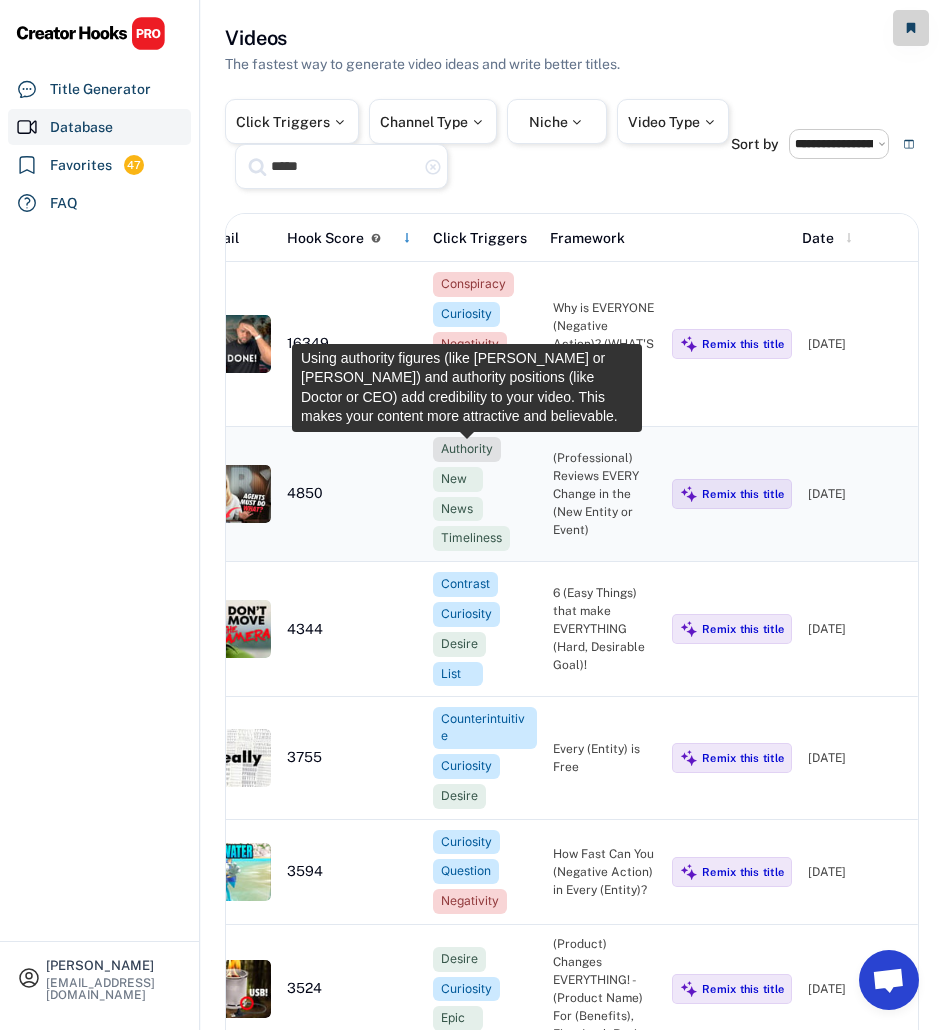 scroll, scrollTop: 0, scrollLeft: 0, axis: both 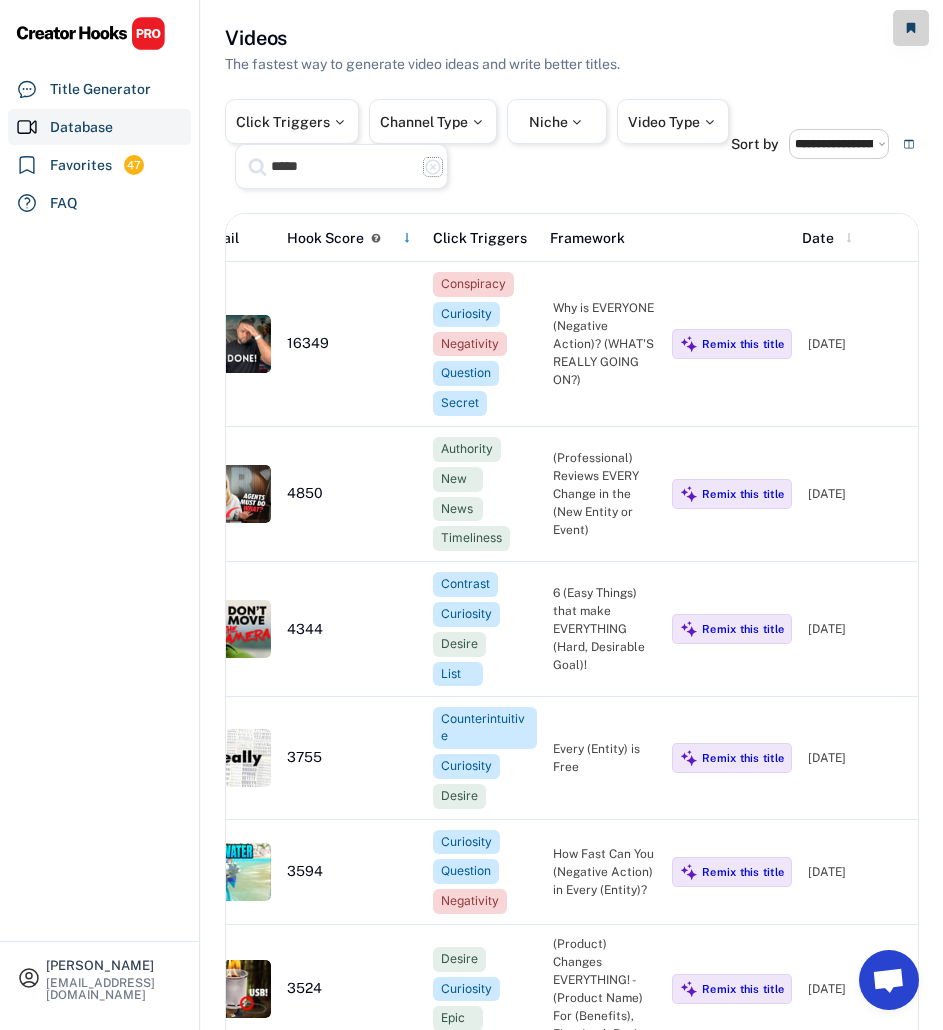 click on "highlight_remove" 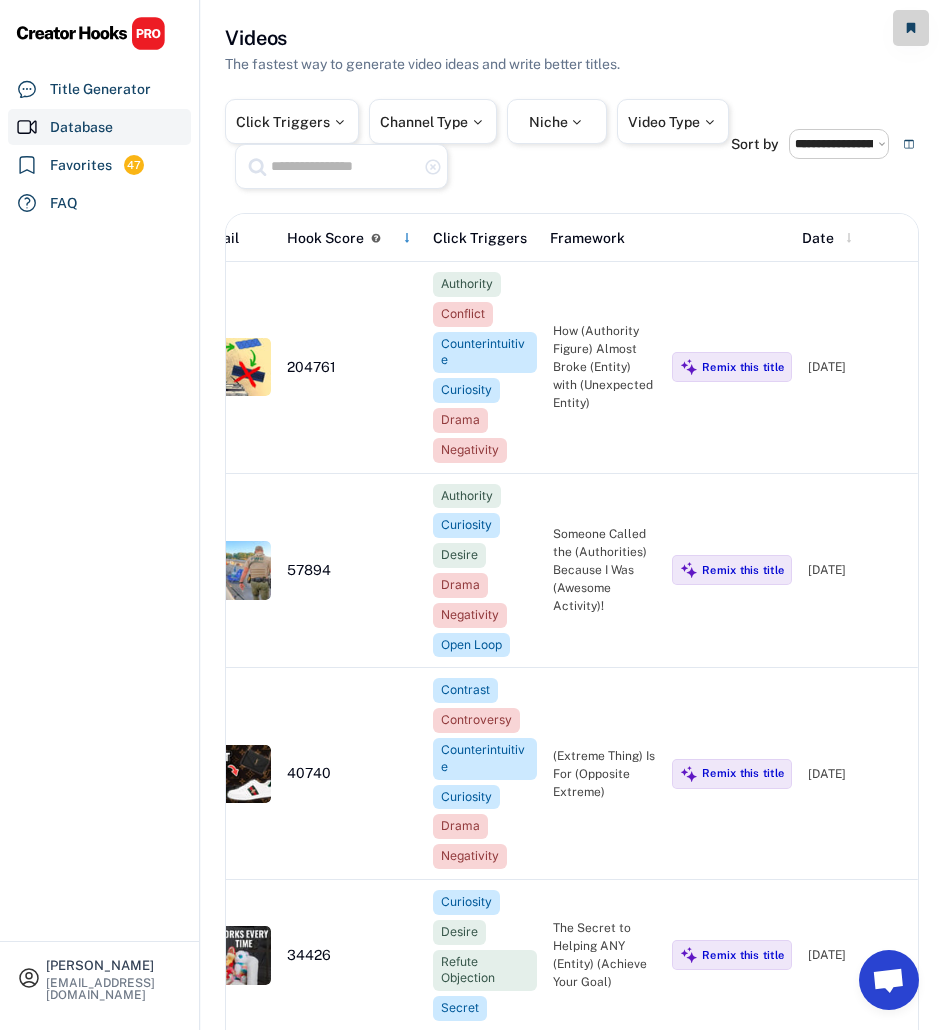 click at bounding box center (344, 166) 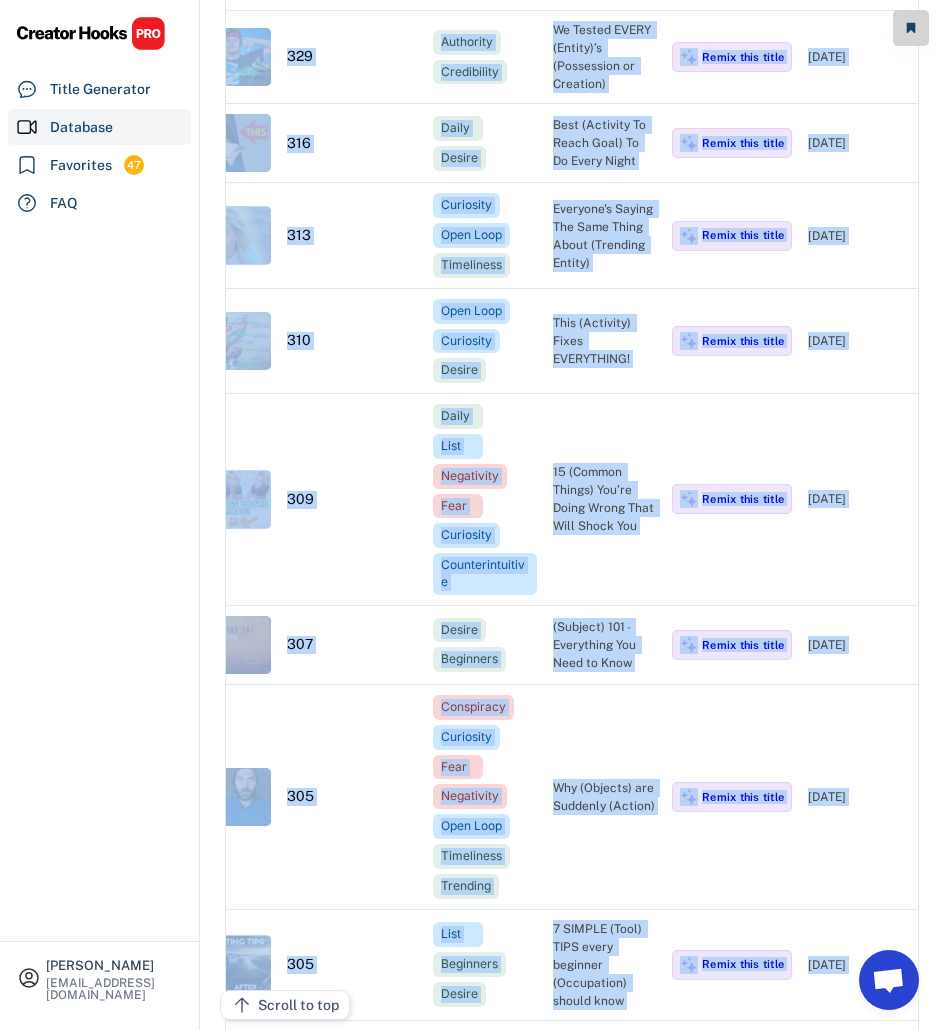 scroll, scrollTop: 10401, scrollLeft: 0, axis: vertical 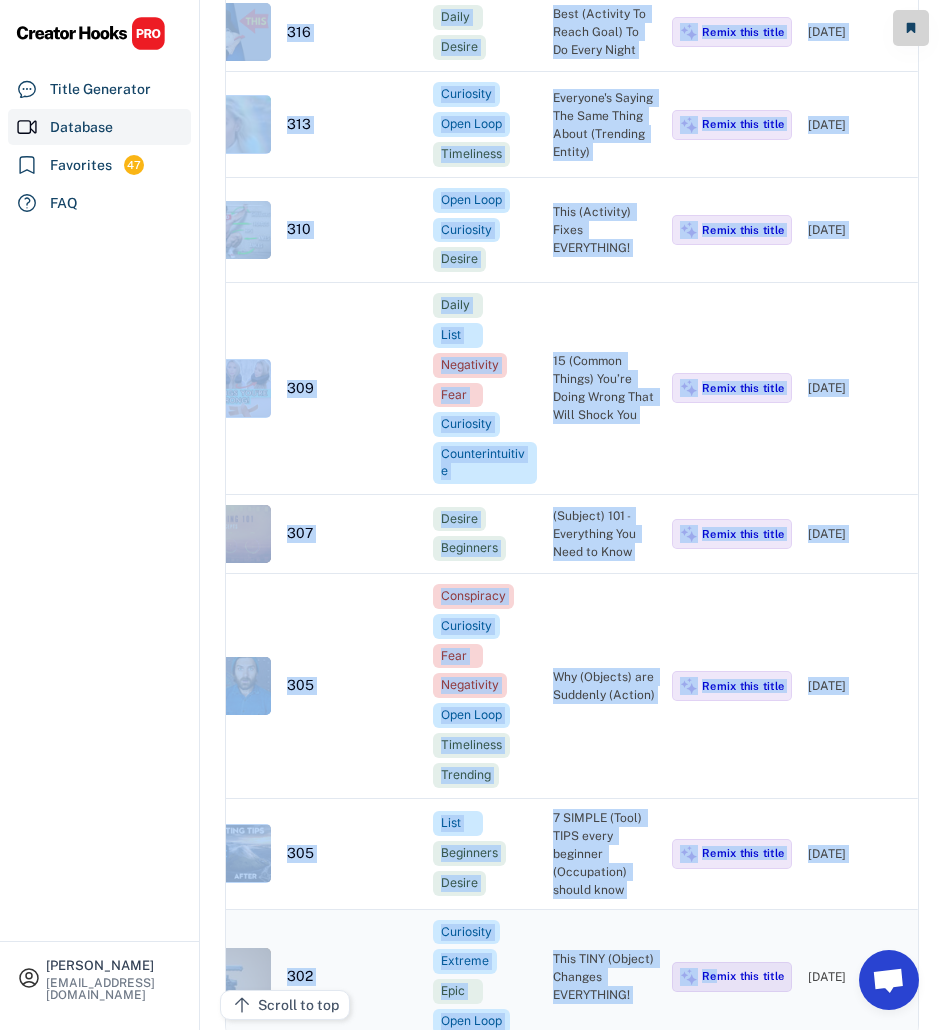 drag, startPoint x: 546, startPoint y: 274, endPoint x: 720, endPoint y: 975, distance: 722.2721 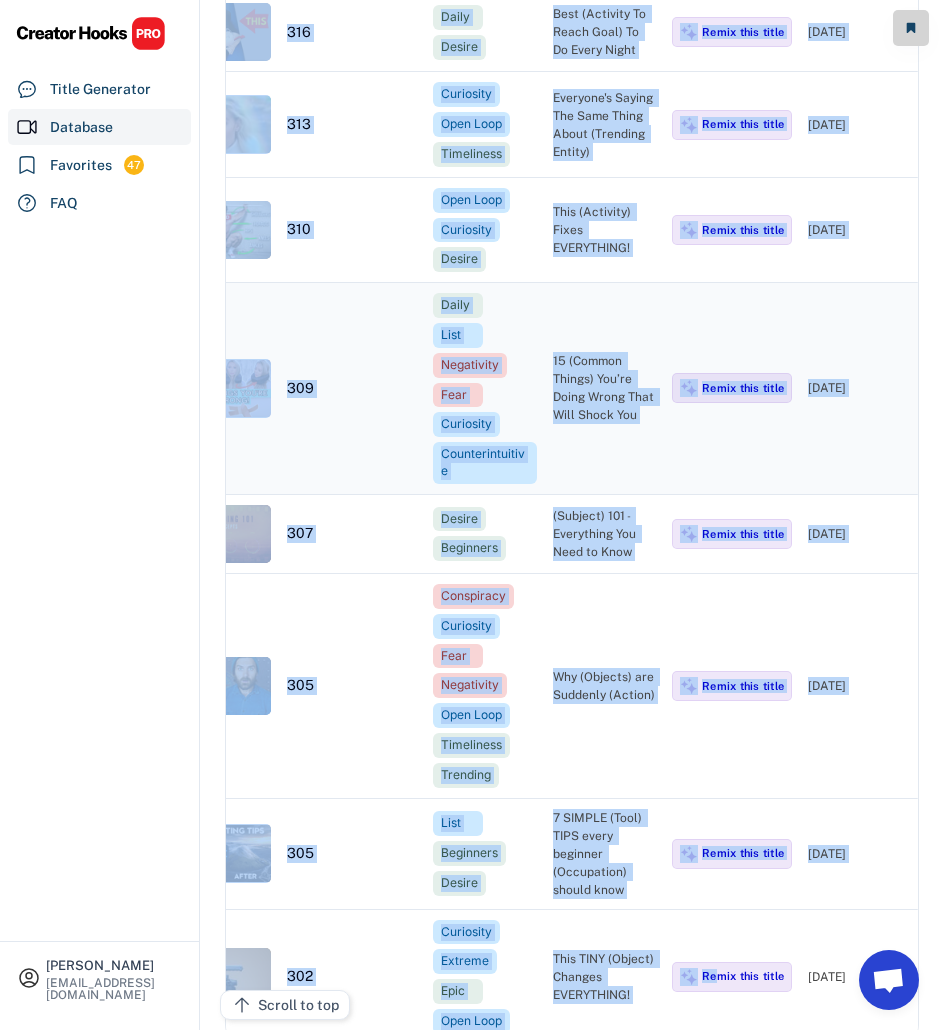 click on "bookmark_border
15 EVERYDAY THINGS YOU'RE DOING WRONG THAT WILL SHOCK YOU!! 309 Daily List Negativity Fear Curiosity Counterintuitive 15 (Common Things) You’re Doing Wrong That Will Shock You Remix this title [DATE]" at bounding box center (438, 389) 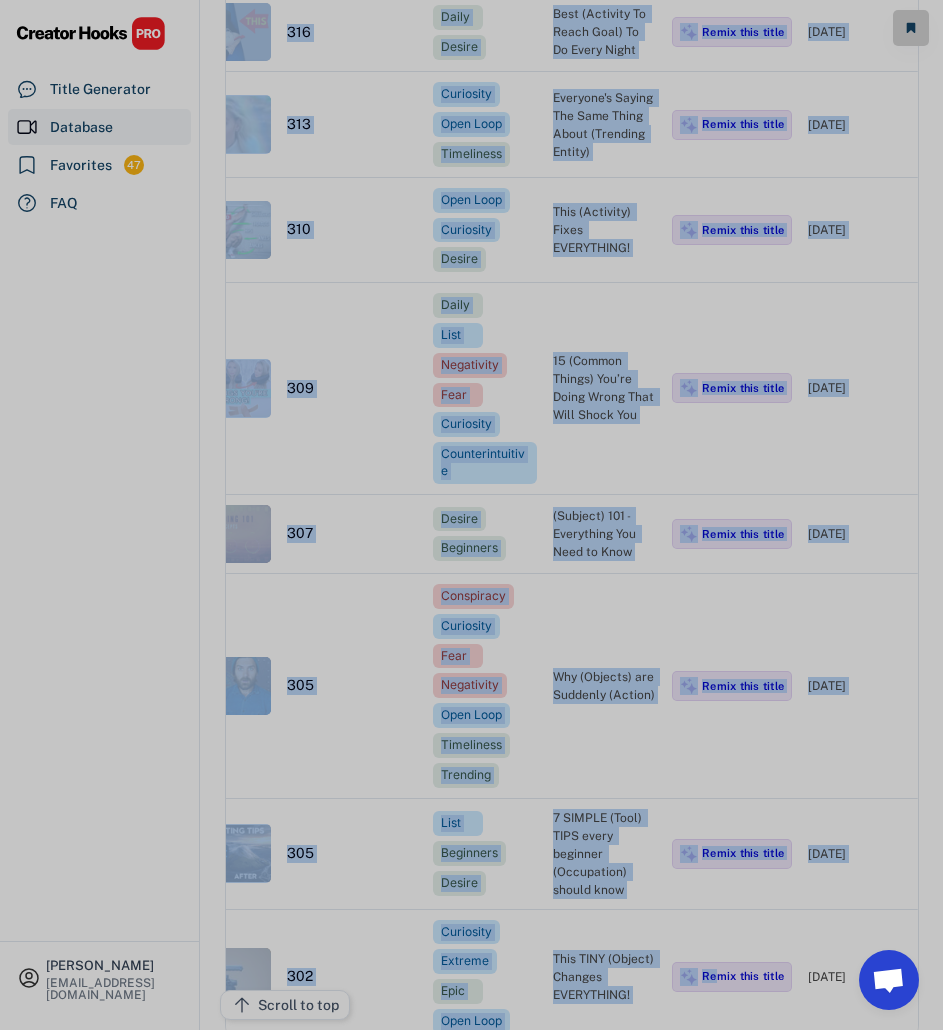 scroll, scrollTop: 0, scrollLeft: 253, axis: horizontal 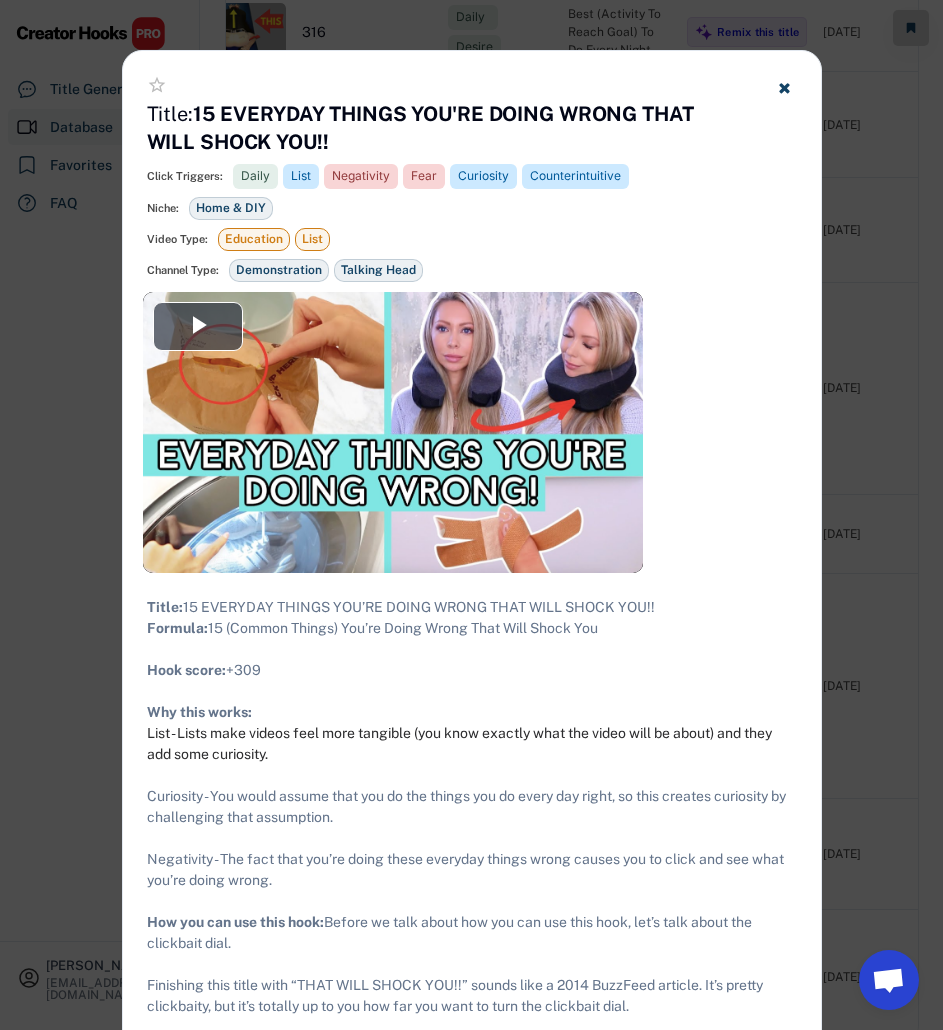click 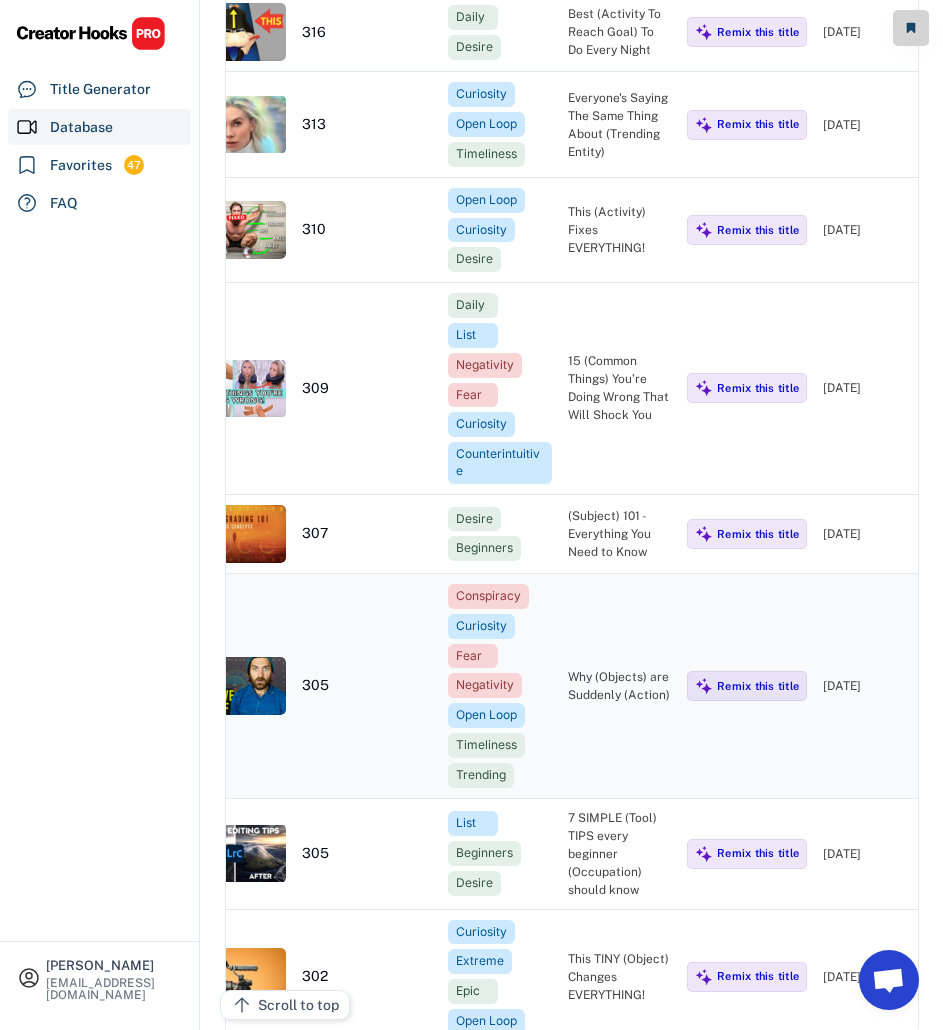 scroll, scrollTop: 0, scrollLeft: 0, axis: both 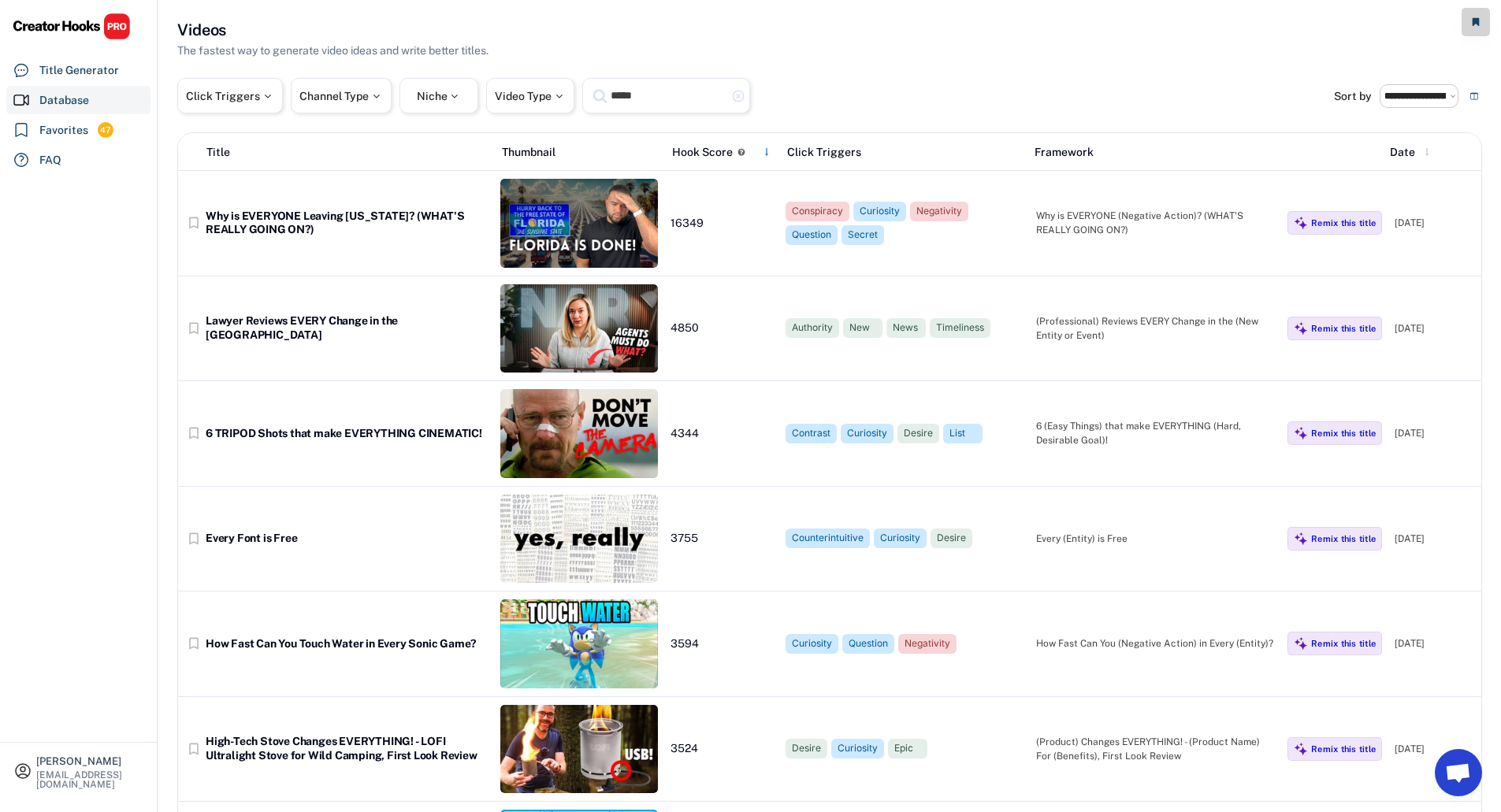 click on "*****" at bounding box center [668, 95] 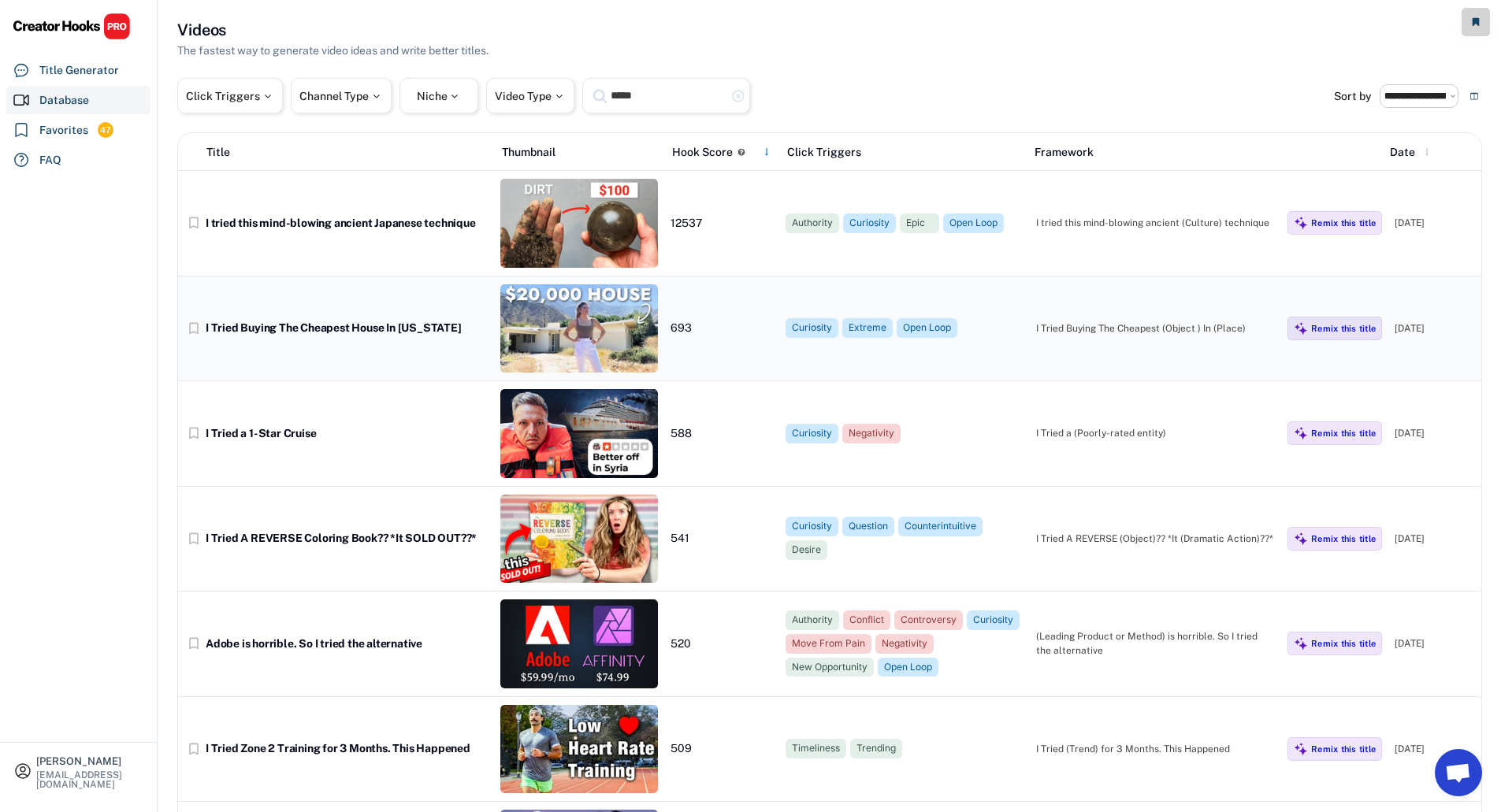 click on "I Tried Buying The Cheapest House In [US_STATE]" at bounding box center [347, 328] 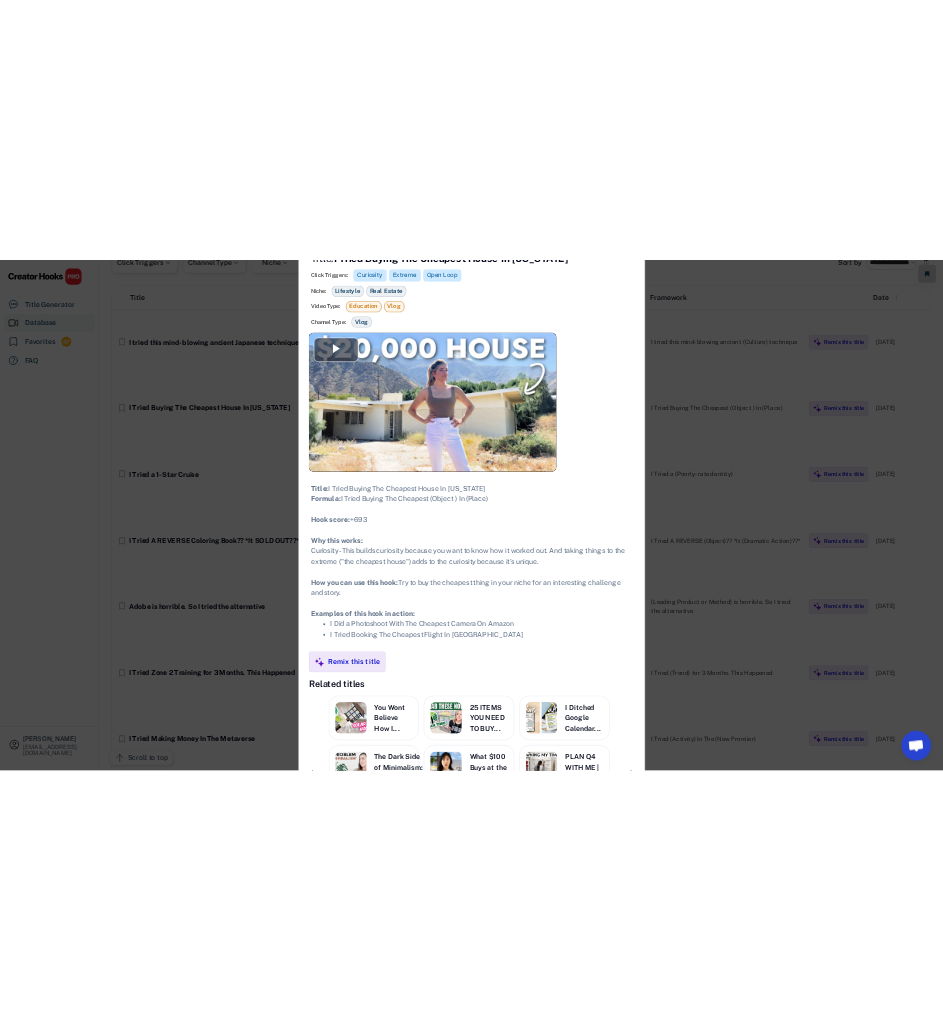 scroll, scrollTop: 0, scrollLeft: 0, axis: both 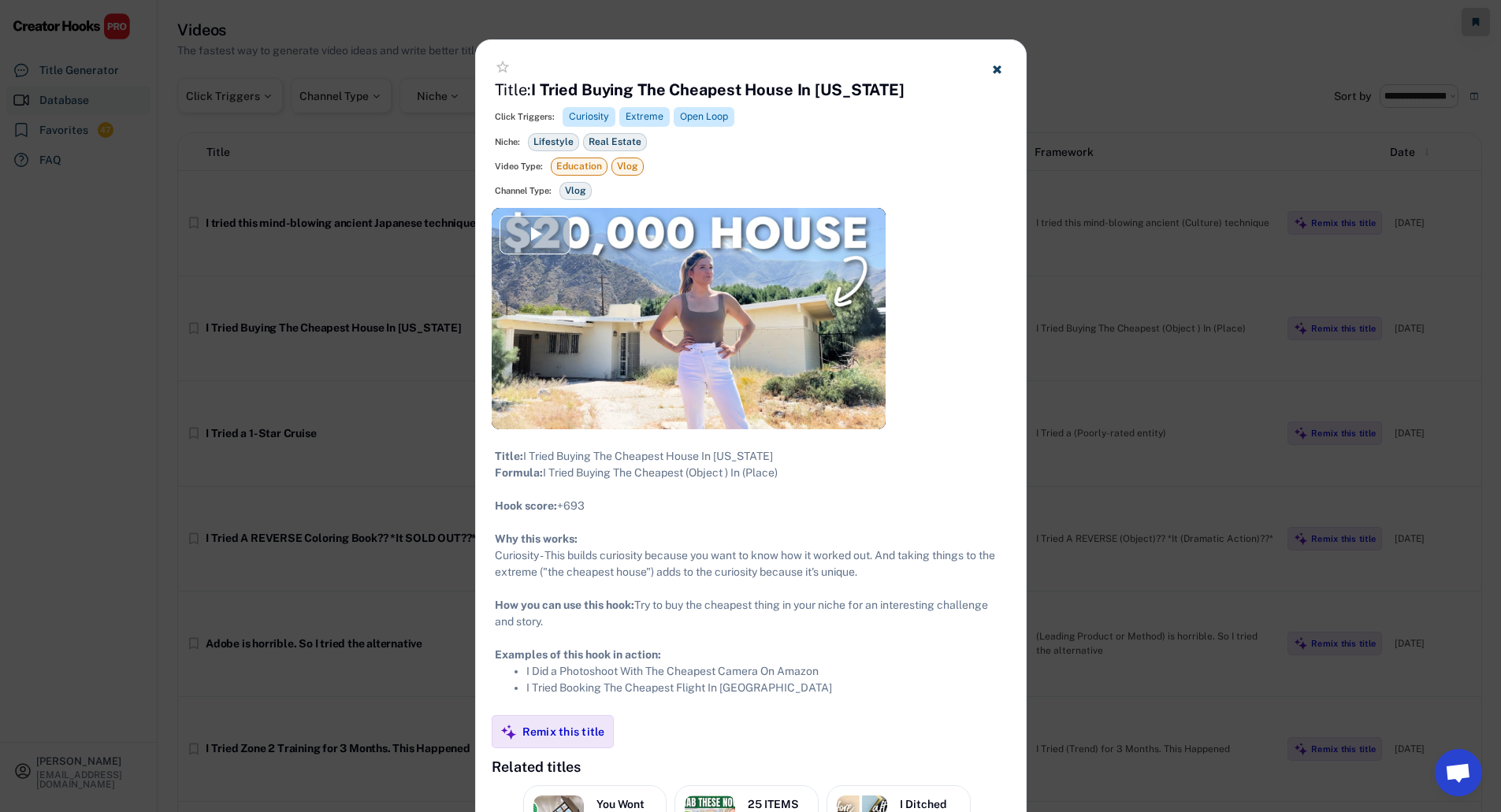 click at bounding box center (689, 318) 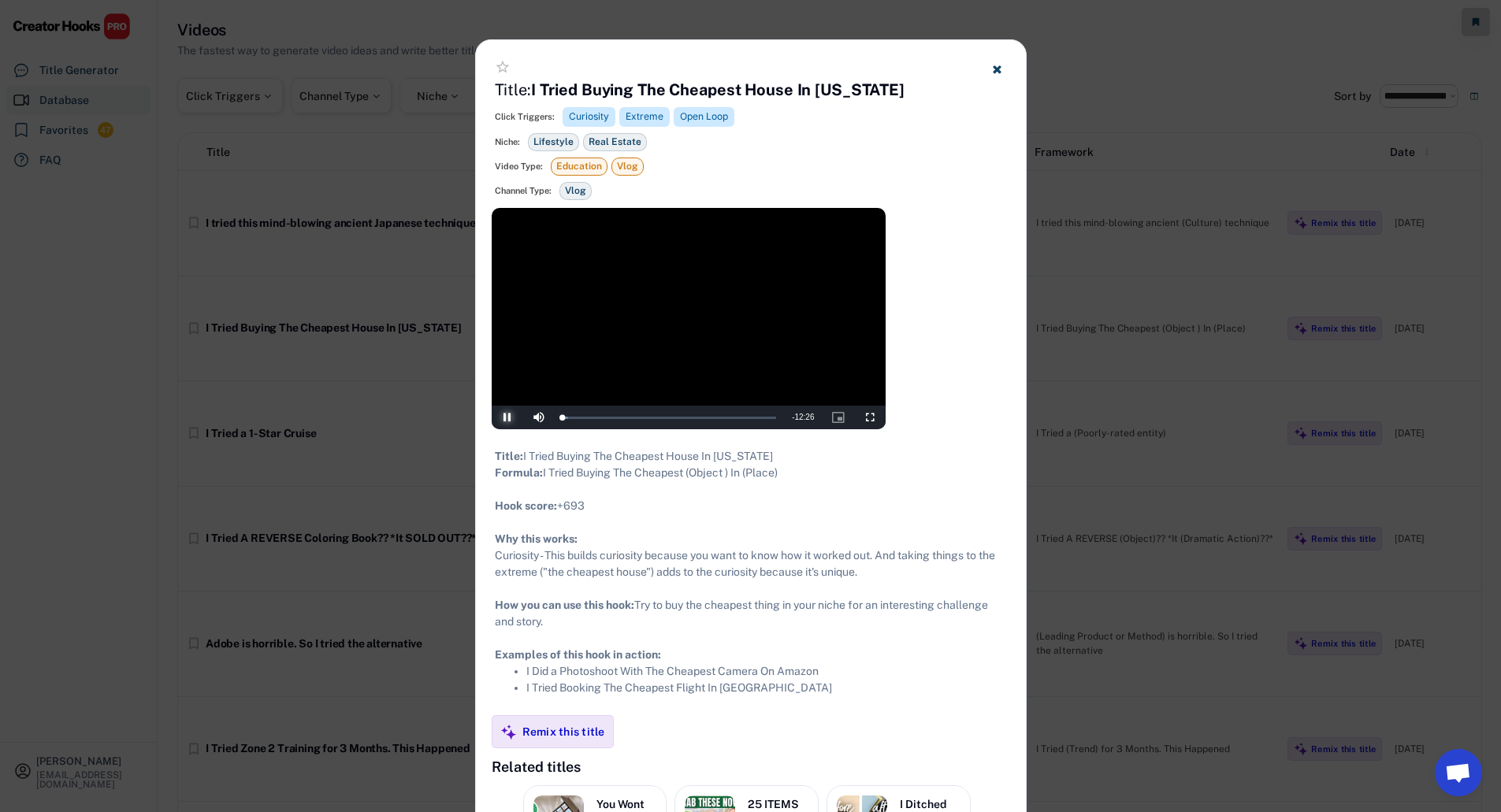click at bounding box center (507, 417) 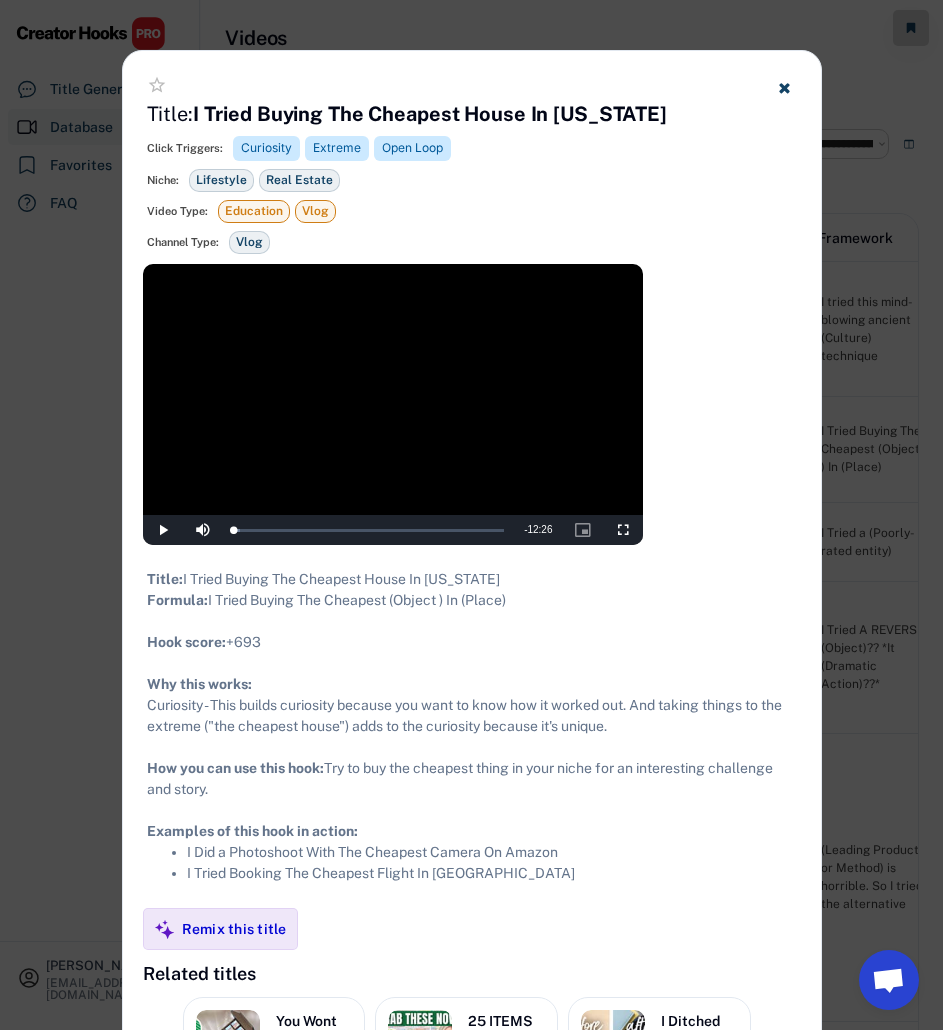 click 